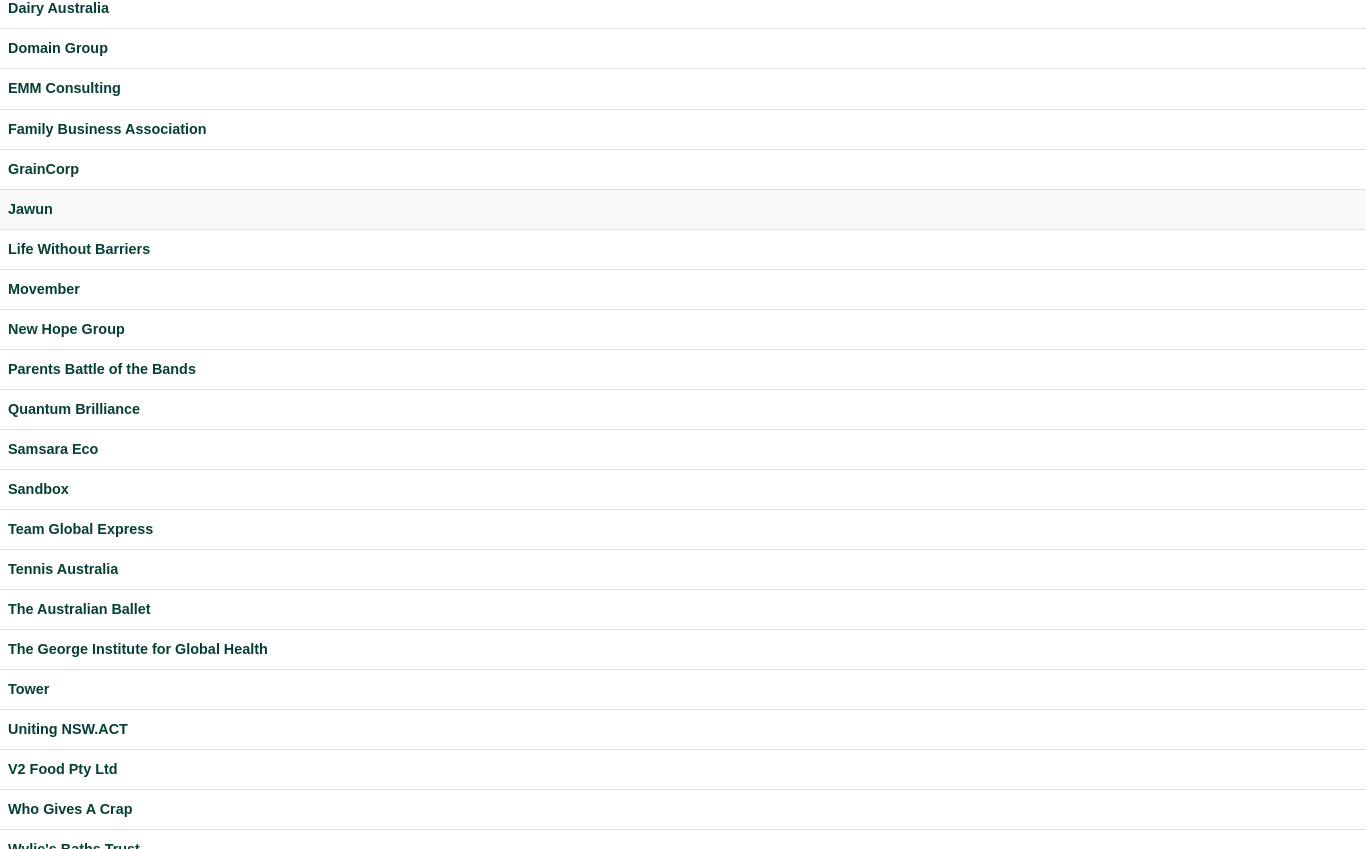 scroll, scrollTop: 346, scrollLeft: 0, axis: vertical 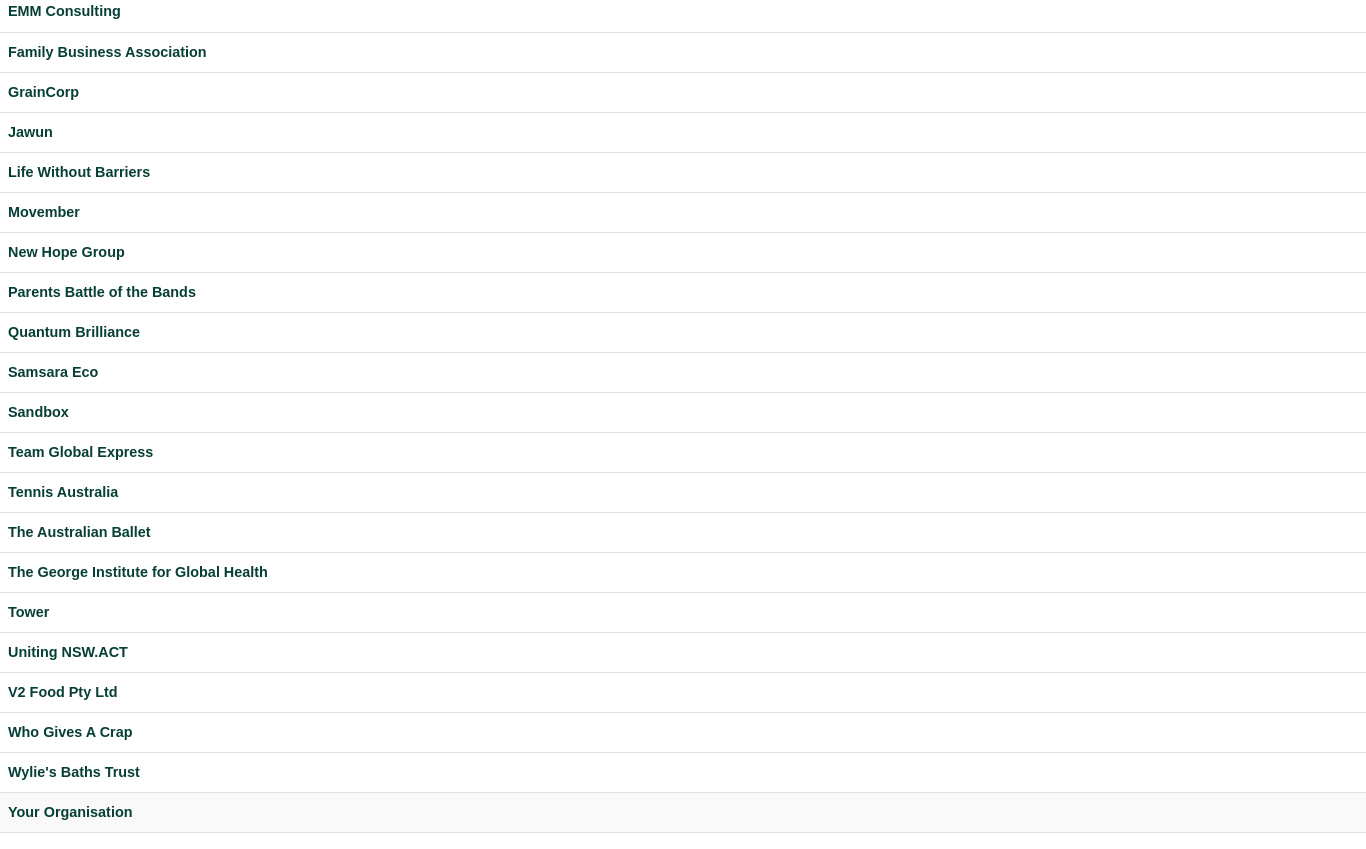 click on "Your Organisation" at bounding box center [683, 812] 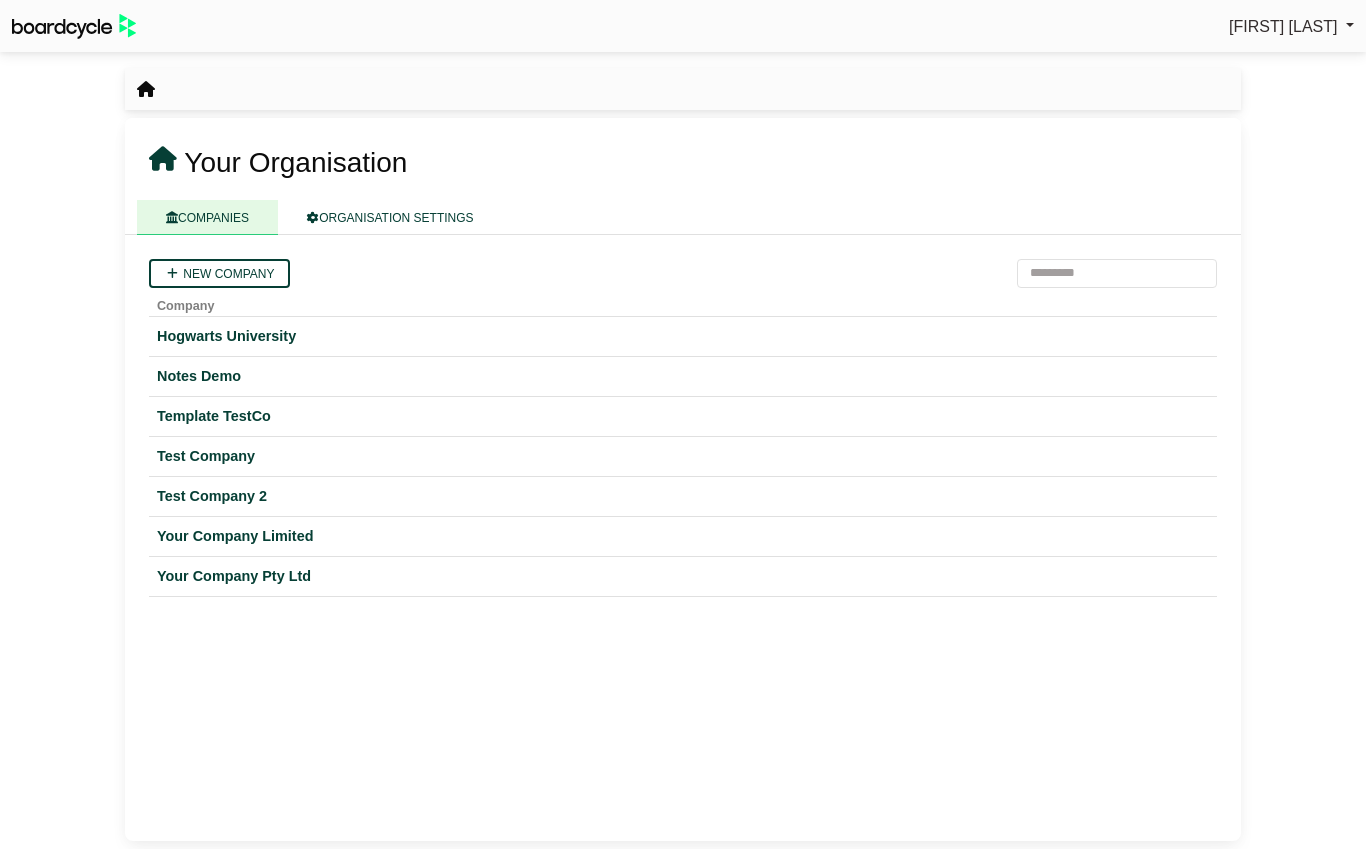 scroll, scrollTop: 0, scrollLeft: 0, axis: both 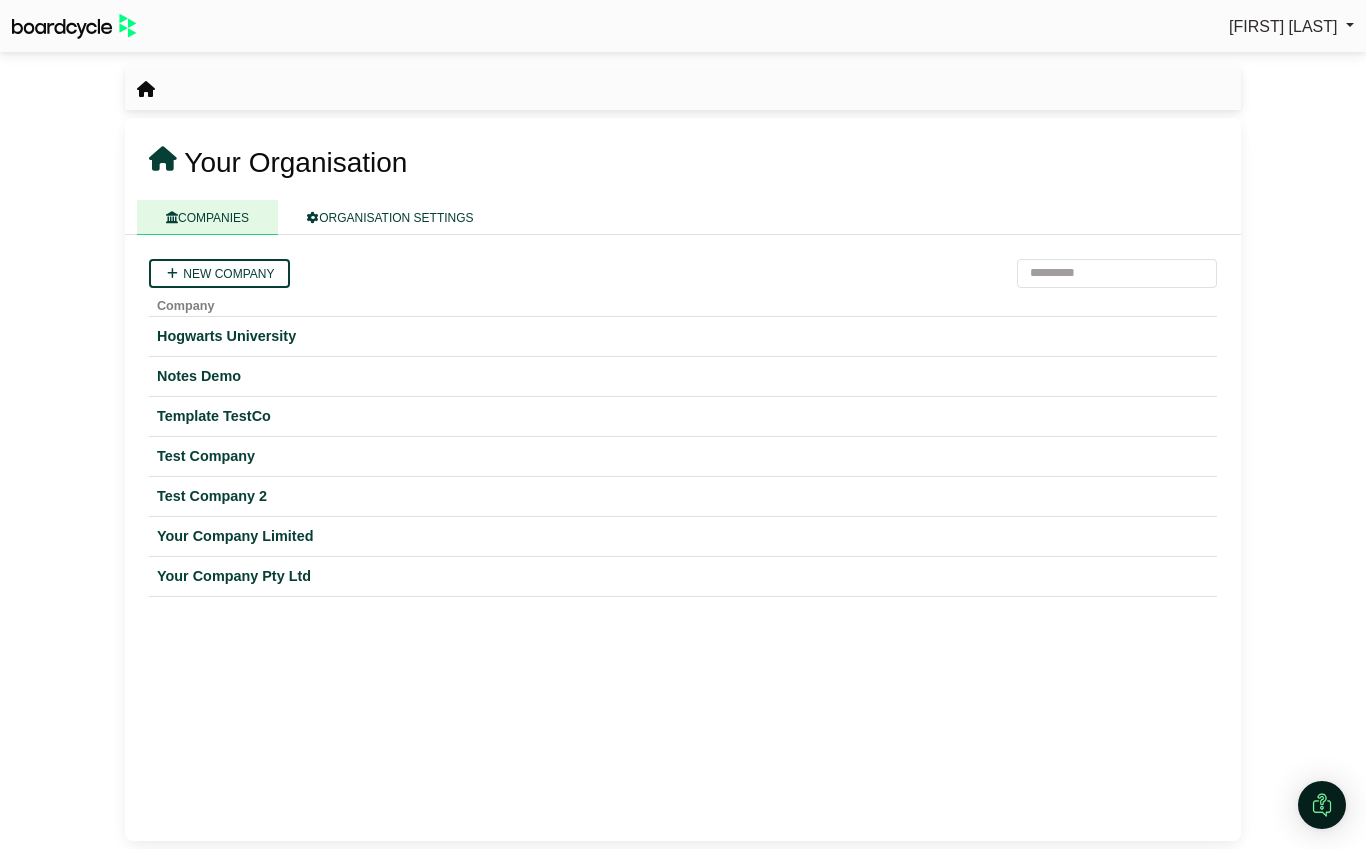 click on "[FIRST] [LAST]" at bounding box center [1283, 26] 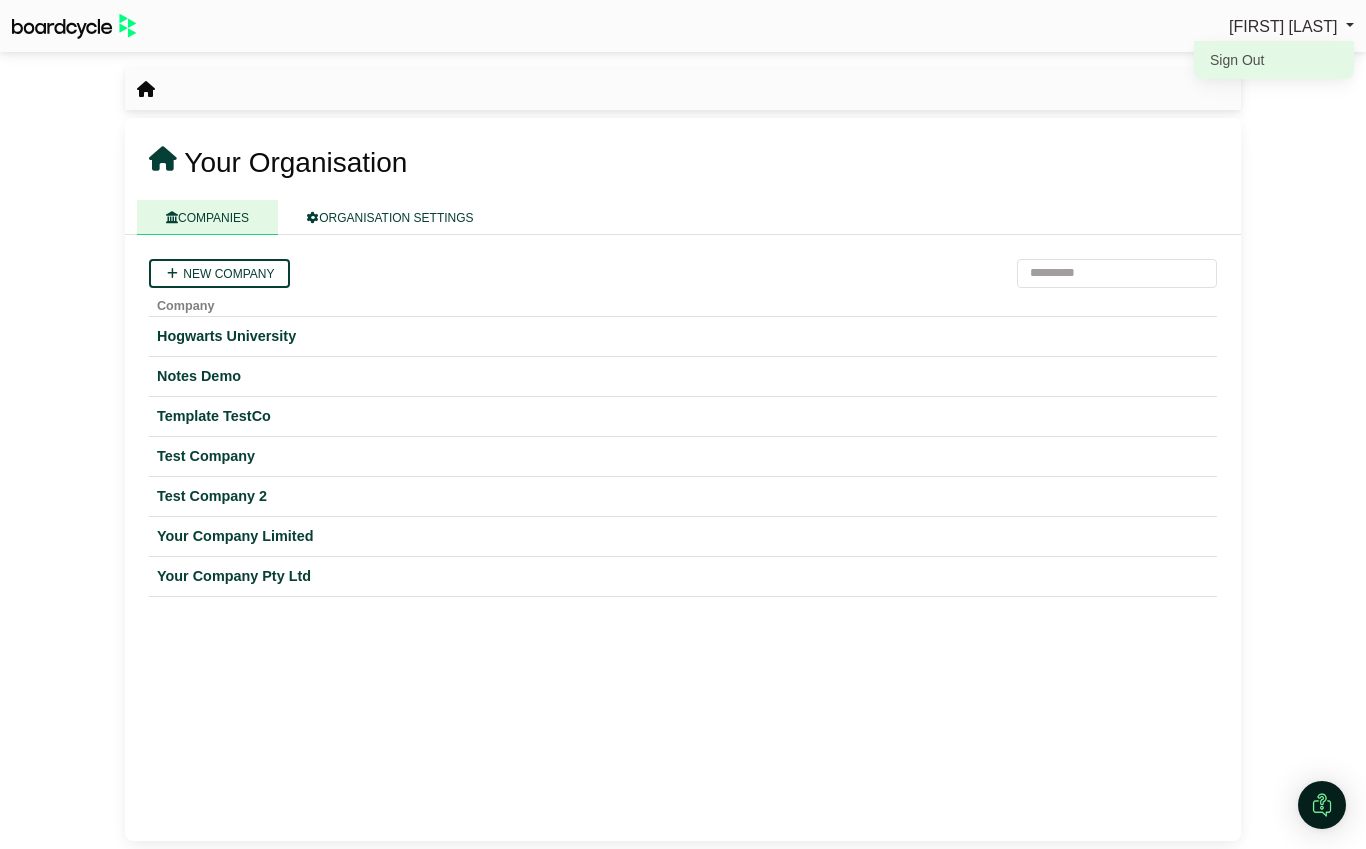 click on "Sign Out" at bounding box center [1274, 60] 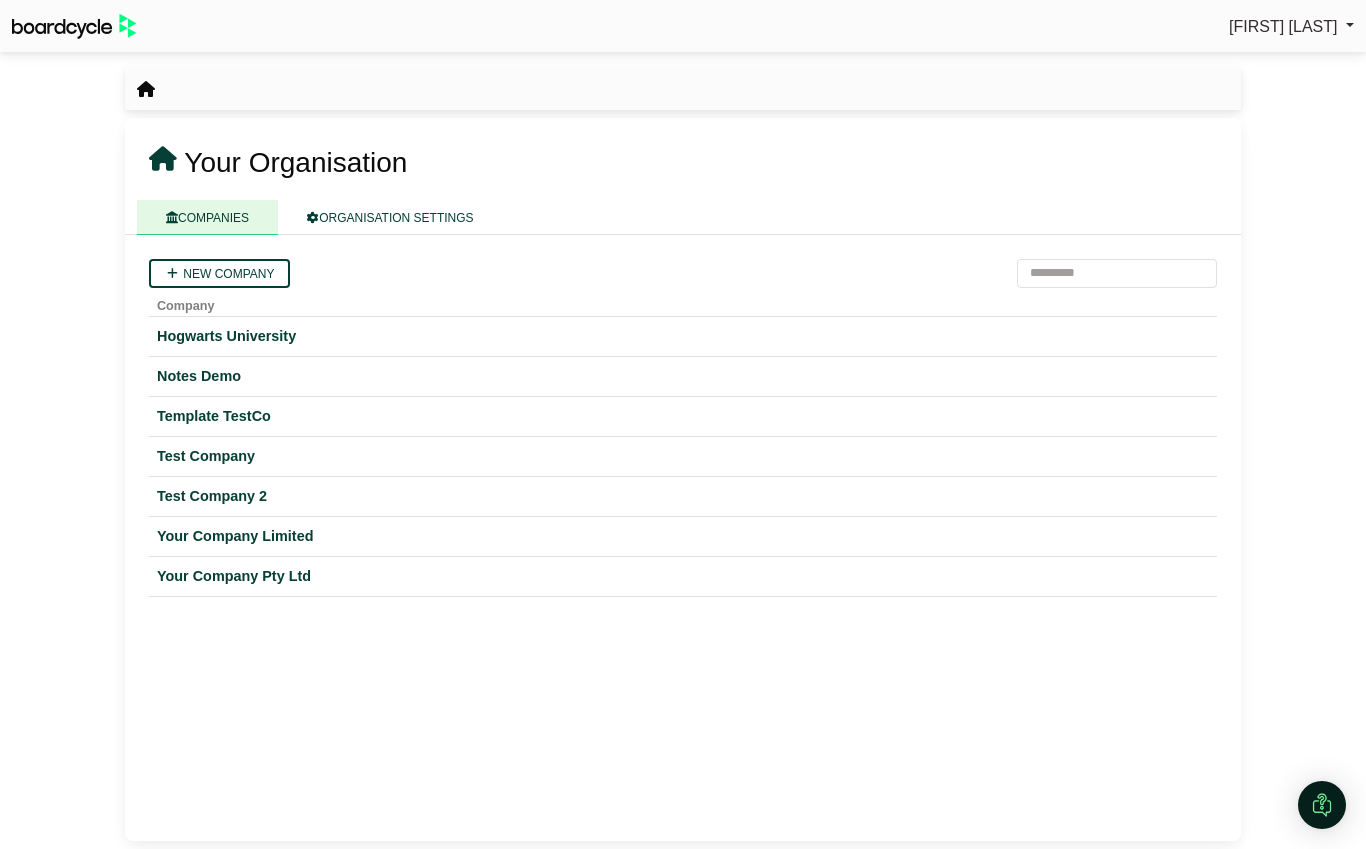 scroll, scrollTop: 0, scrollLeft: 0, axis: both 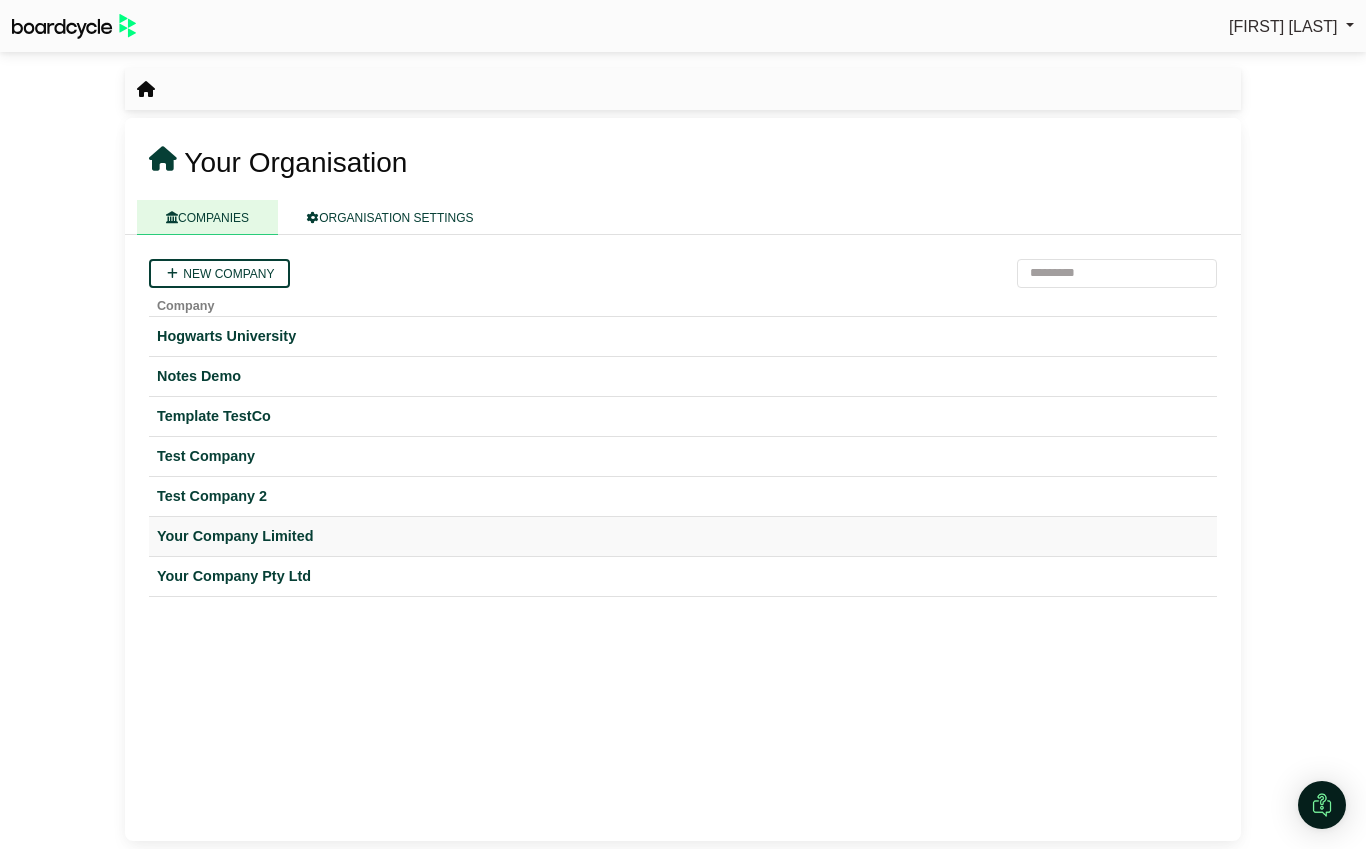 click on "Your Company Limited" at bounding box center [683, 536] 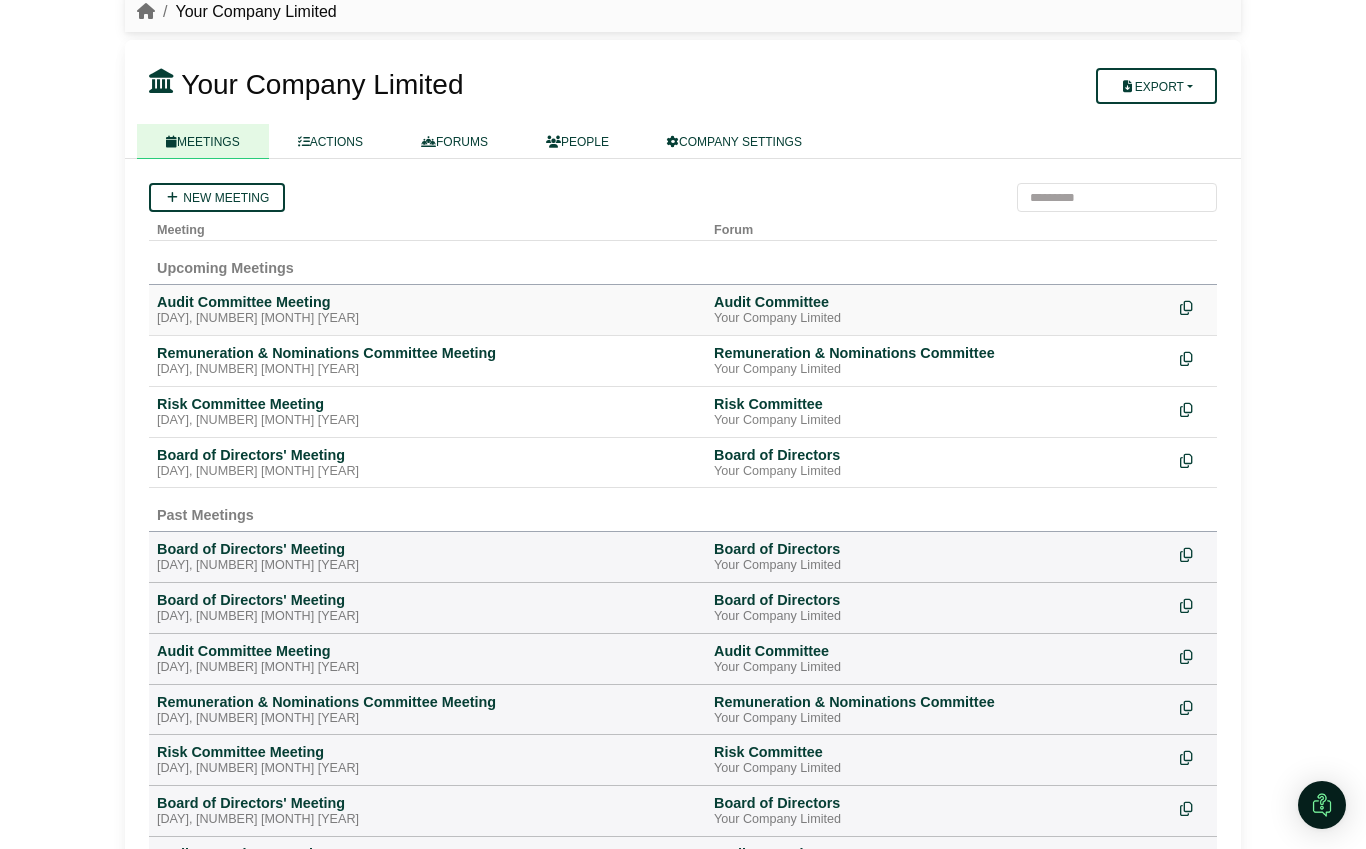 scroll, scrollTop: 81, scrollLeft: 0, axis: vertical 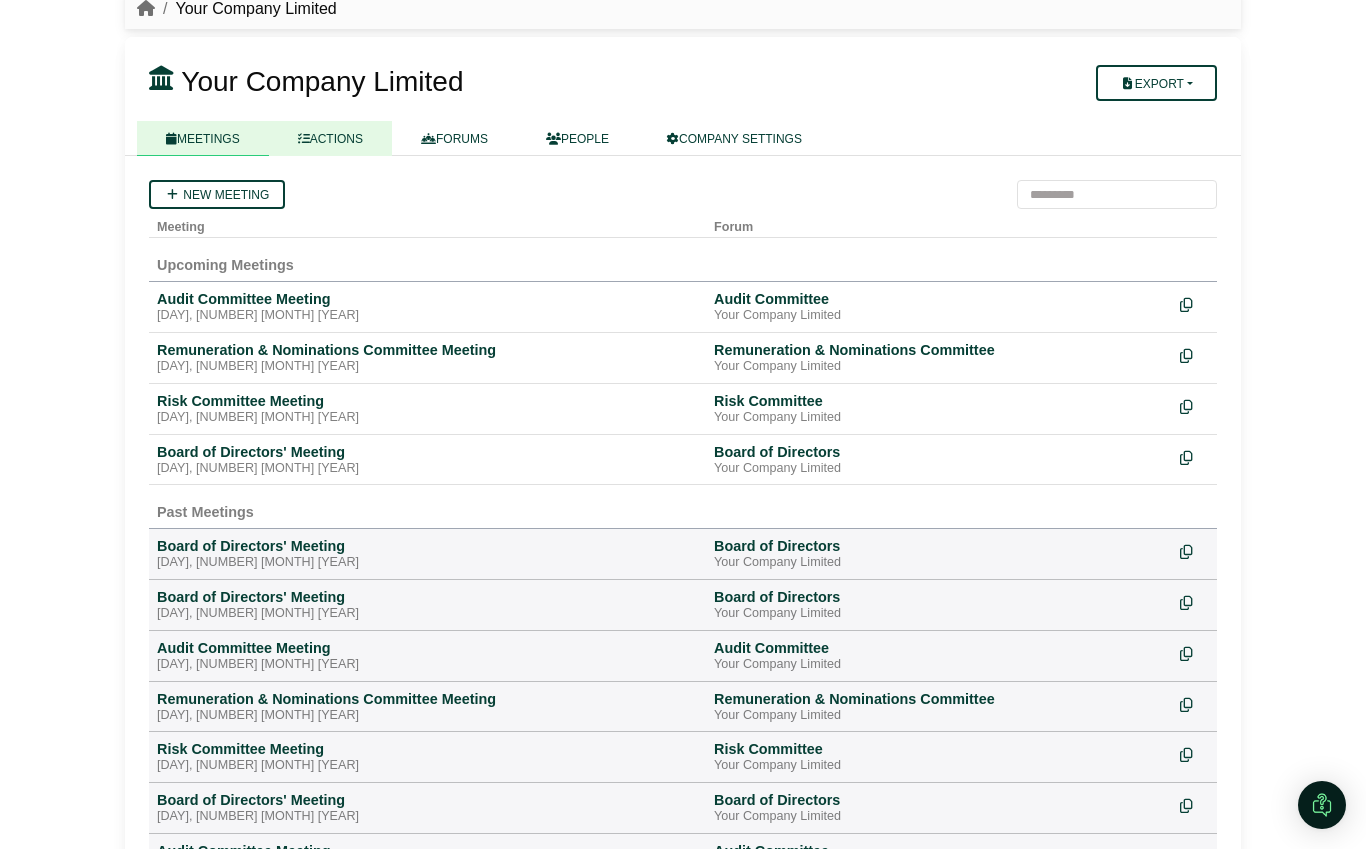click on "ACTIONS" at bounding box center [330, 138] 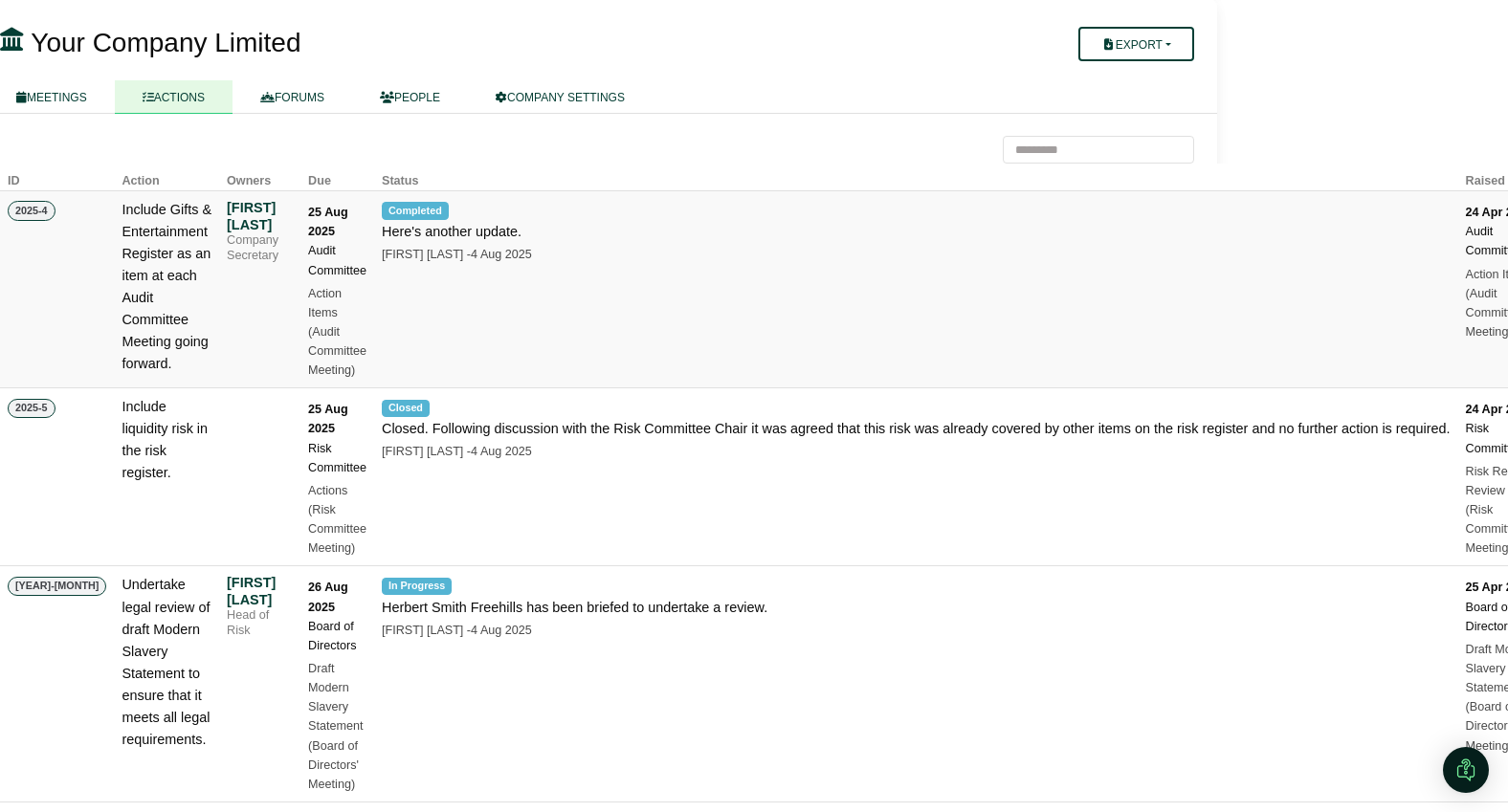 scroll, scrollTop: 114, scrollLeft: 193, axis: both 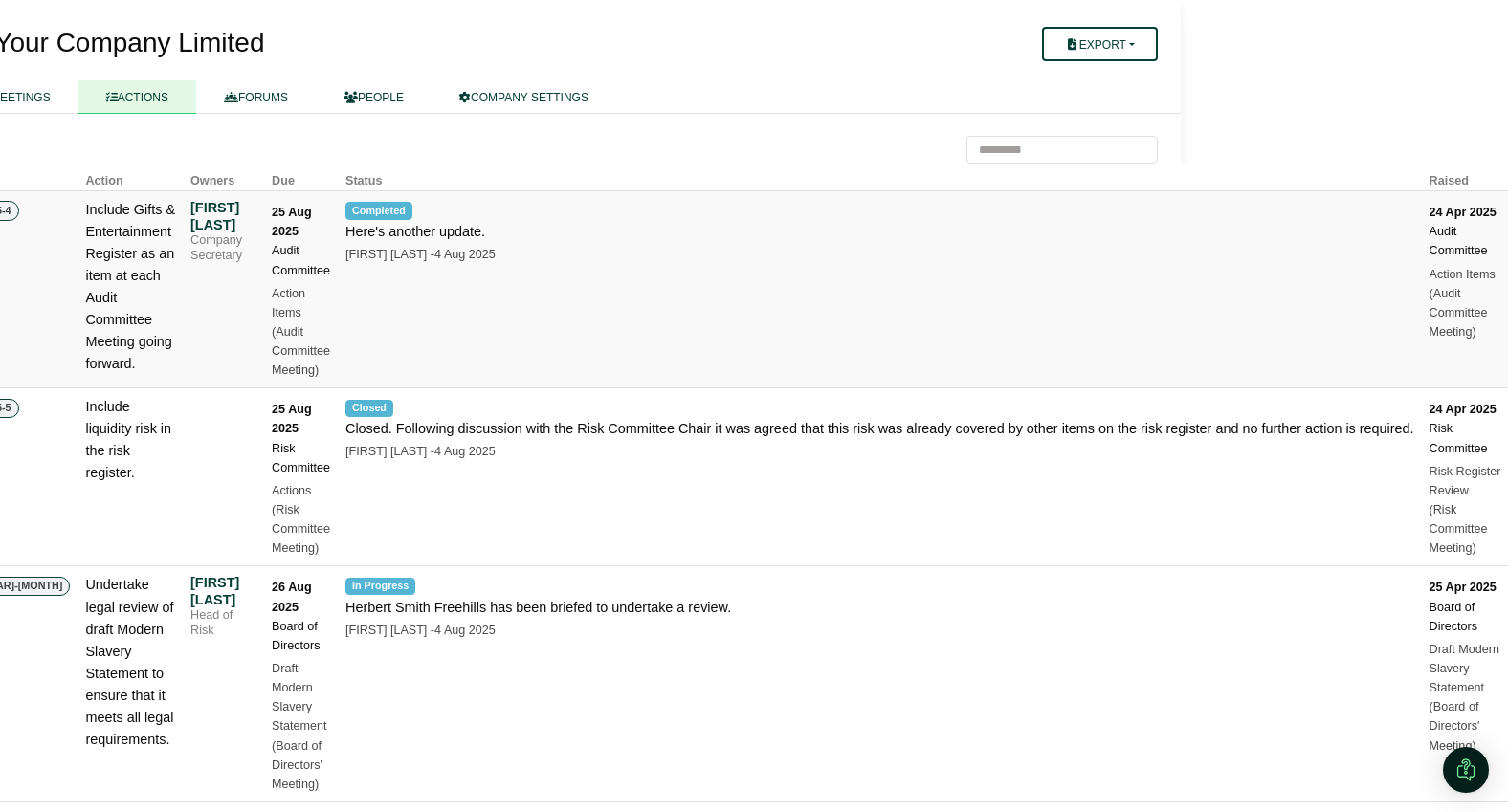 click at bounding box center [1537, 209] 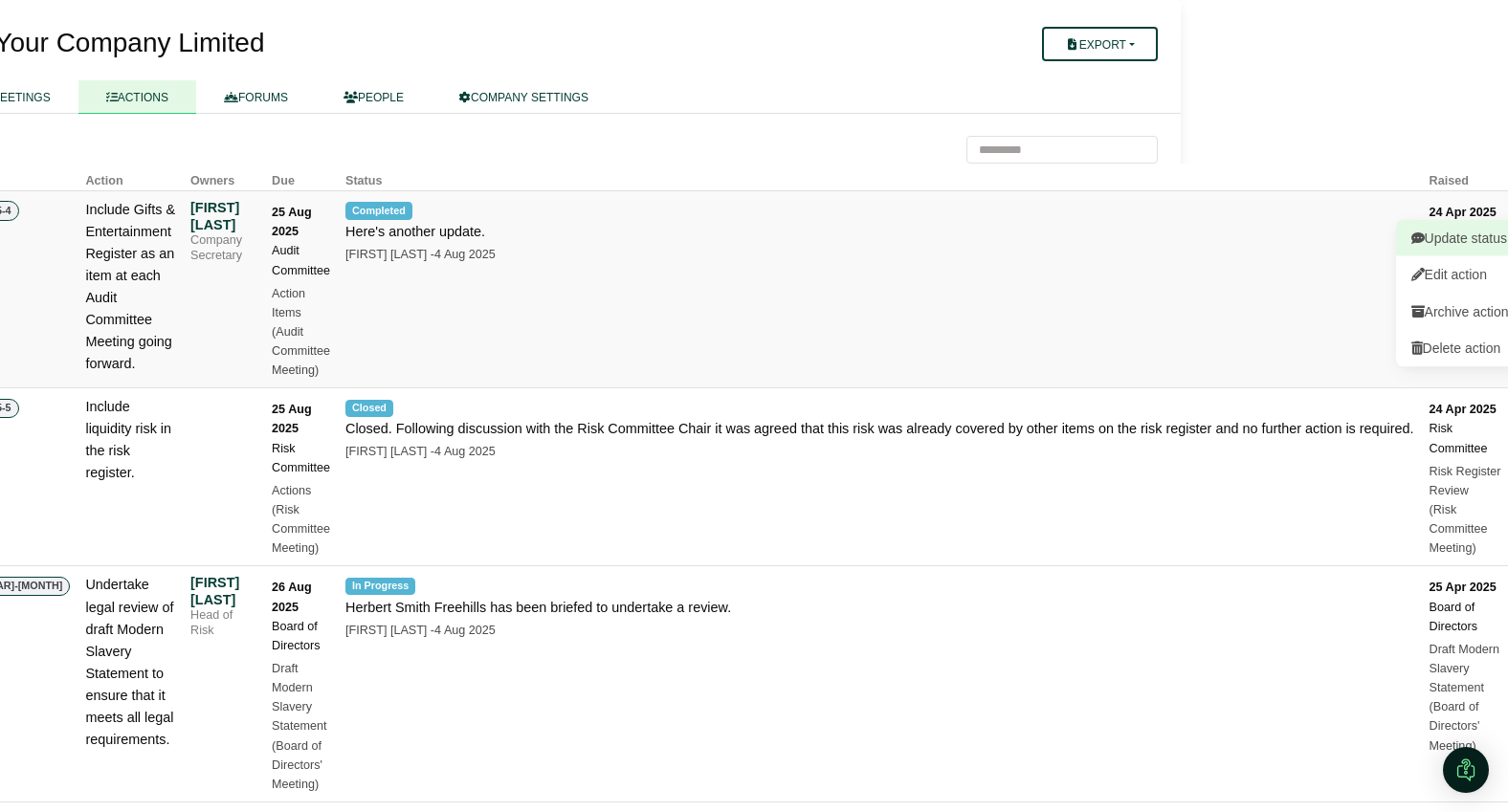 click on "Update status" at bounding box center (1473, 238) 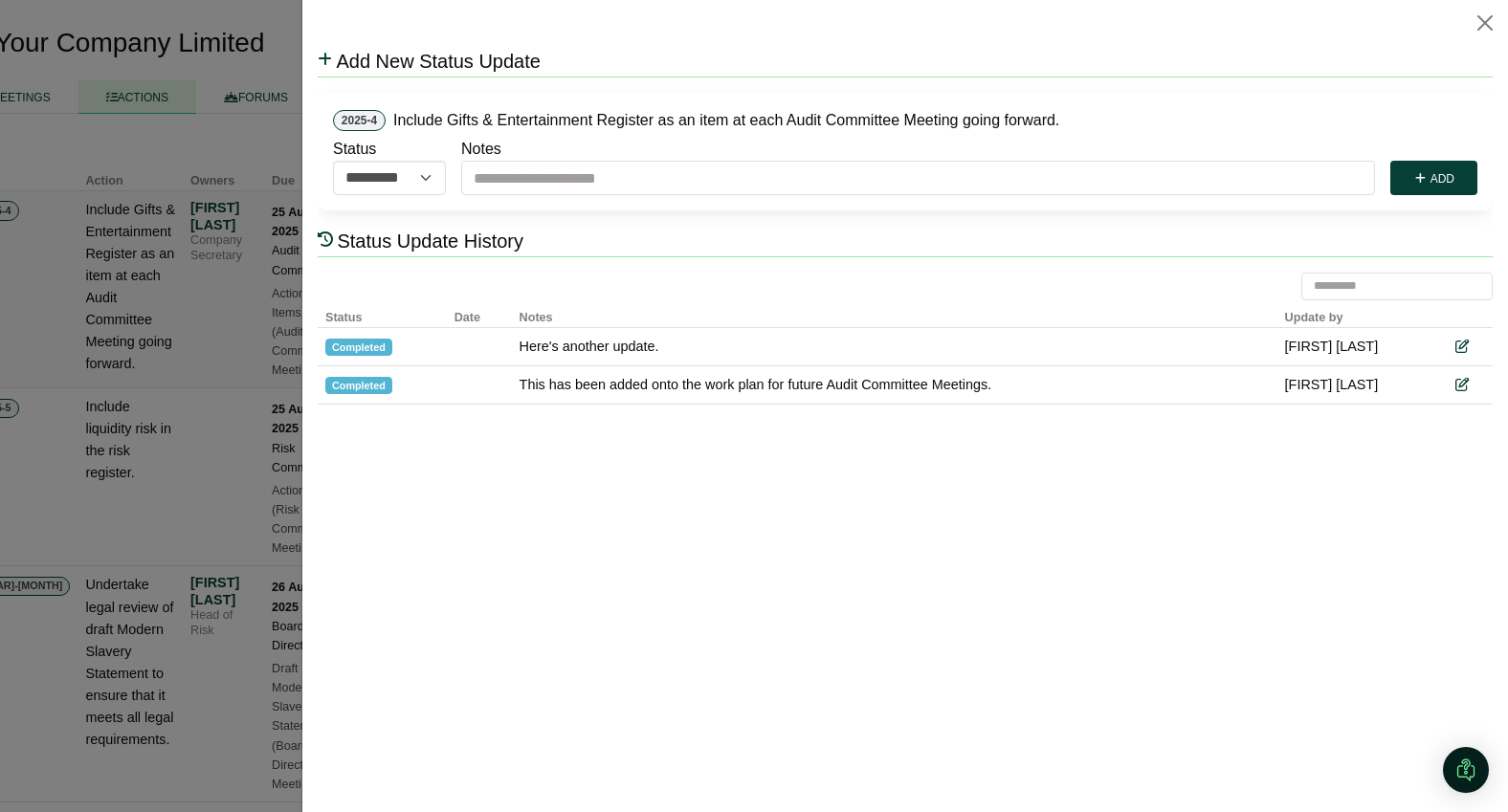 scroll, scrollTop: 0, scrollLeft: 0, axis: both 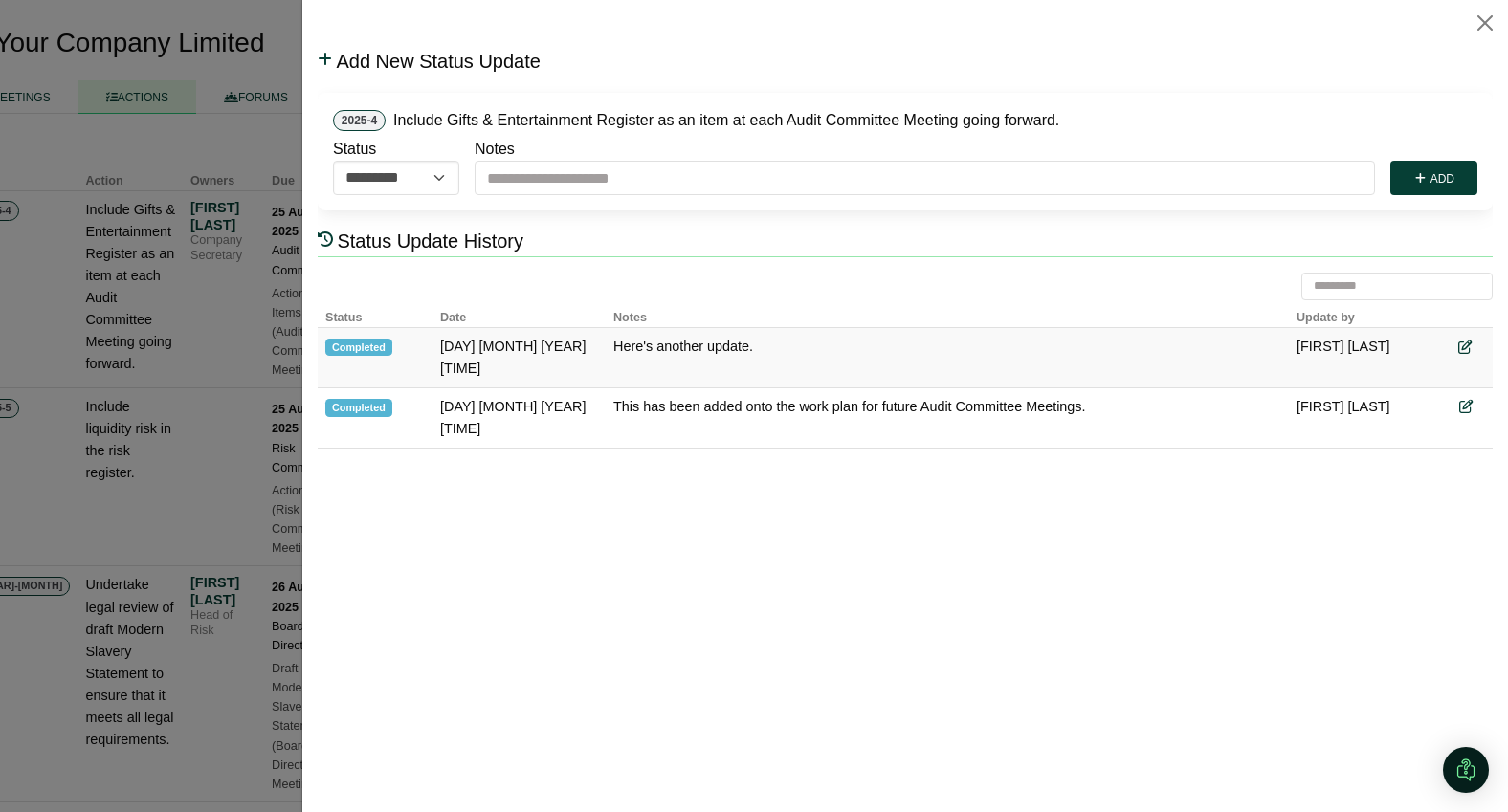 click at bounding box center [1465, 347] 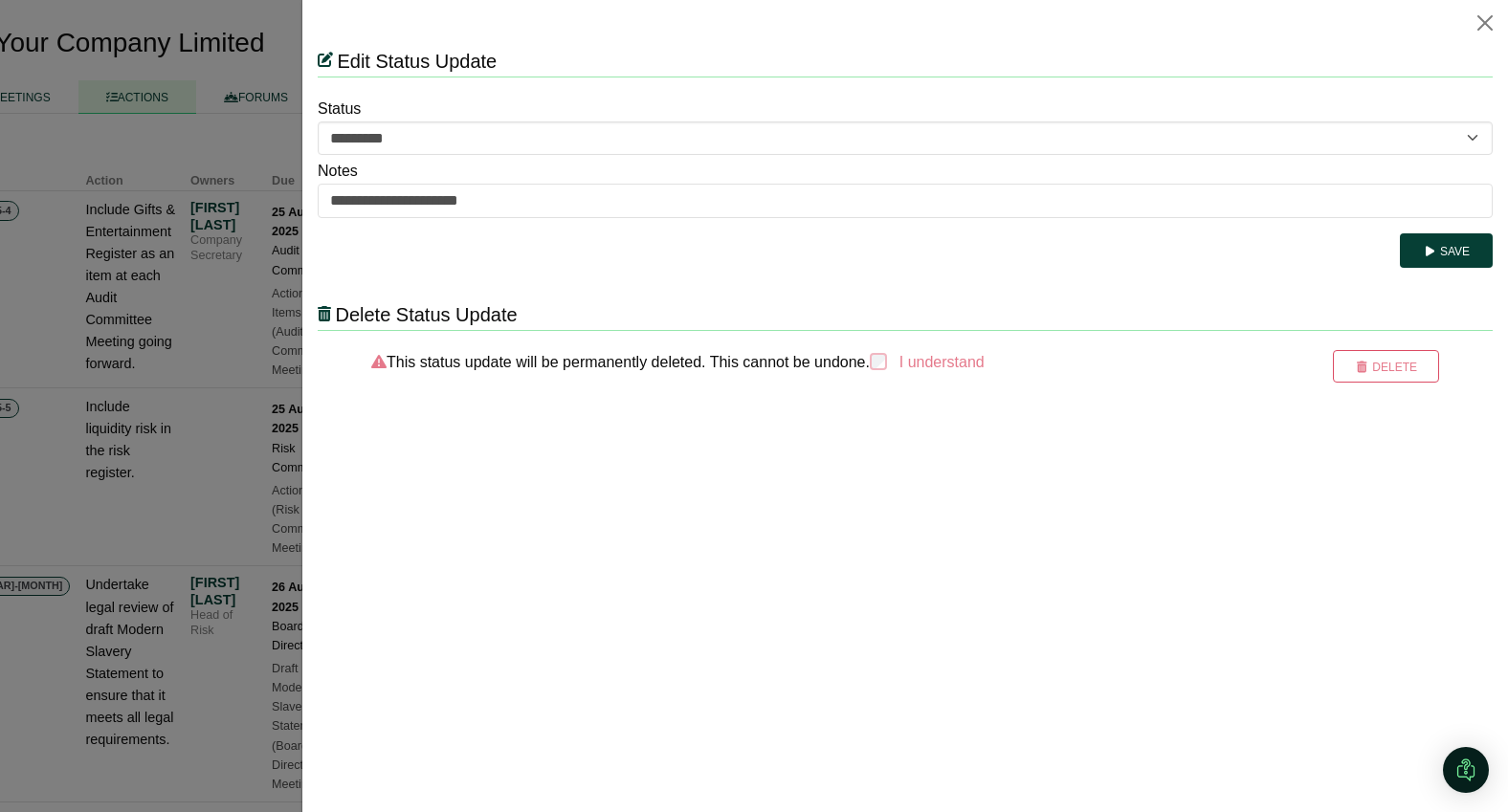 scroll, scrollTop: 0, scrollLeft: 0, axis: both 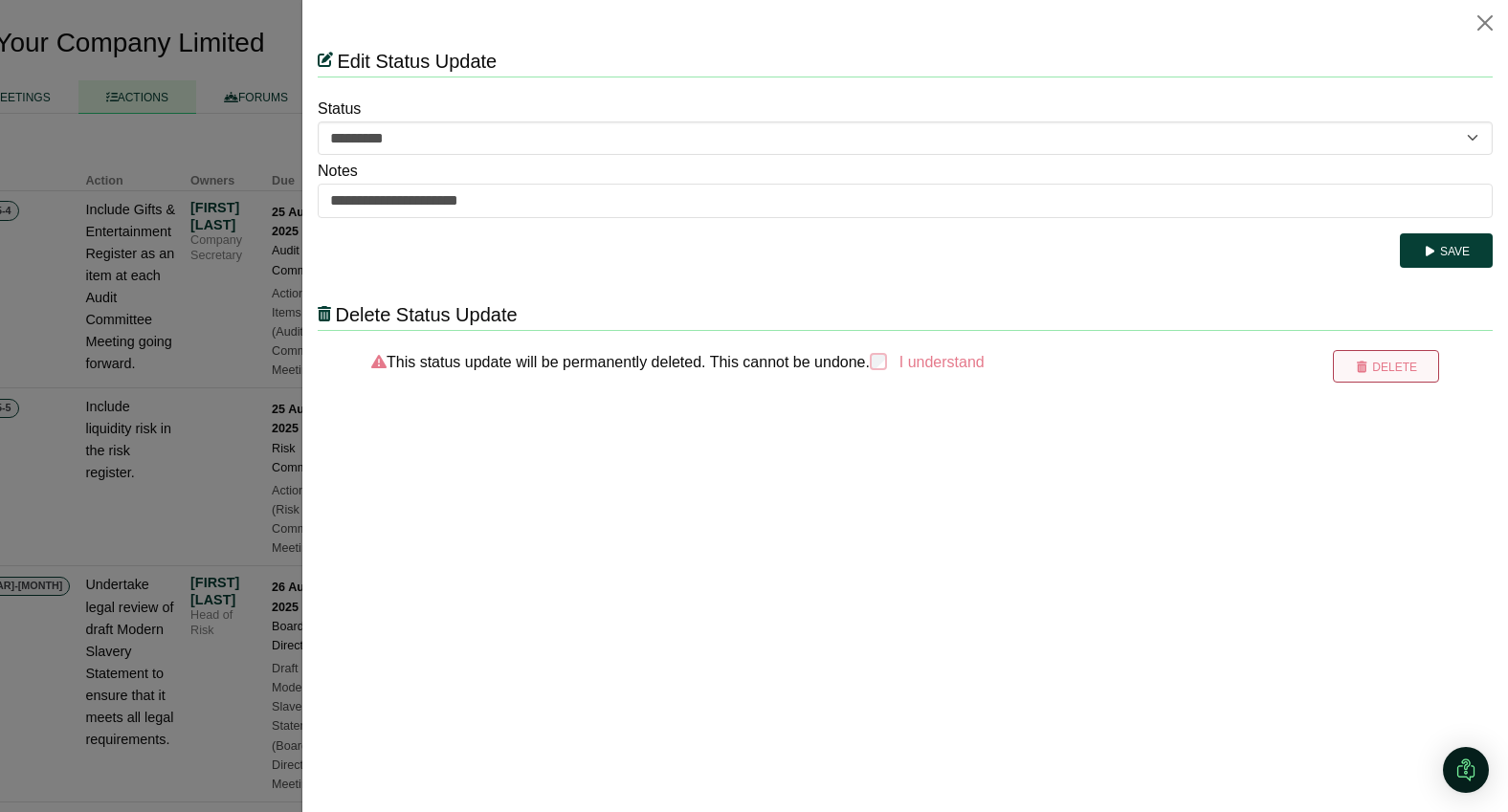 click on "Delete" at bounding box center (1386, 366) 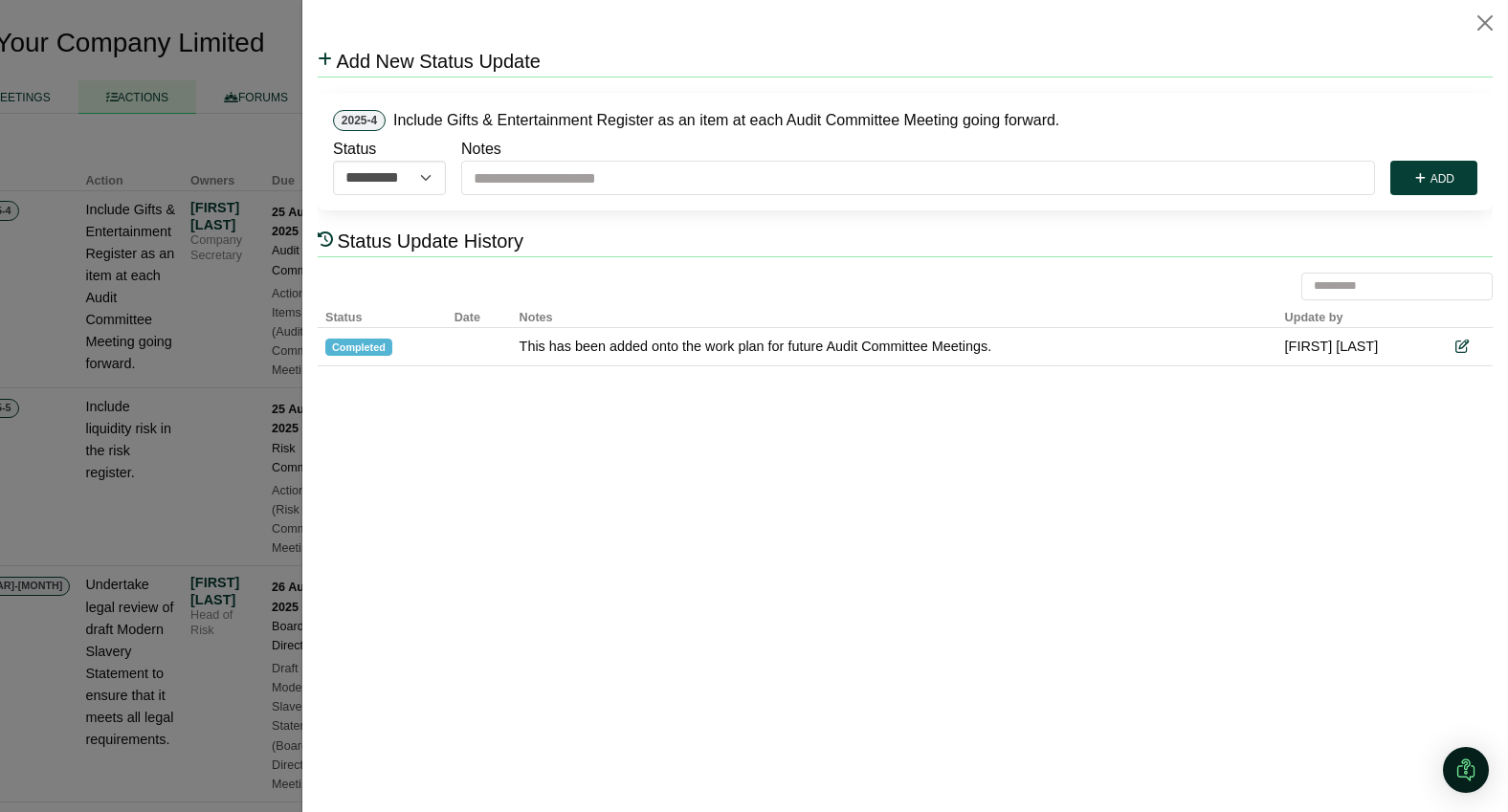 scroll, scrollTop: 0, scrollLeft: 0, axis: both 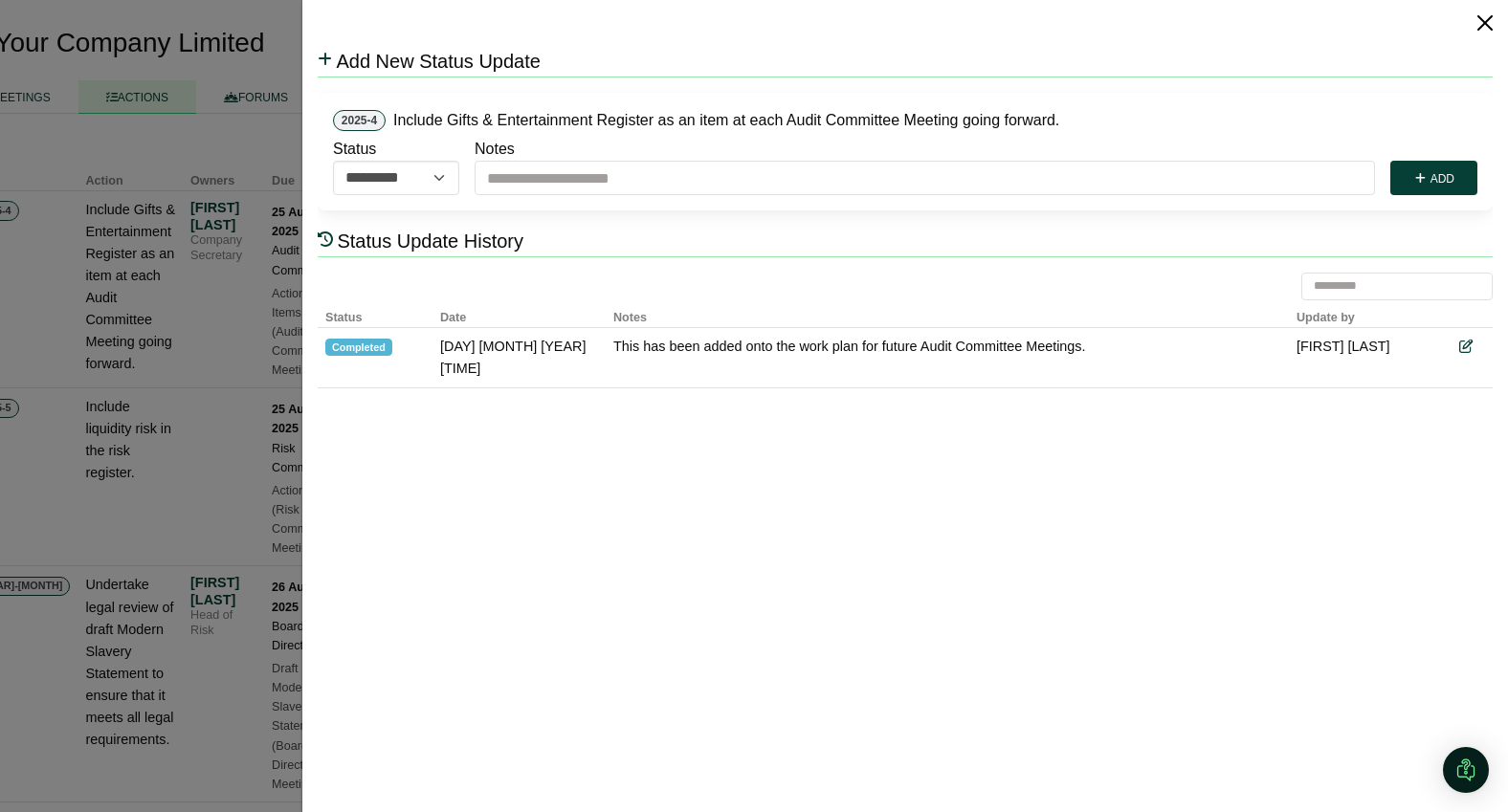click at bounding box center (1485, 23) 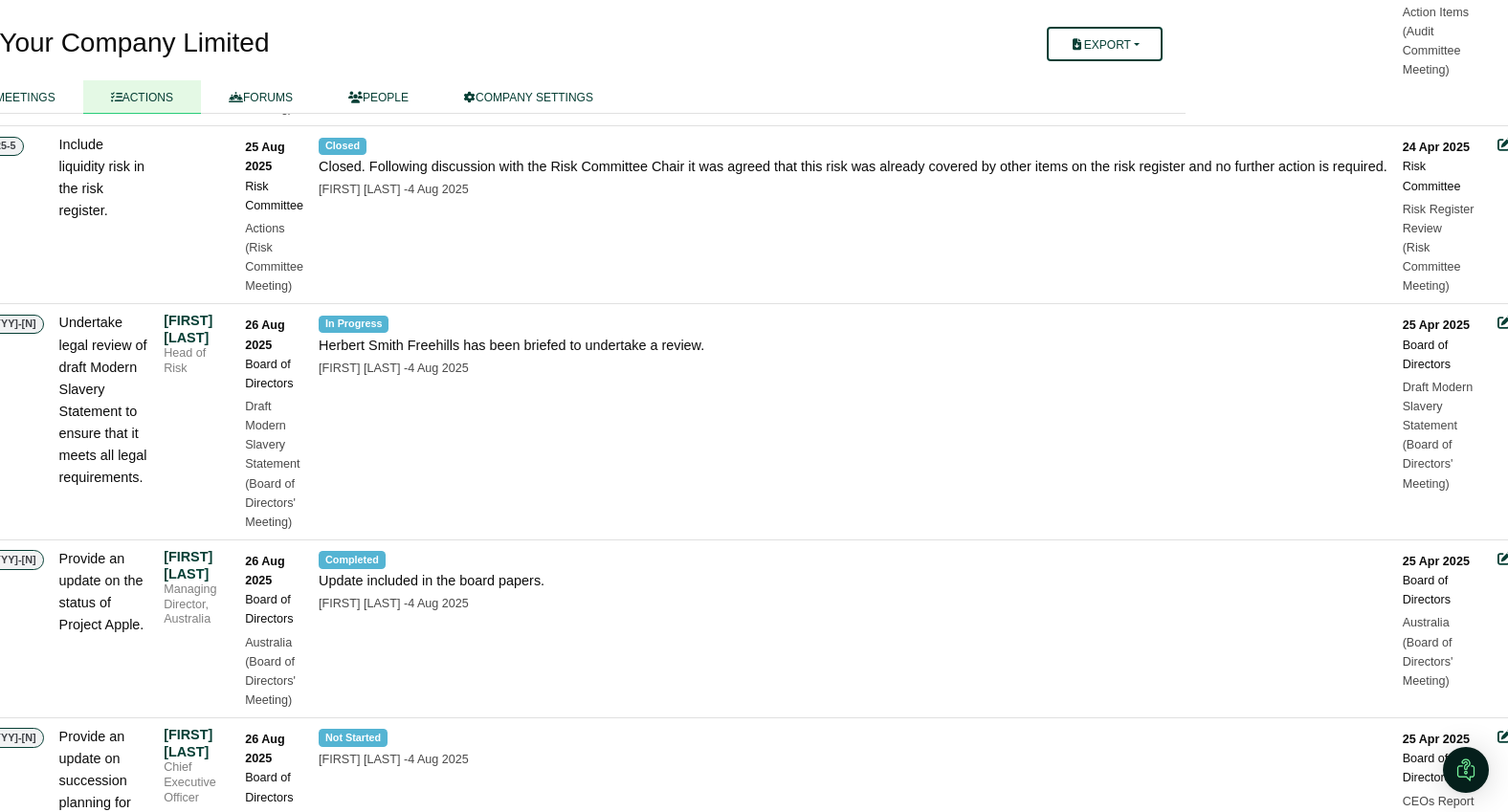 scroll, scrollTop: 376, scrollLeft: 193, axis: both 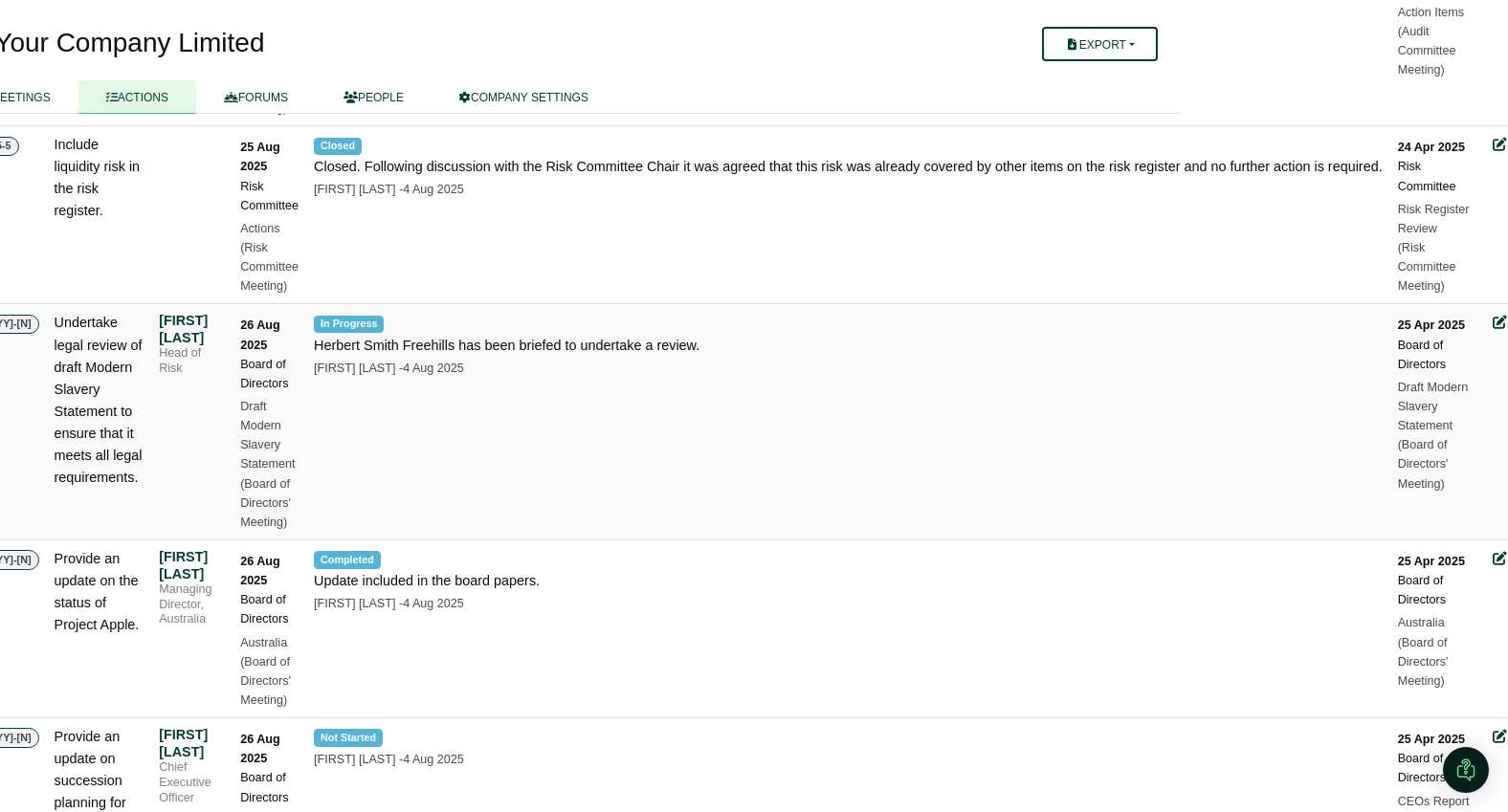 click at bounding box center (1505, 322) 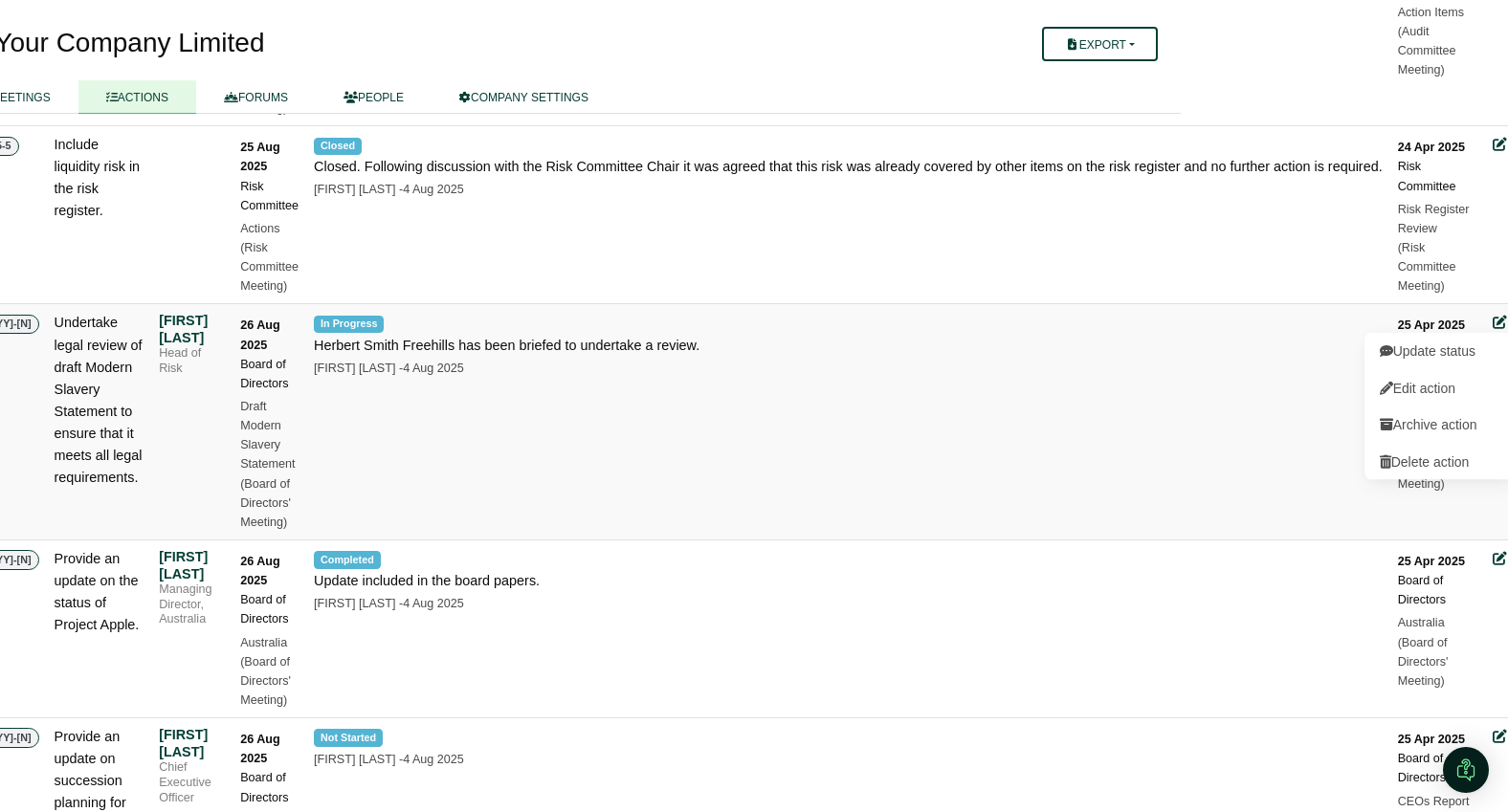 scroll, scrollTop: 376, scrollLeft: 188, axis: both 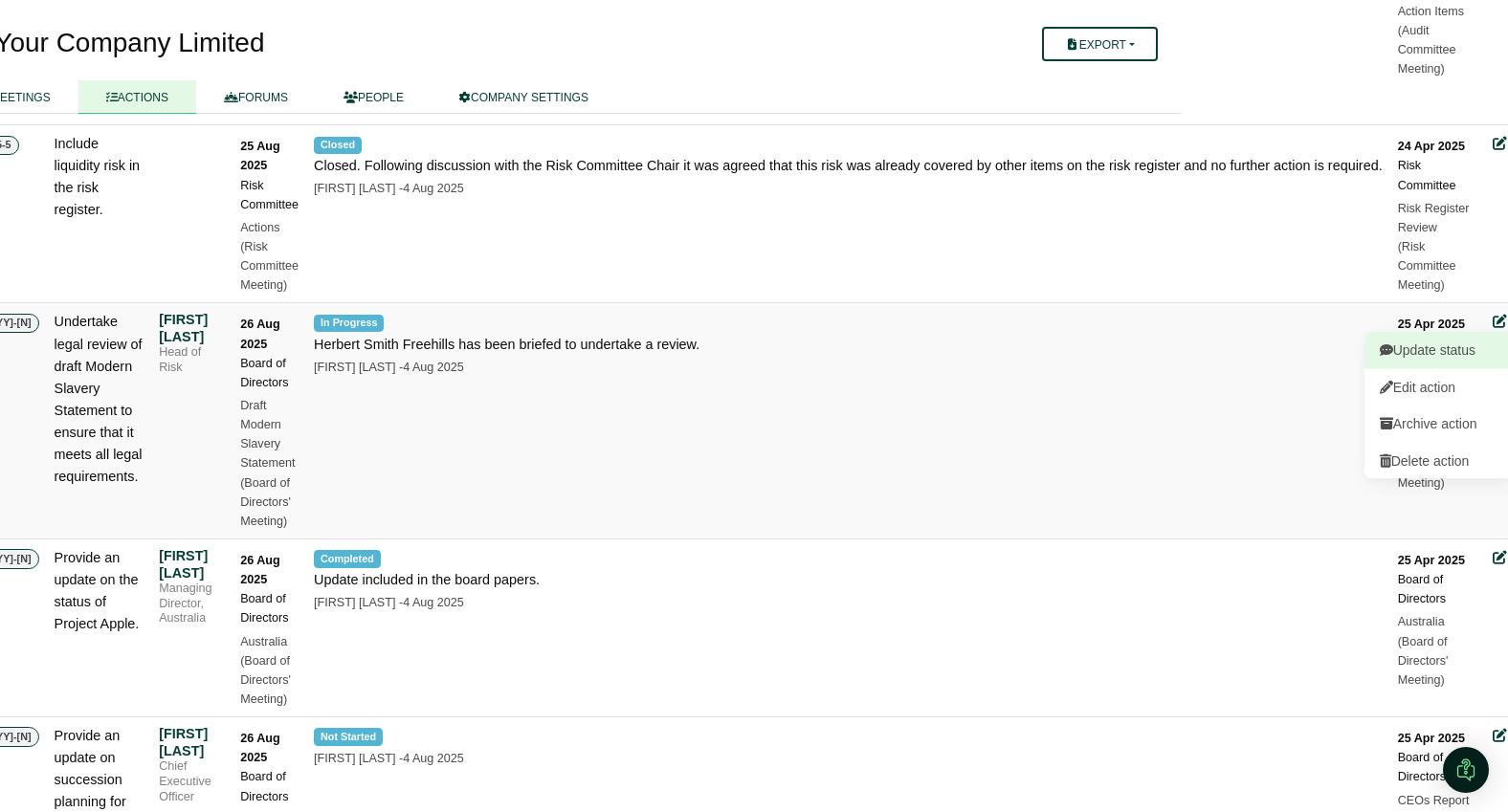 click on "Update status" at bounding box center (1441, 350) 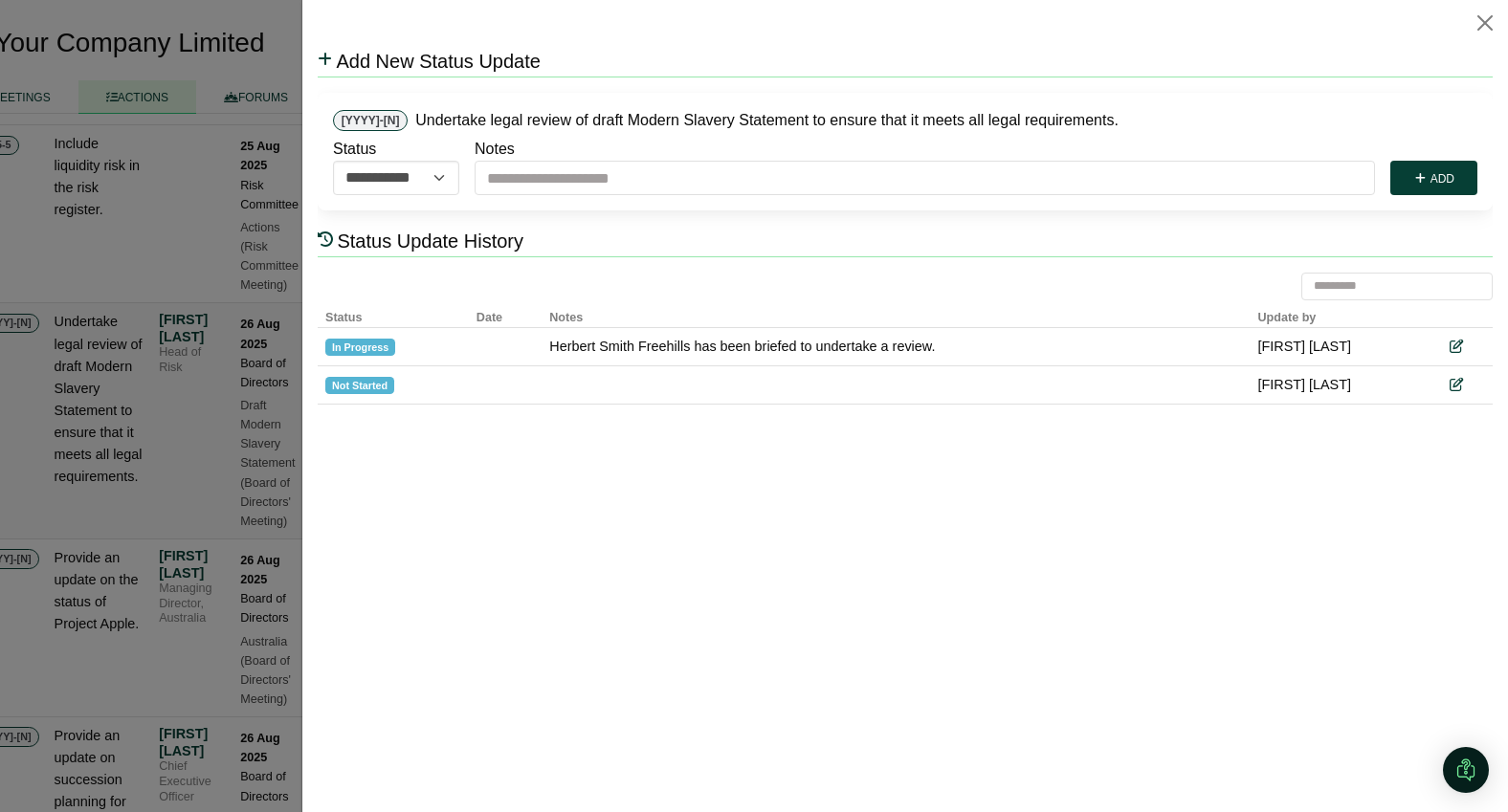 scroll, scrollTop: 0, scrollLeft: 0, axis: both 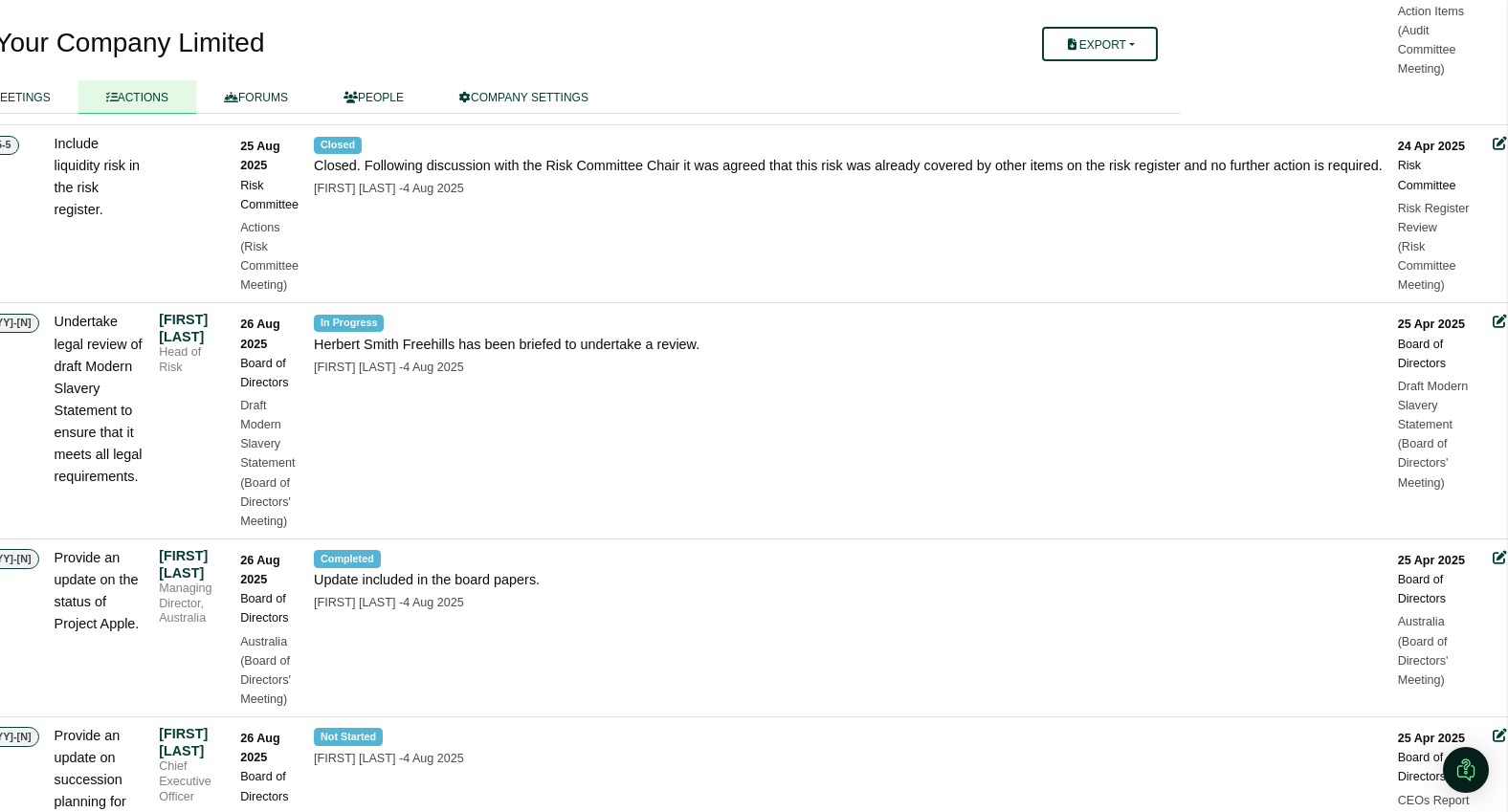 click at bounding box center (754, 406) 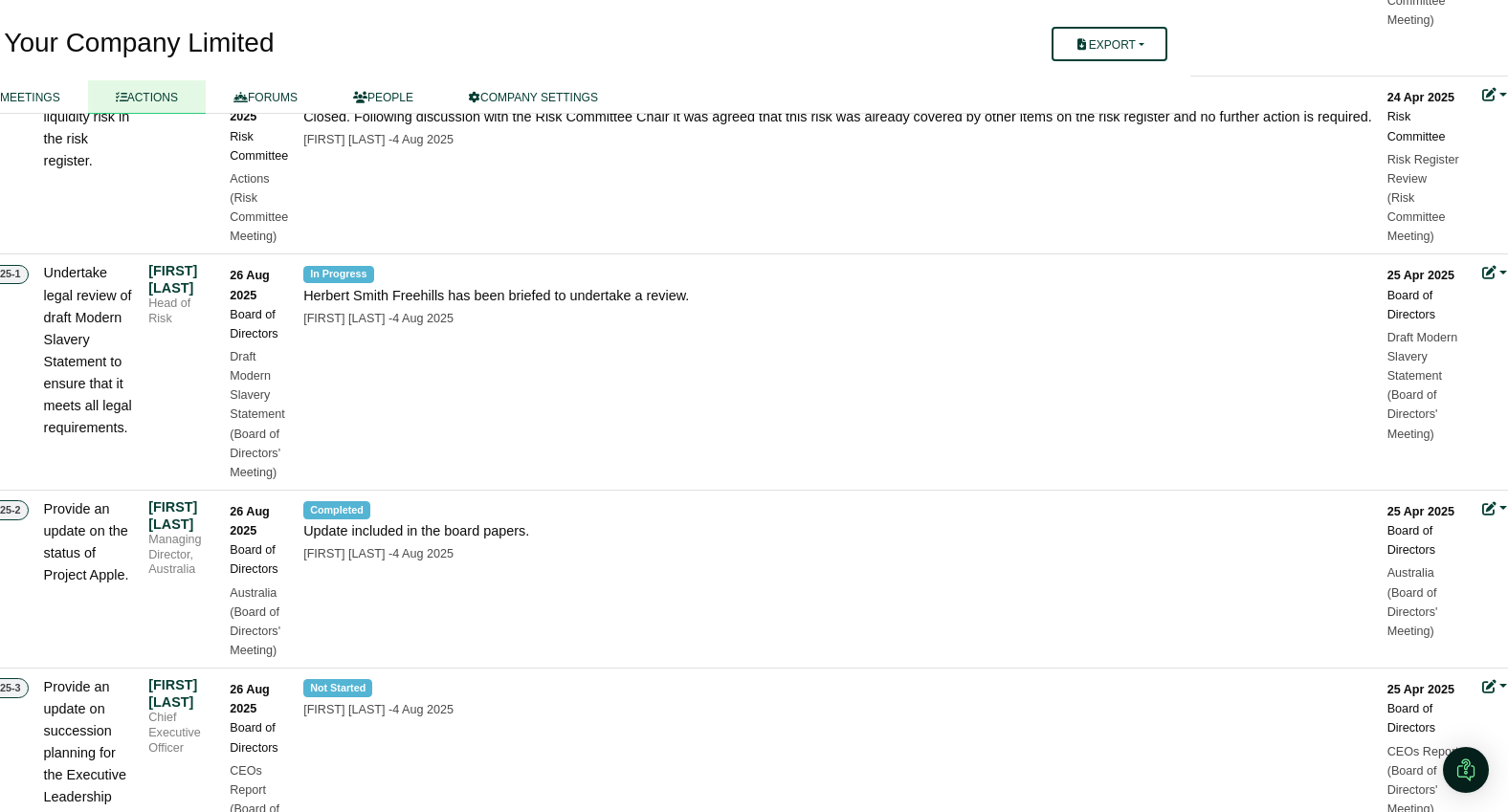 scroll, scrollTop: 419, scrollLeft: 184, axis: both 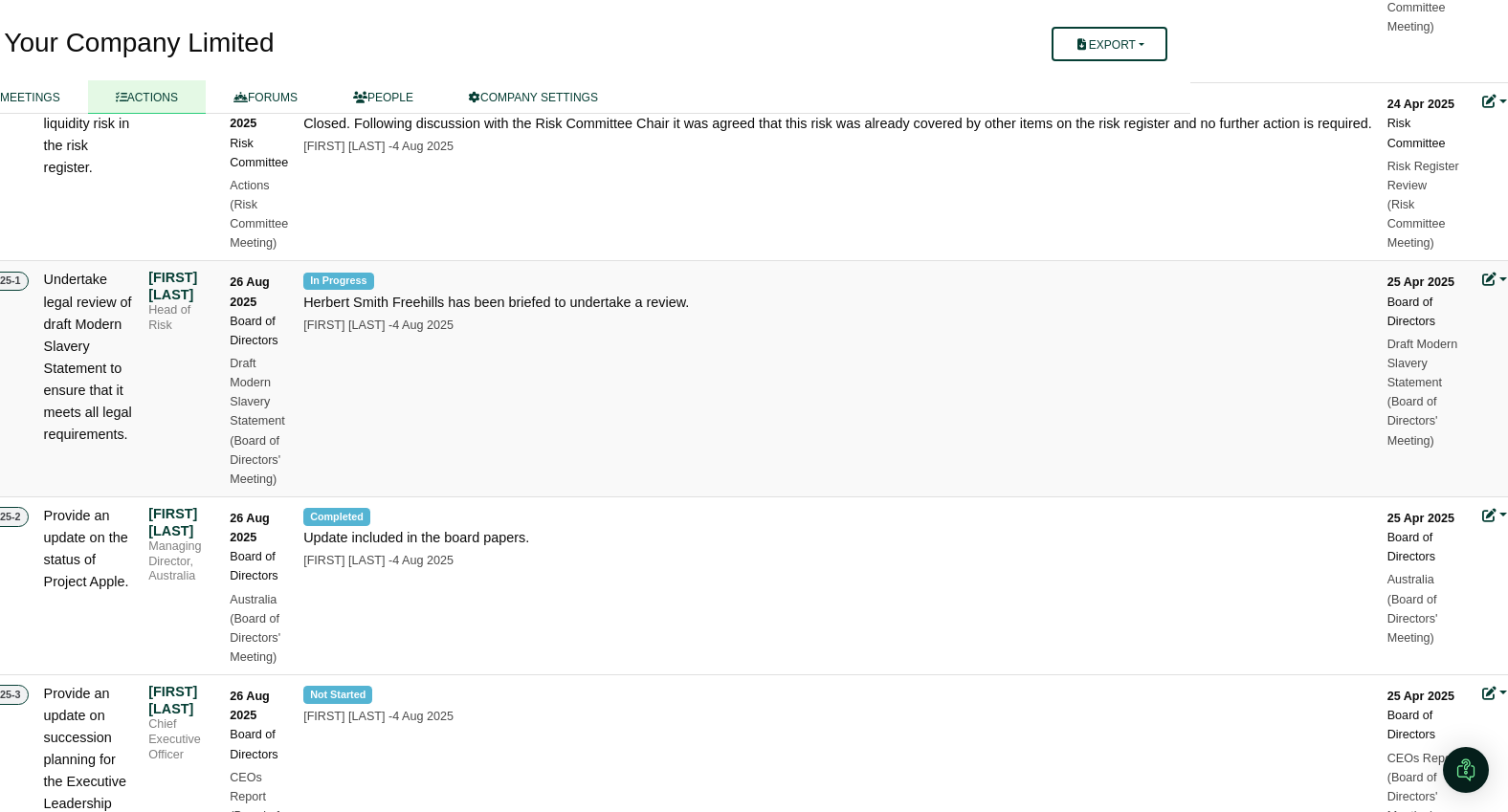 click at bounding box center (1495, 279) 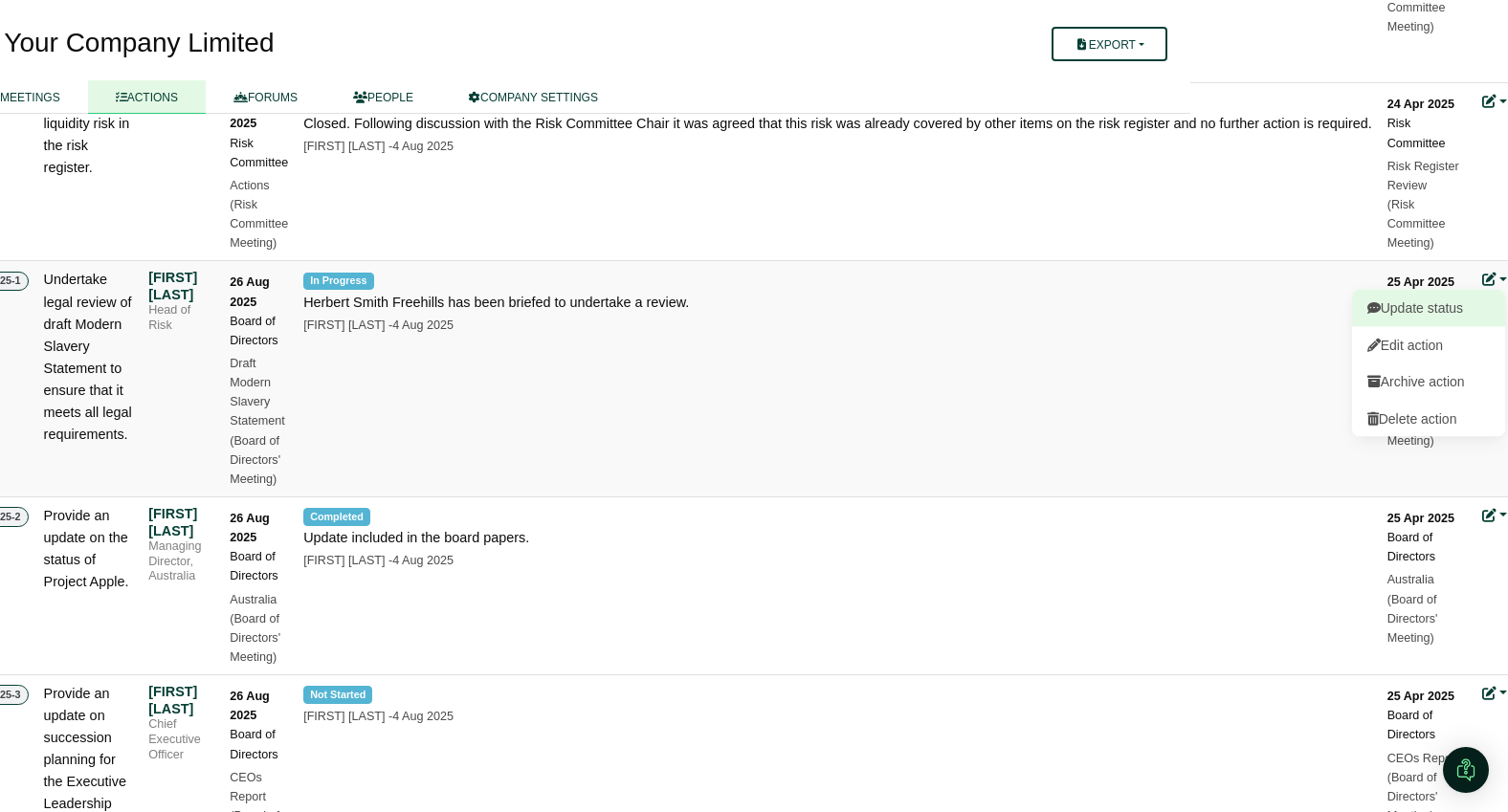 click on "Update status" at bounding box center (1429, 308) 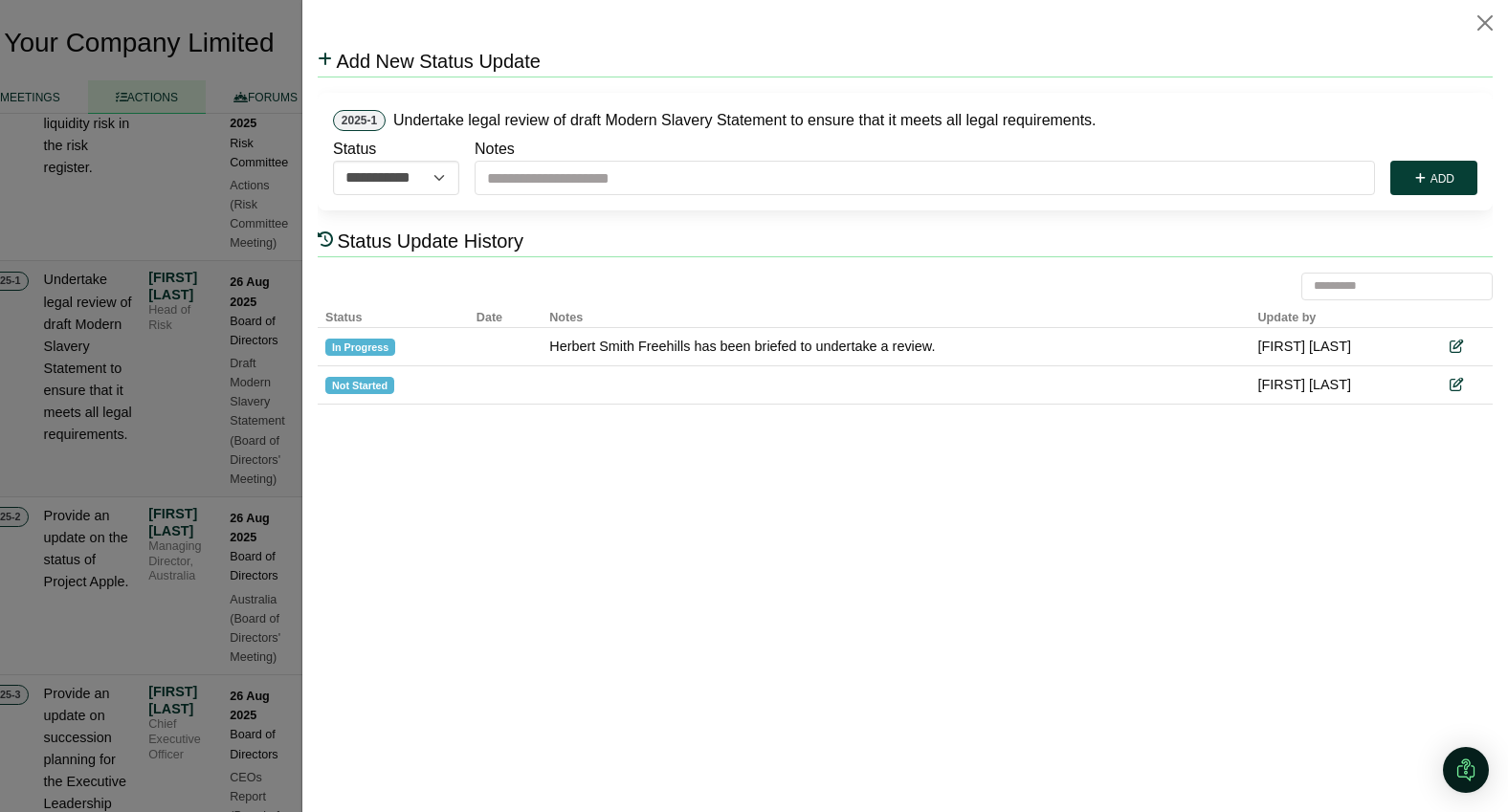 scroll, scrollTop: 0, scrollLeft: 0, axis: both 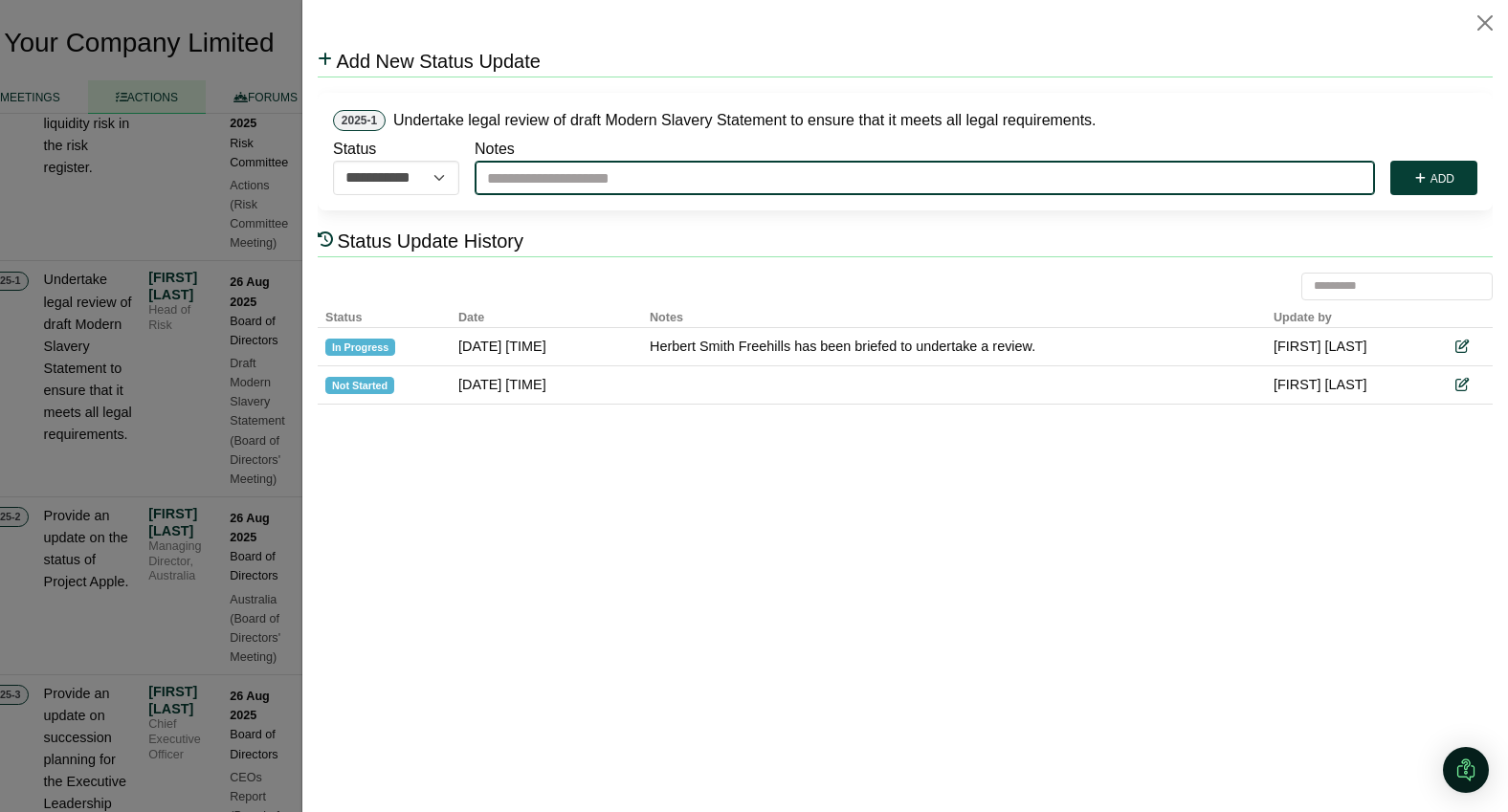 click on "Notes" at bounding box center (924, 178) 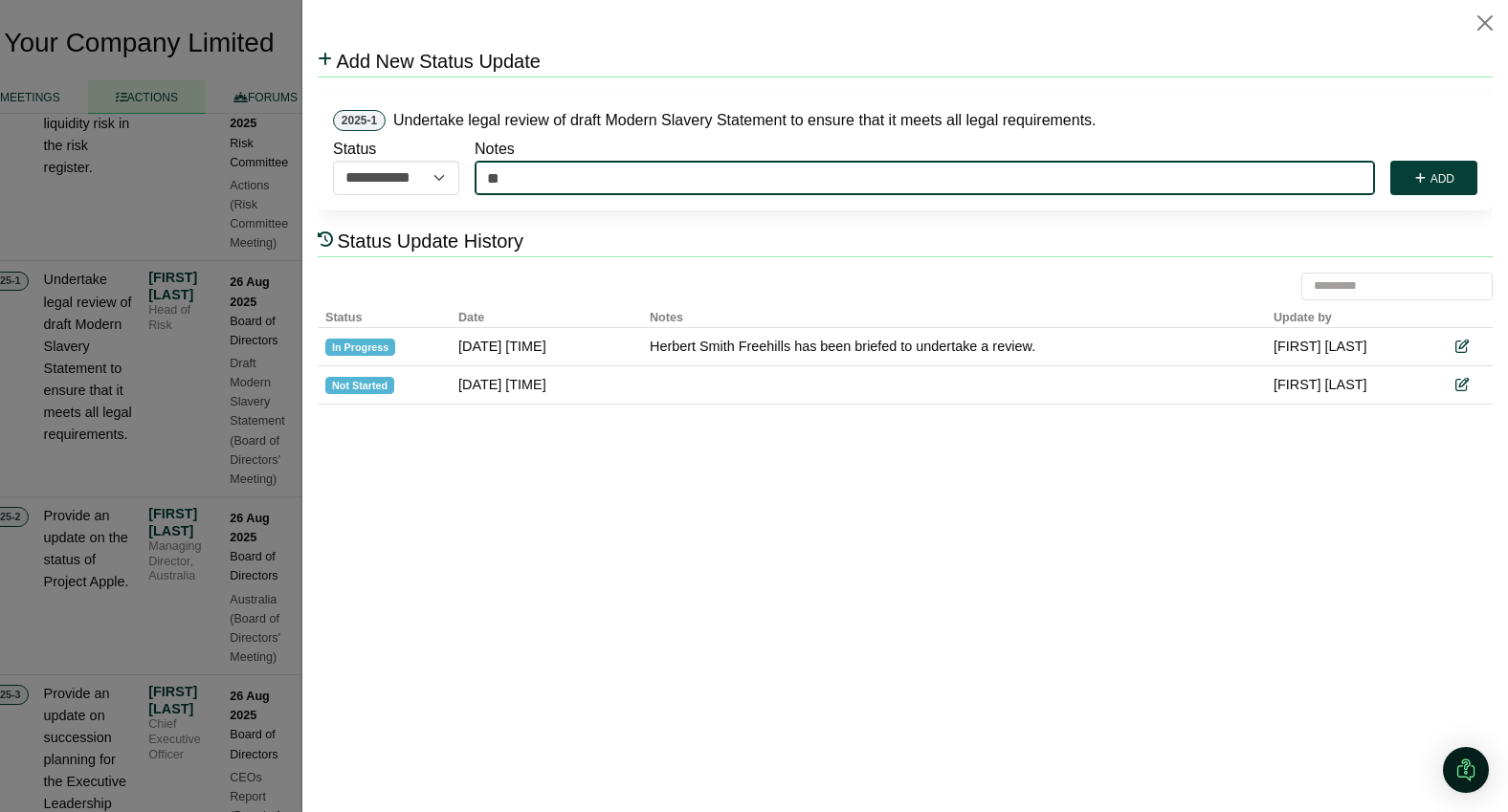 type on "*" 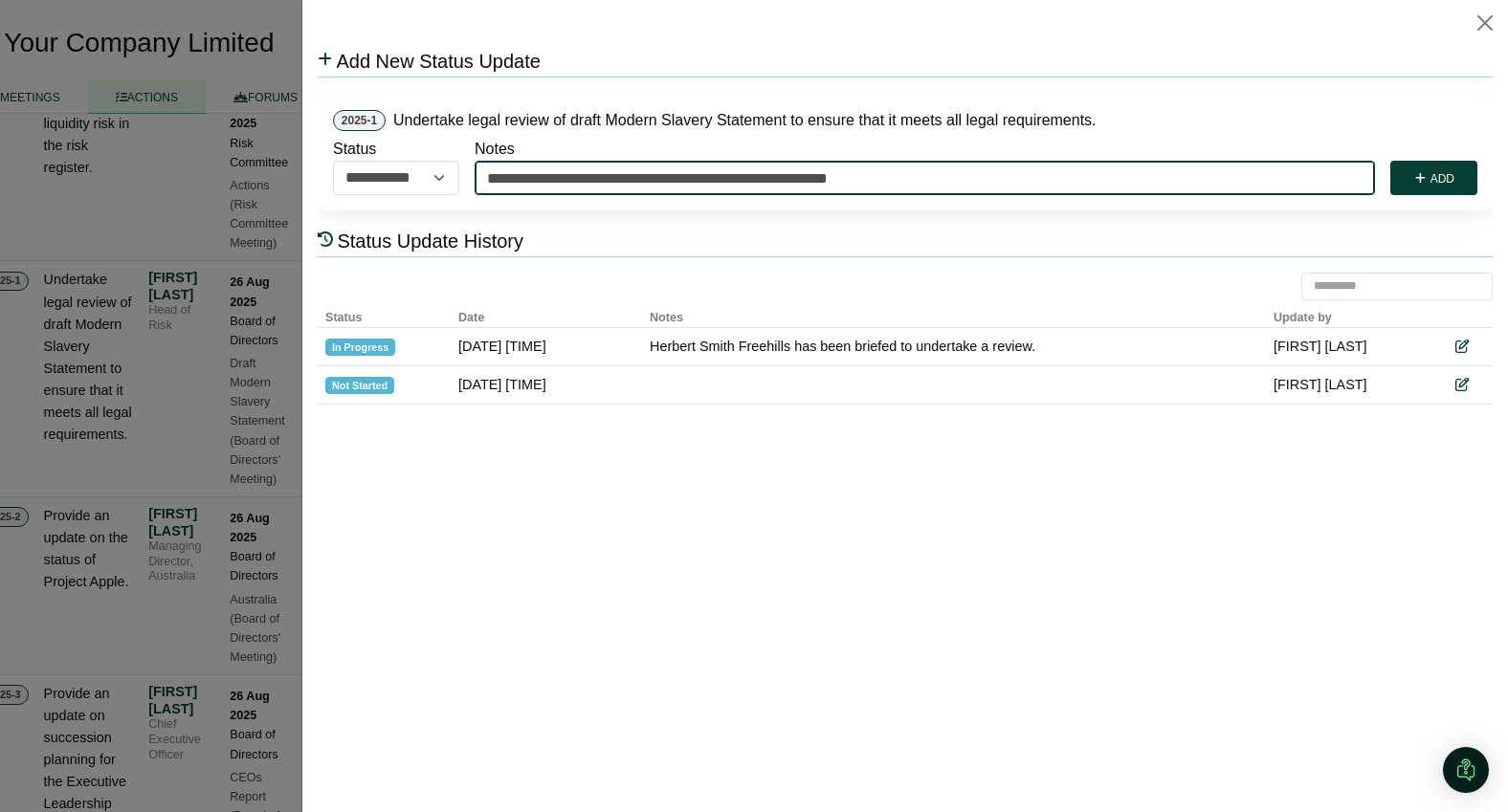 click on "**********" at bounding box center [924, 178] 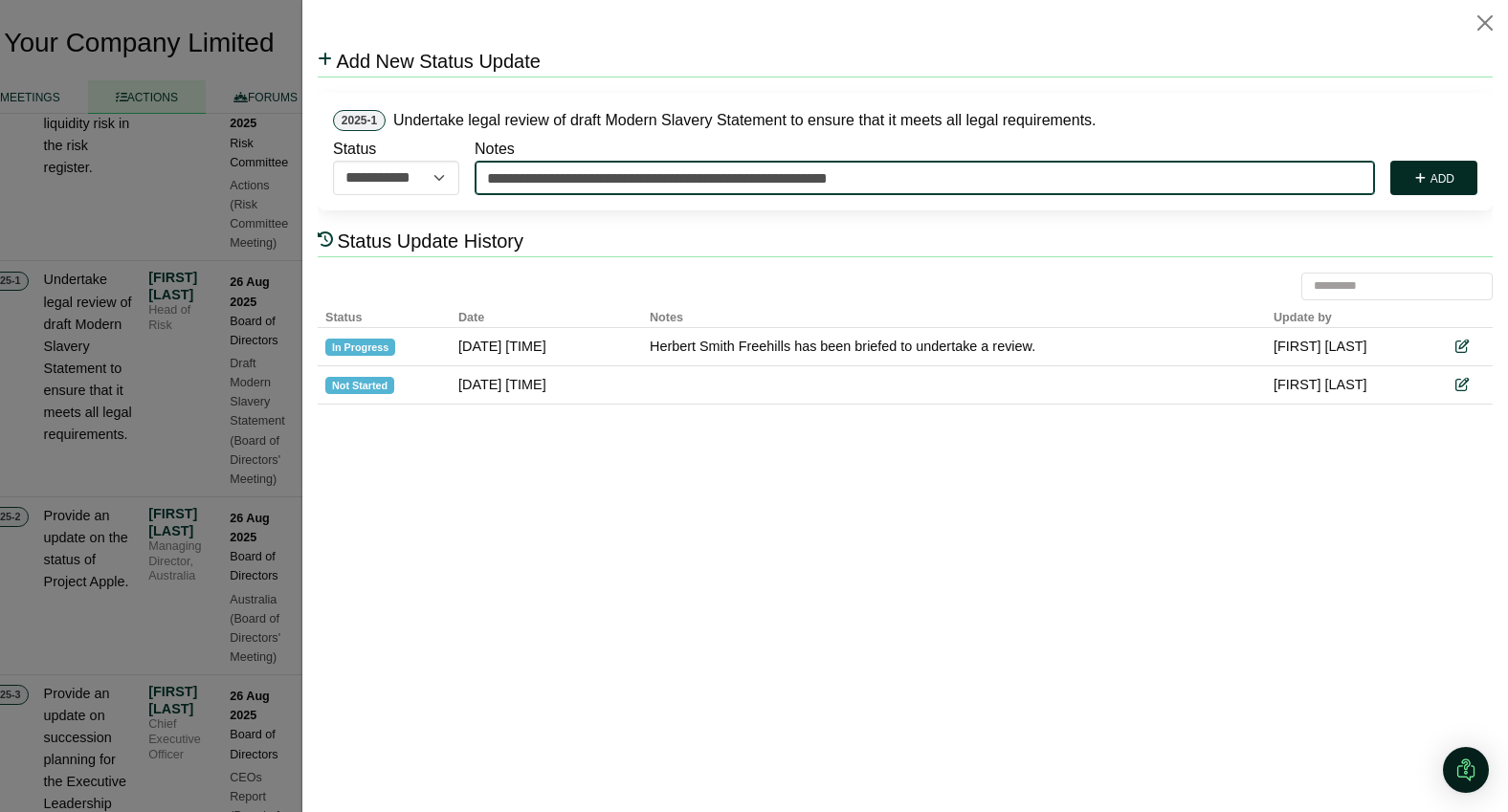 type on "**********" 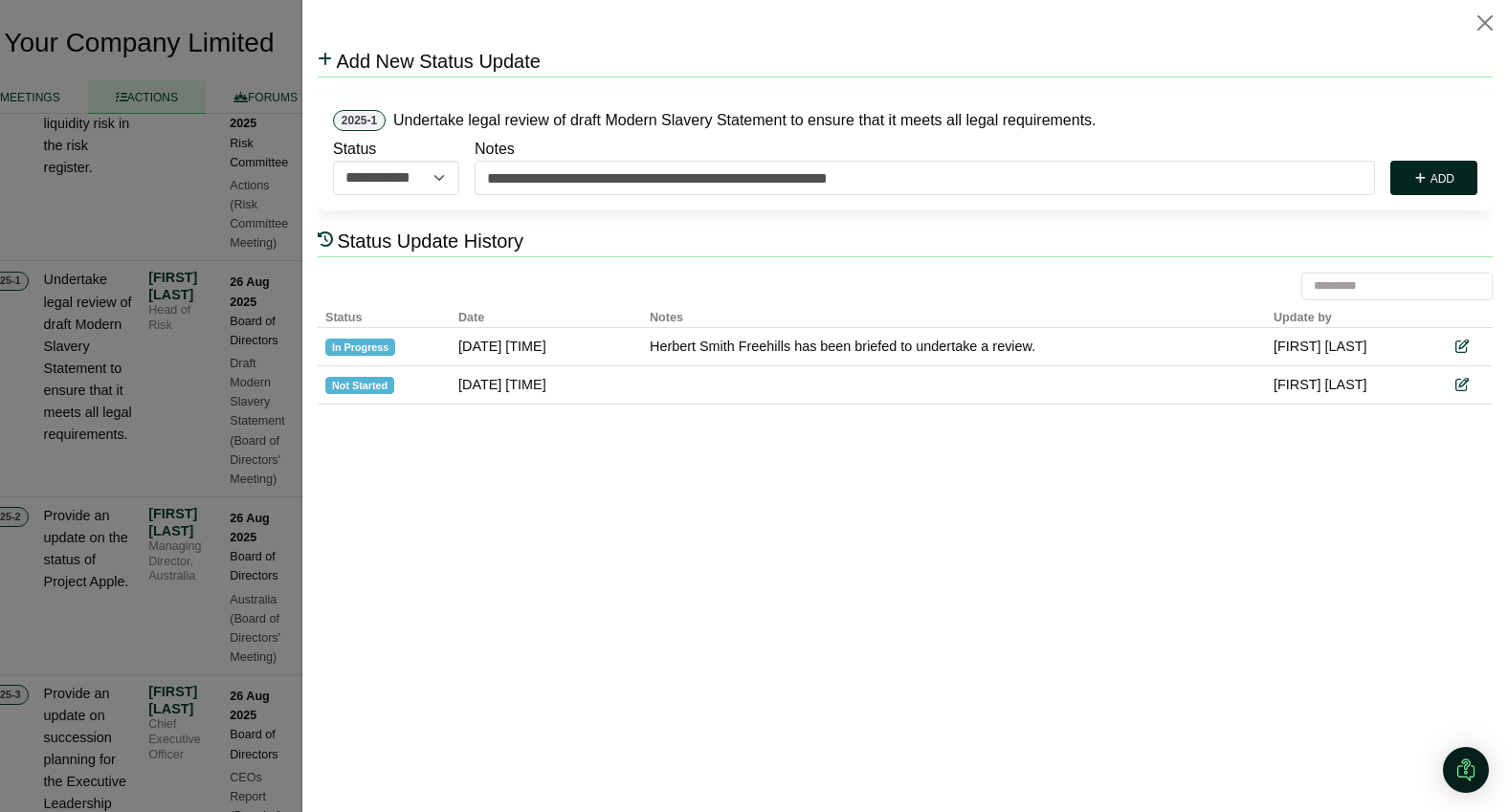 click on "Add" at bounding box center (1433, 178) 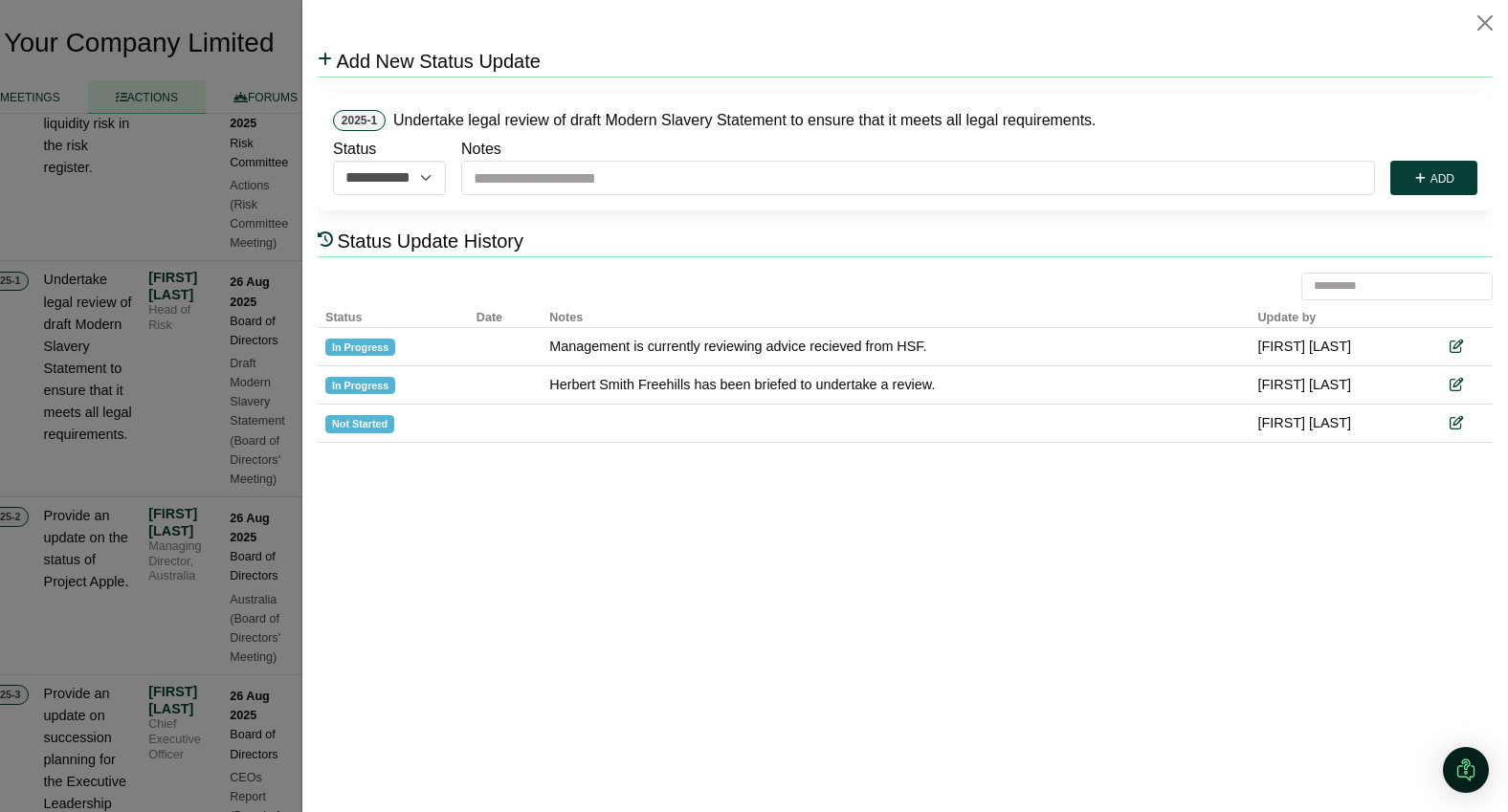 scroll, scrollTop: 0, scrollLeft: 0, axis: both 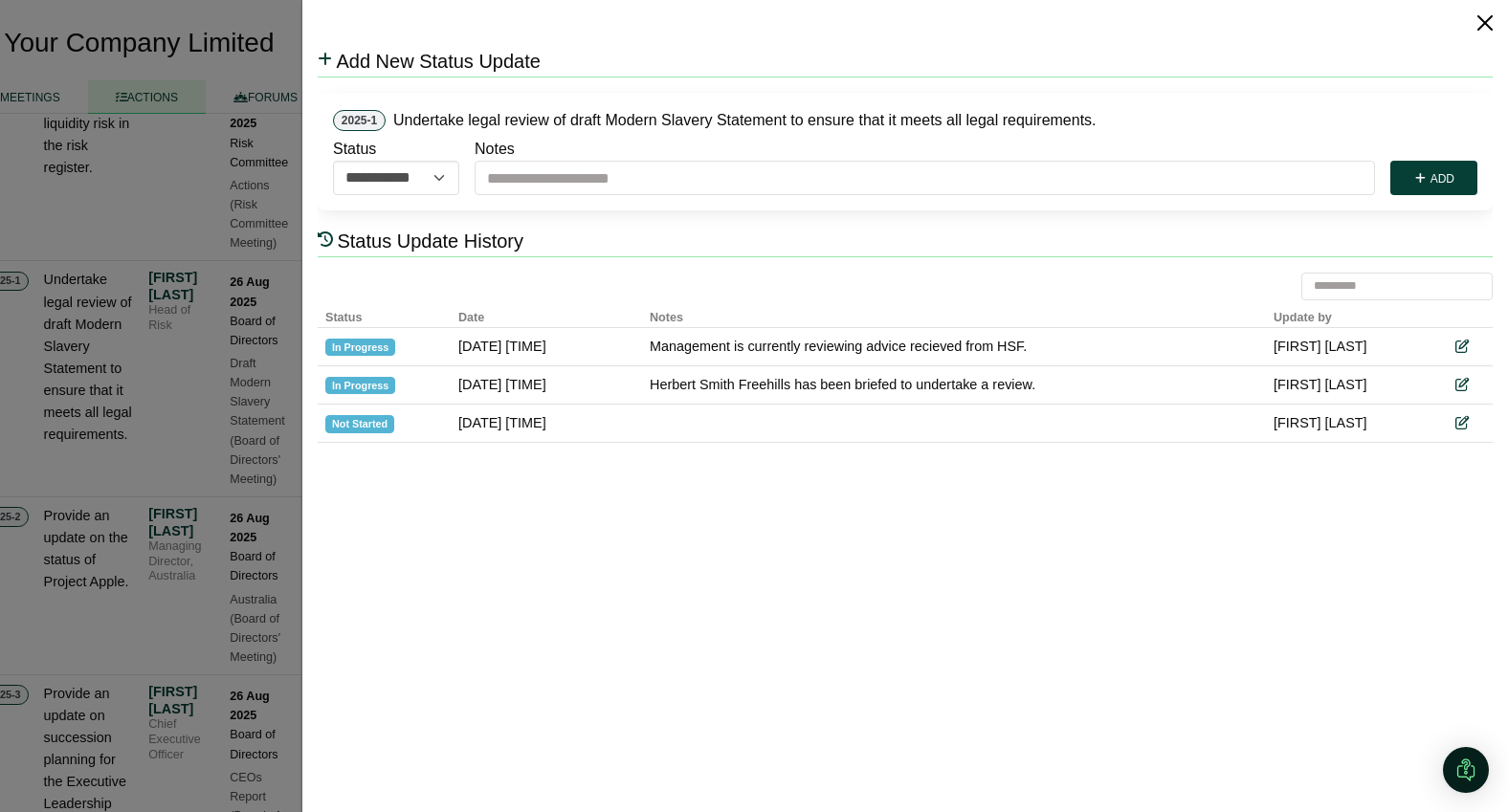 click at bounding box center [1485, 23] 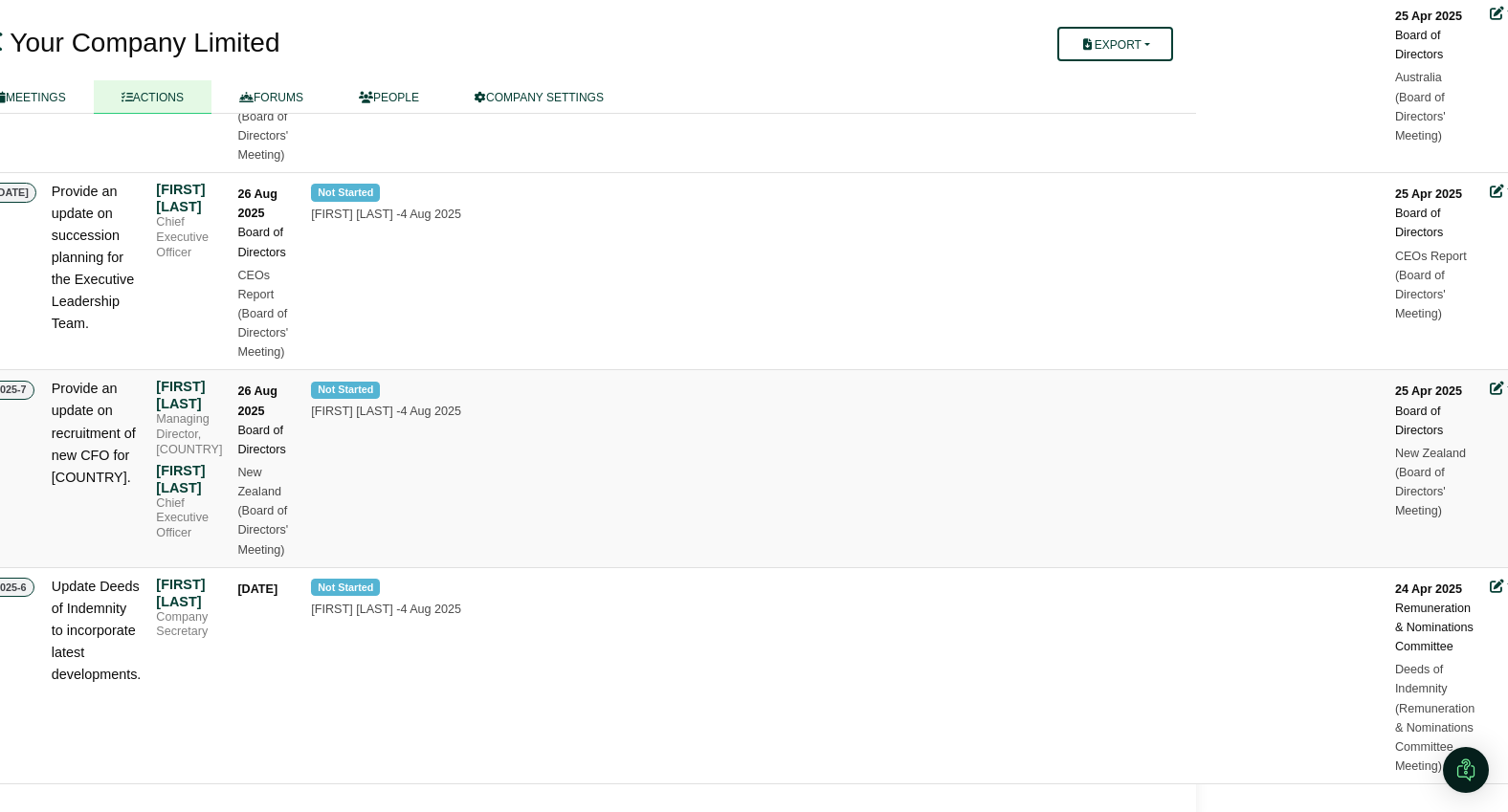 scroll, scrollTop: 921, scrollLeft: 193, axis: both 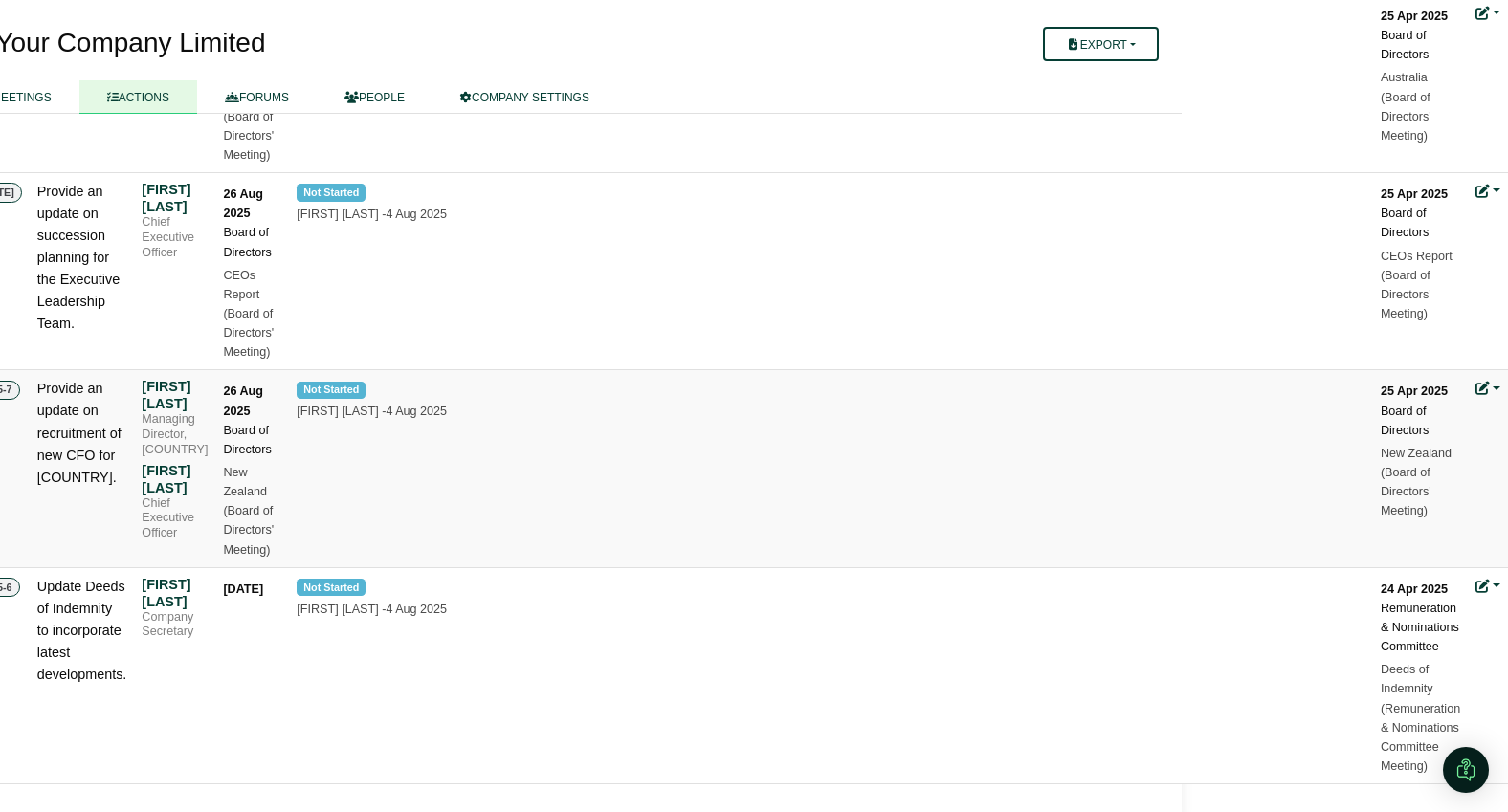 click at bounding box center [1488, 388] 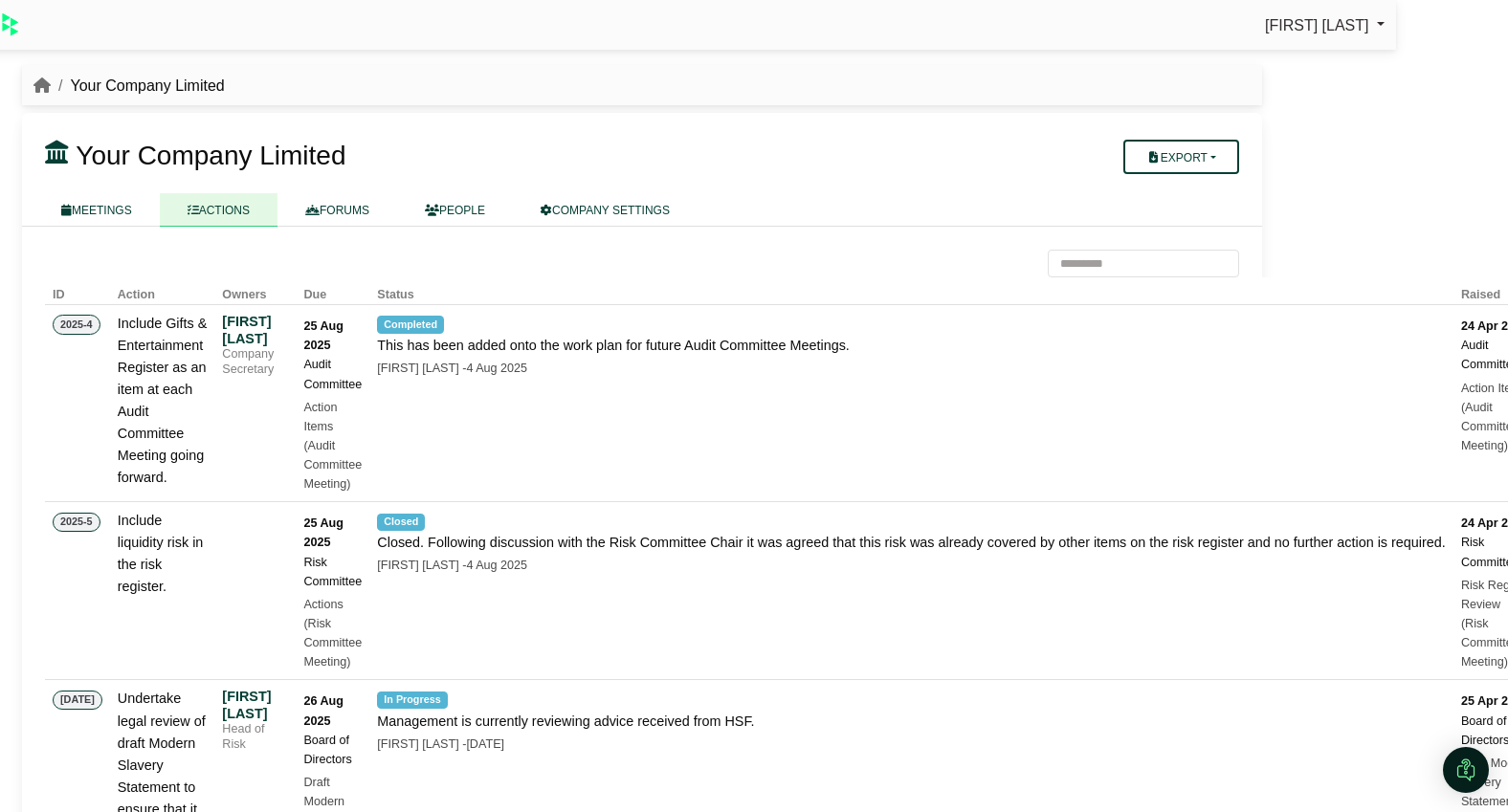 scroll, scrollTop: 0, scrollLeft: 0, axis: both 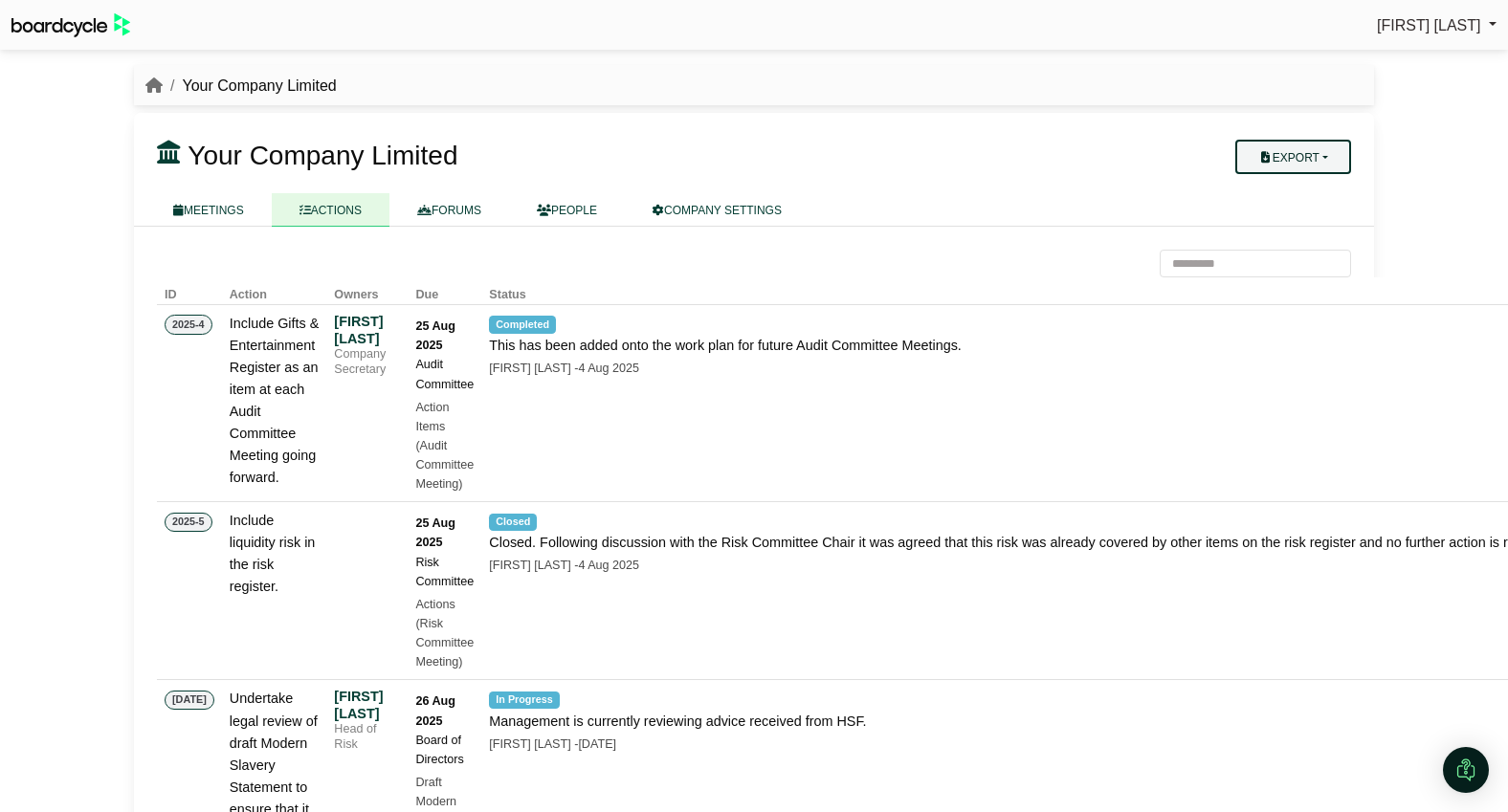 click on "Export" at bounding box center [1293, 157] 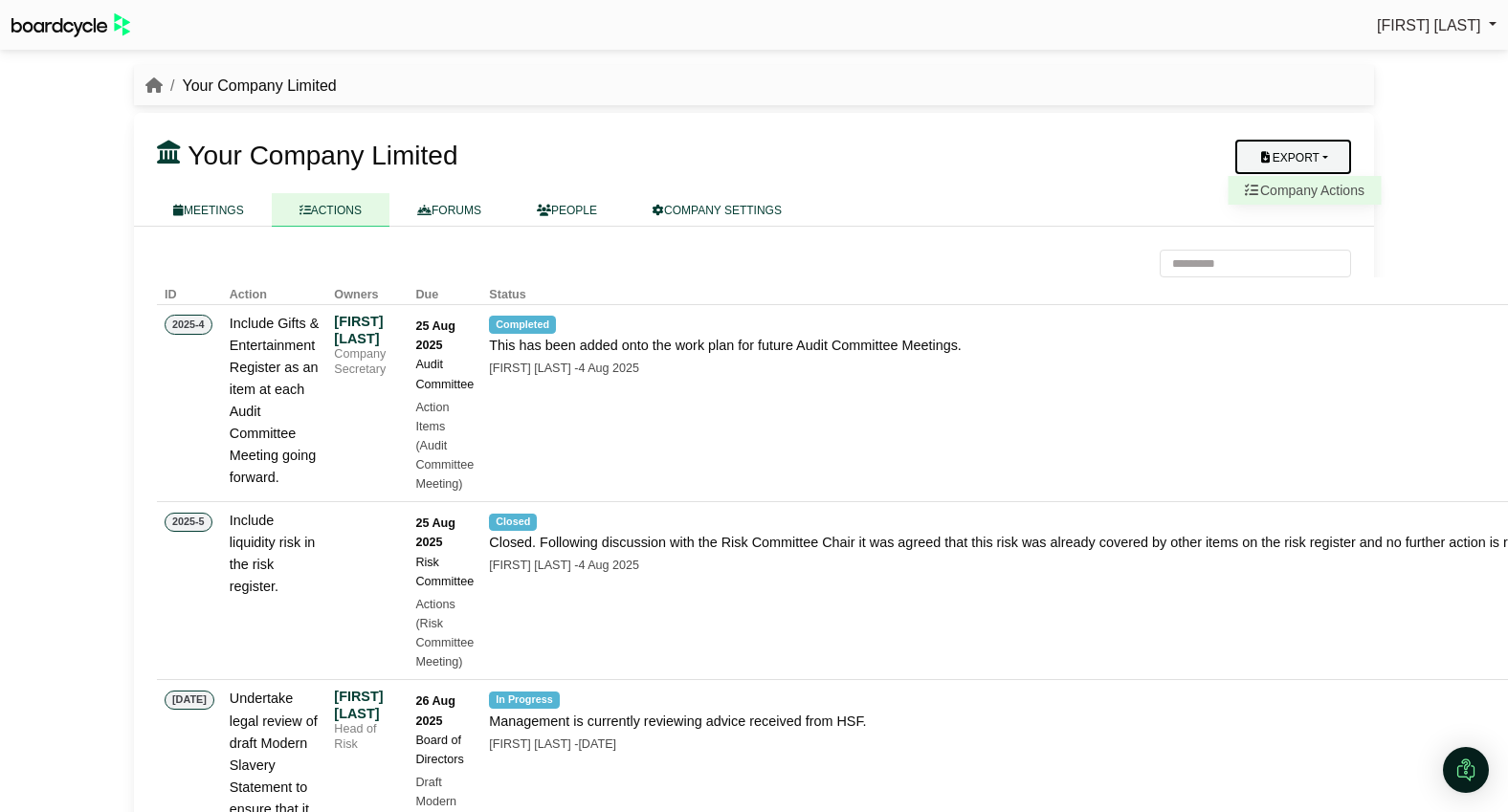 click on "Company Actions" at bounding box center [1305, 190] 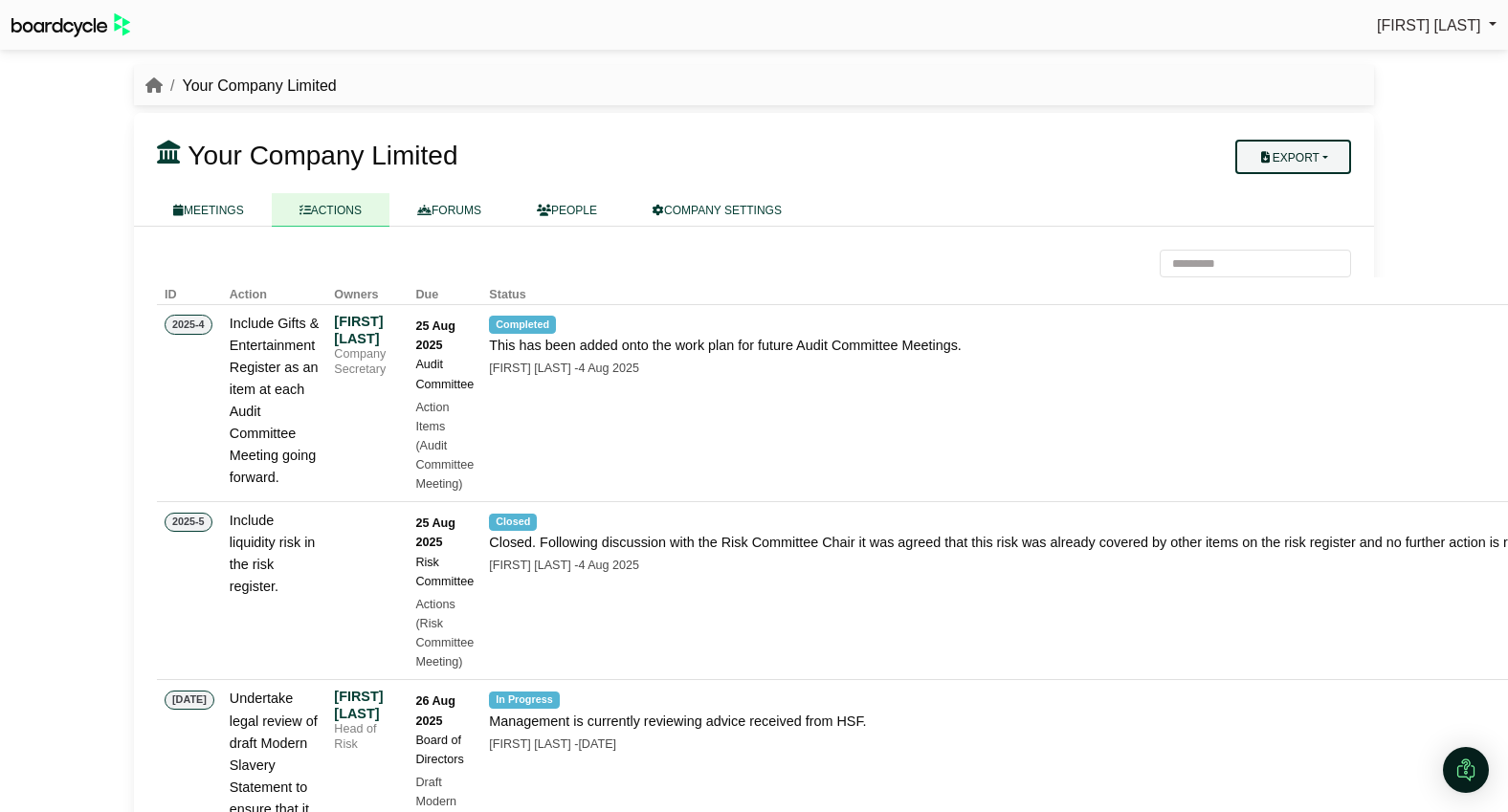 click on "Export" at bounding box center (1293, 157) 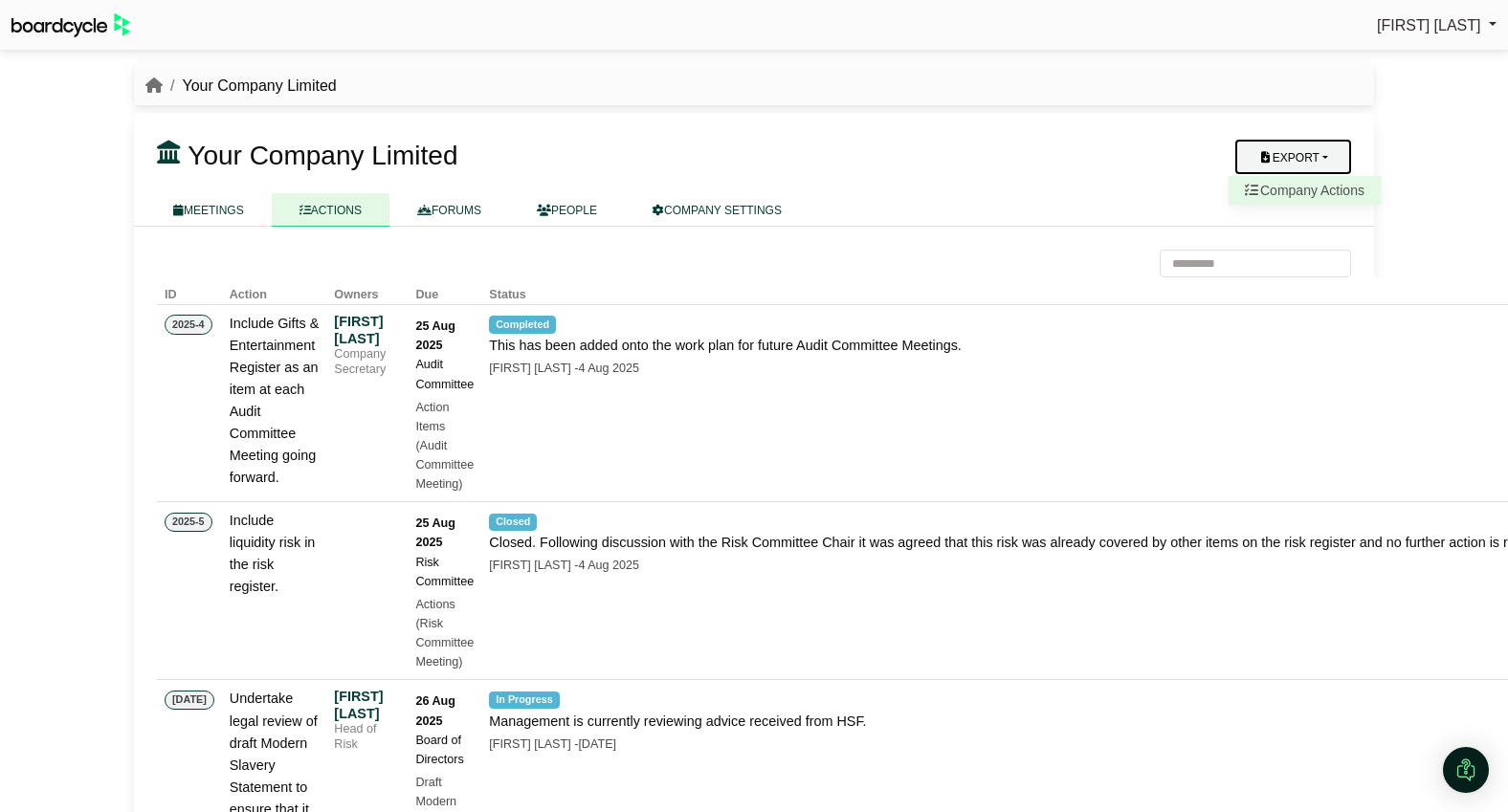 click on "Company Actions" at bounding box center [1305, 190] 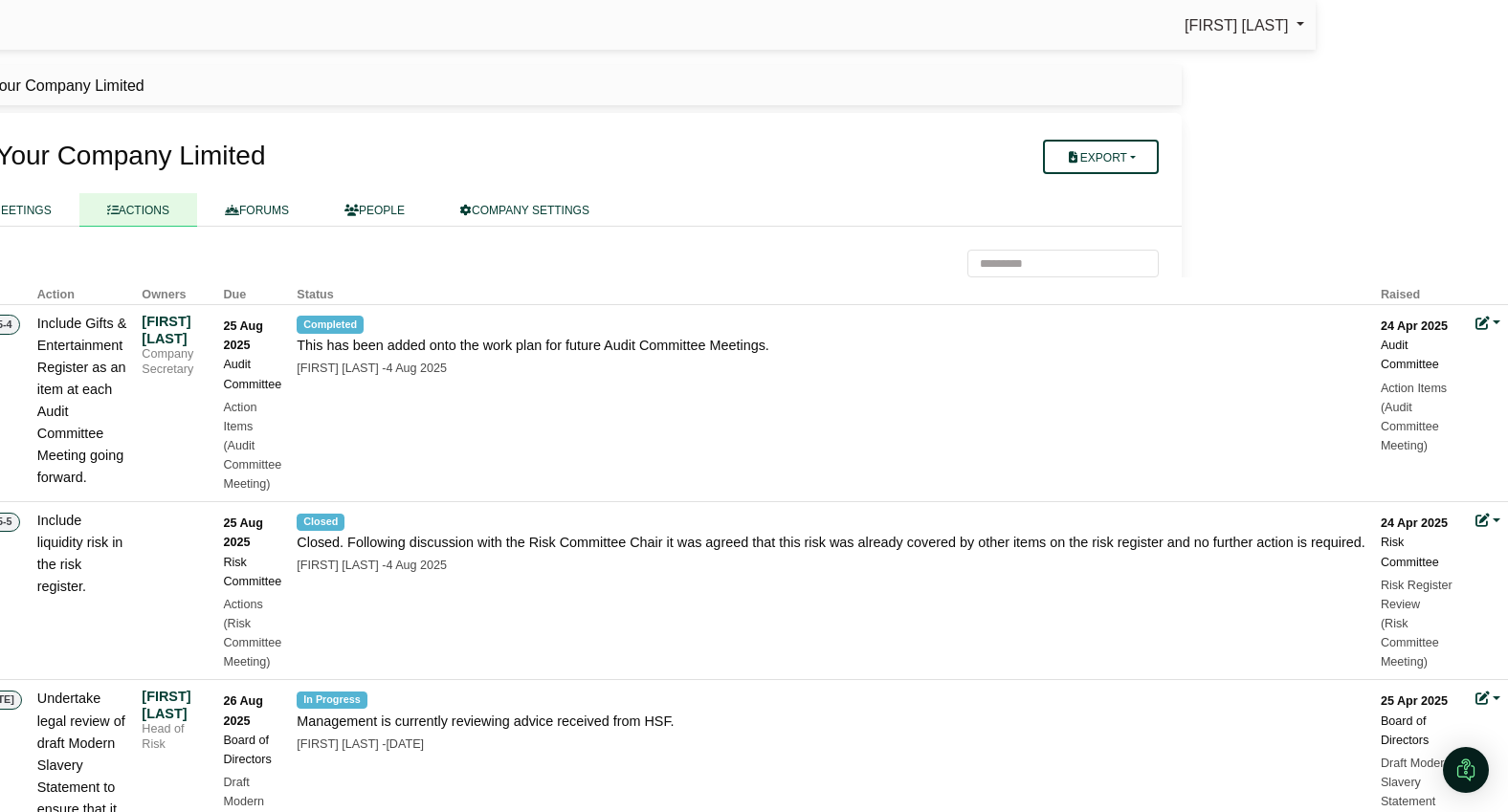scroll, scrollTop: 0, scrollLeft: 0, axis: both 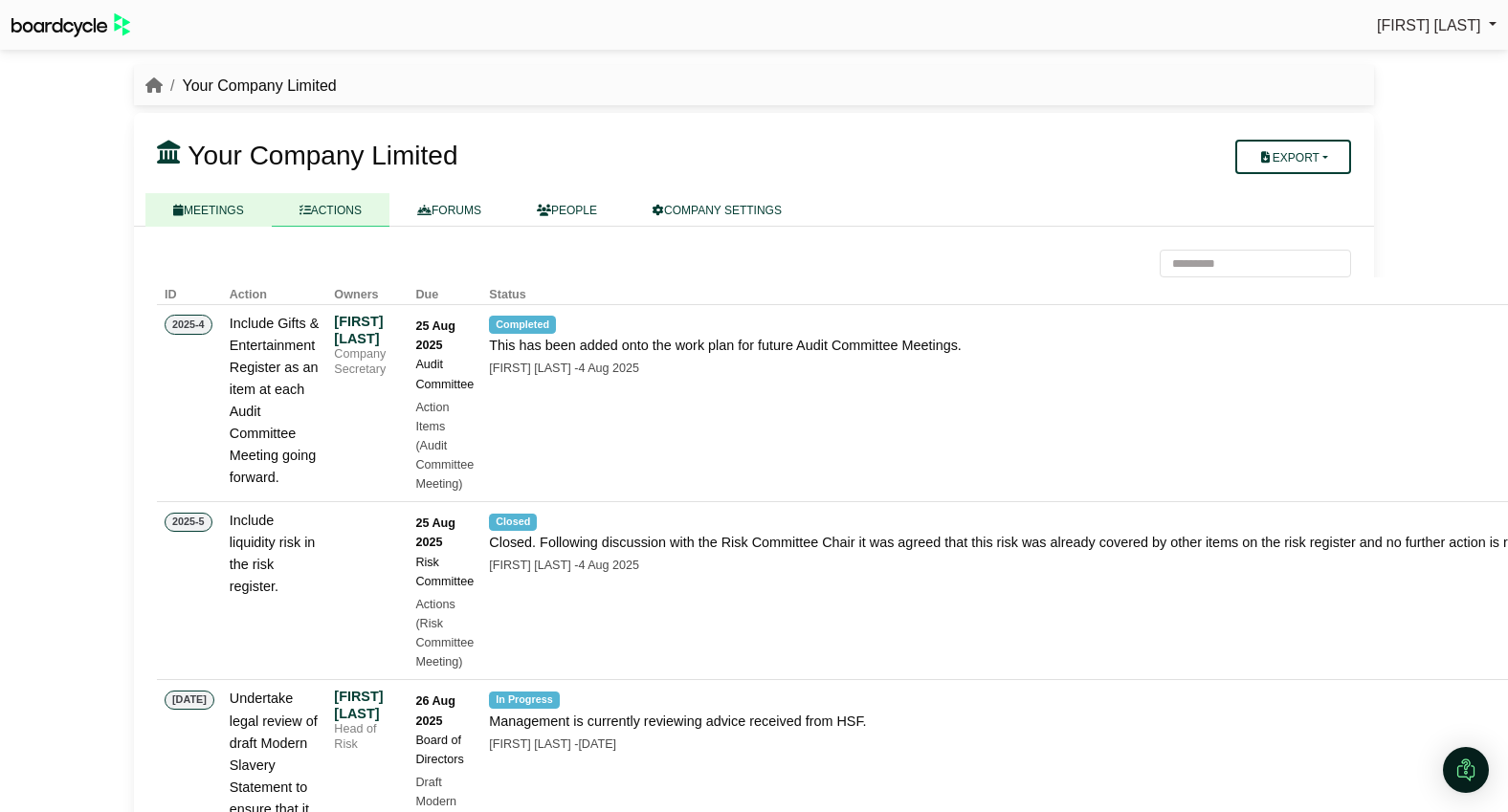 click on "MEETINGS" at bounding box center [209, 209] 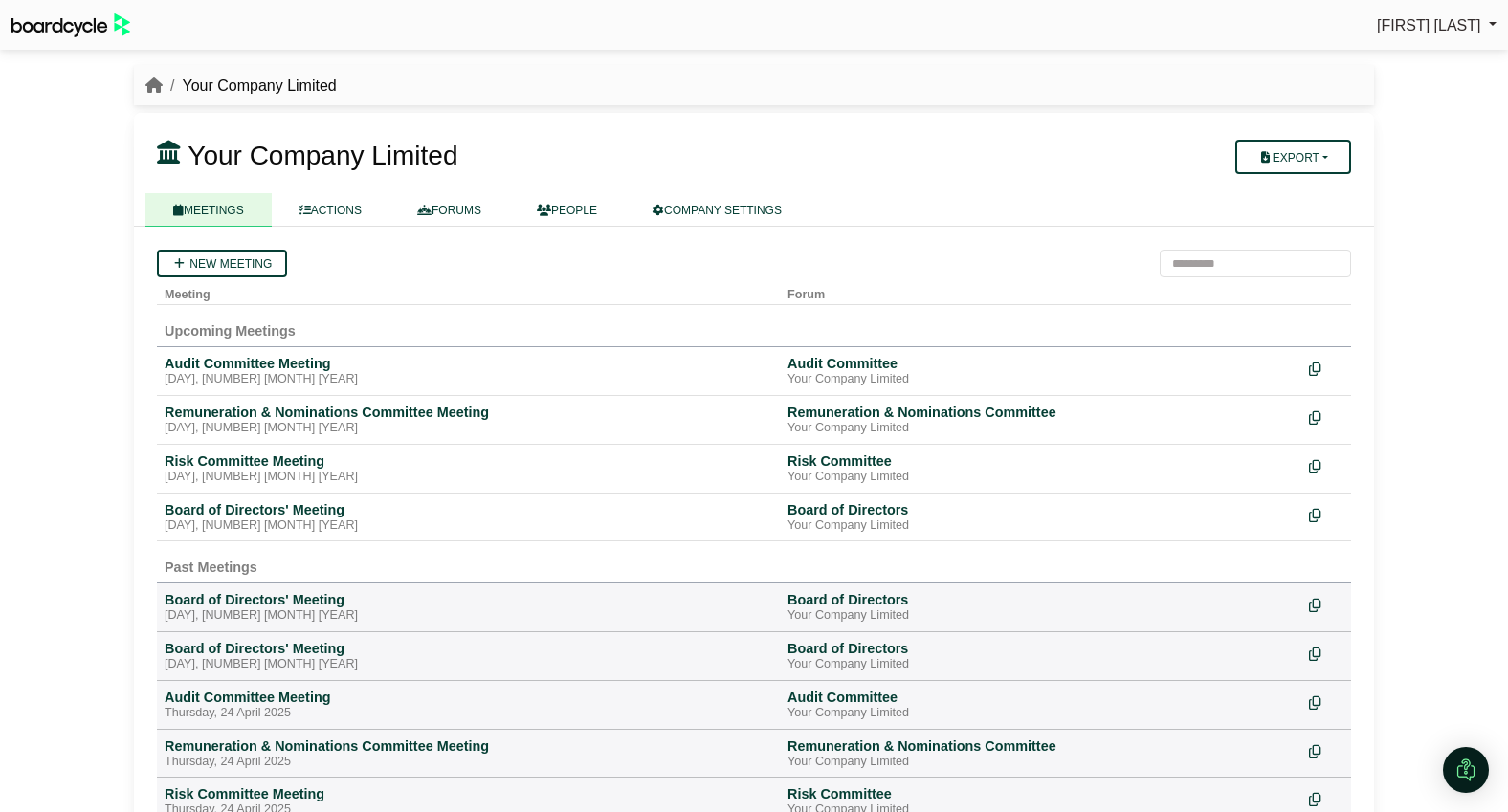 scroll, scrollTop: 0, scrollLeft: 0, axis: both 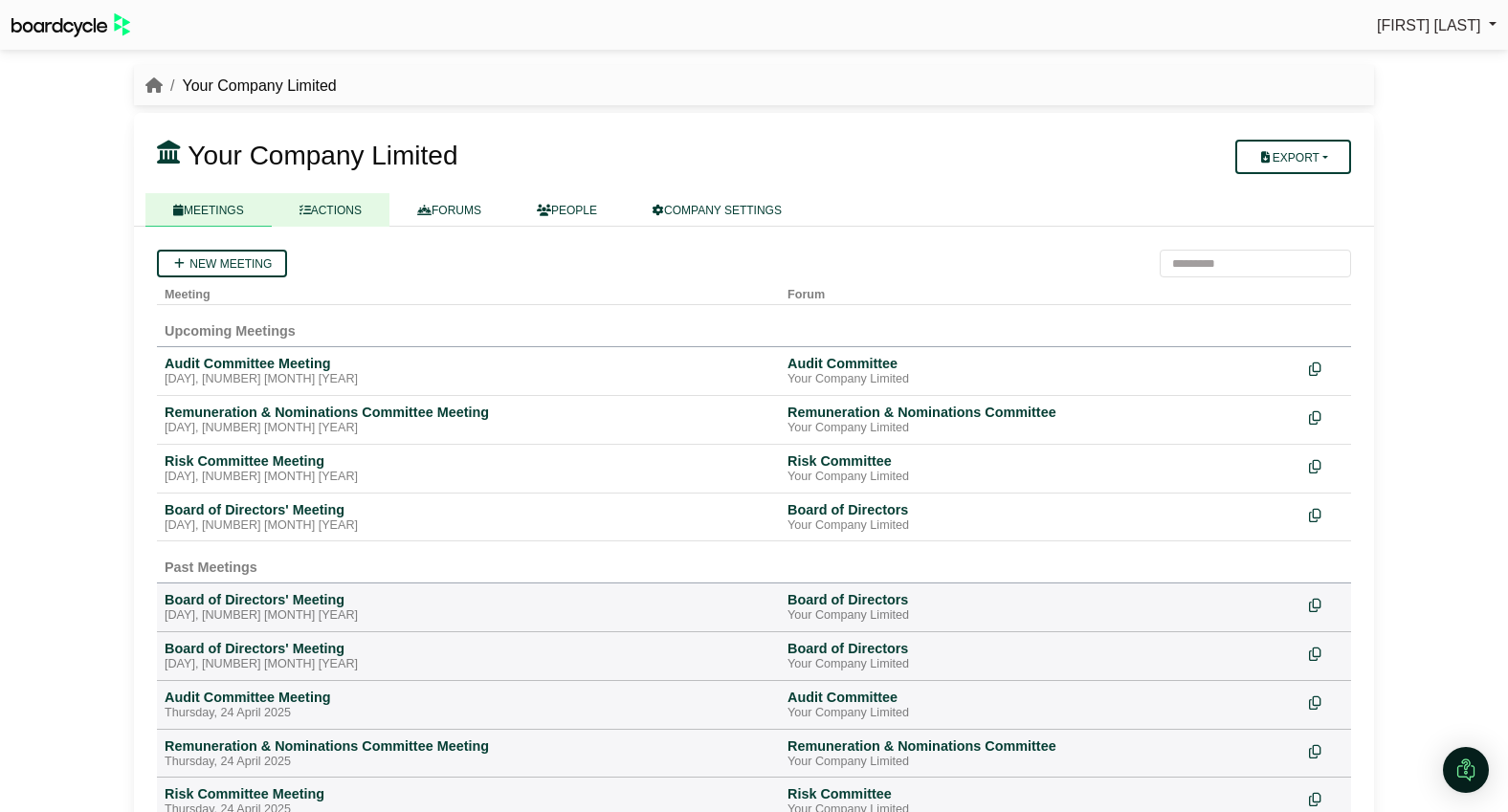 click on "ACTIONS" at bounding box center (330, 209) 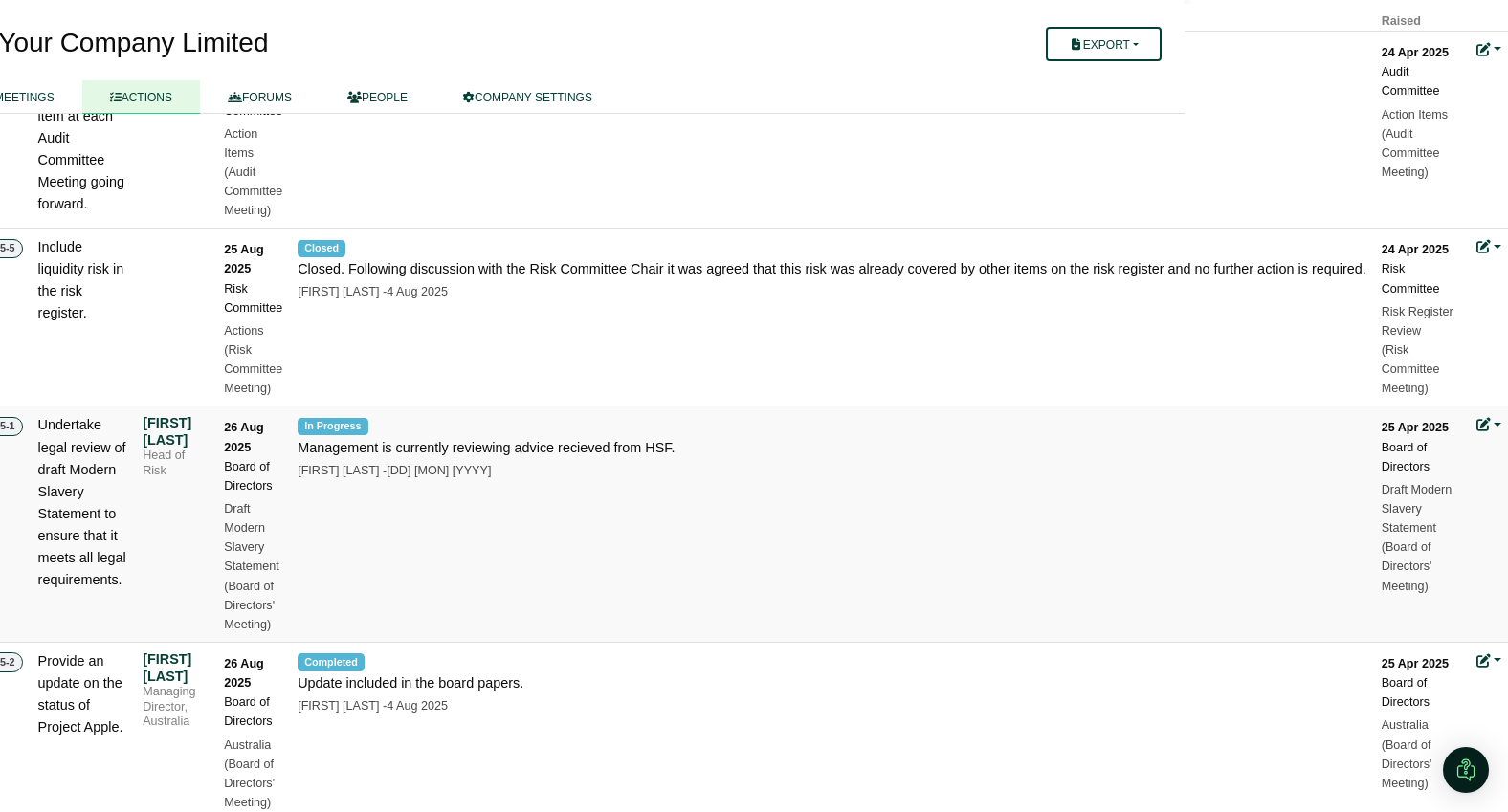 scroll, scrollTop: 274, scrollLeft: 193, axis: both 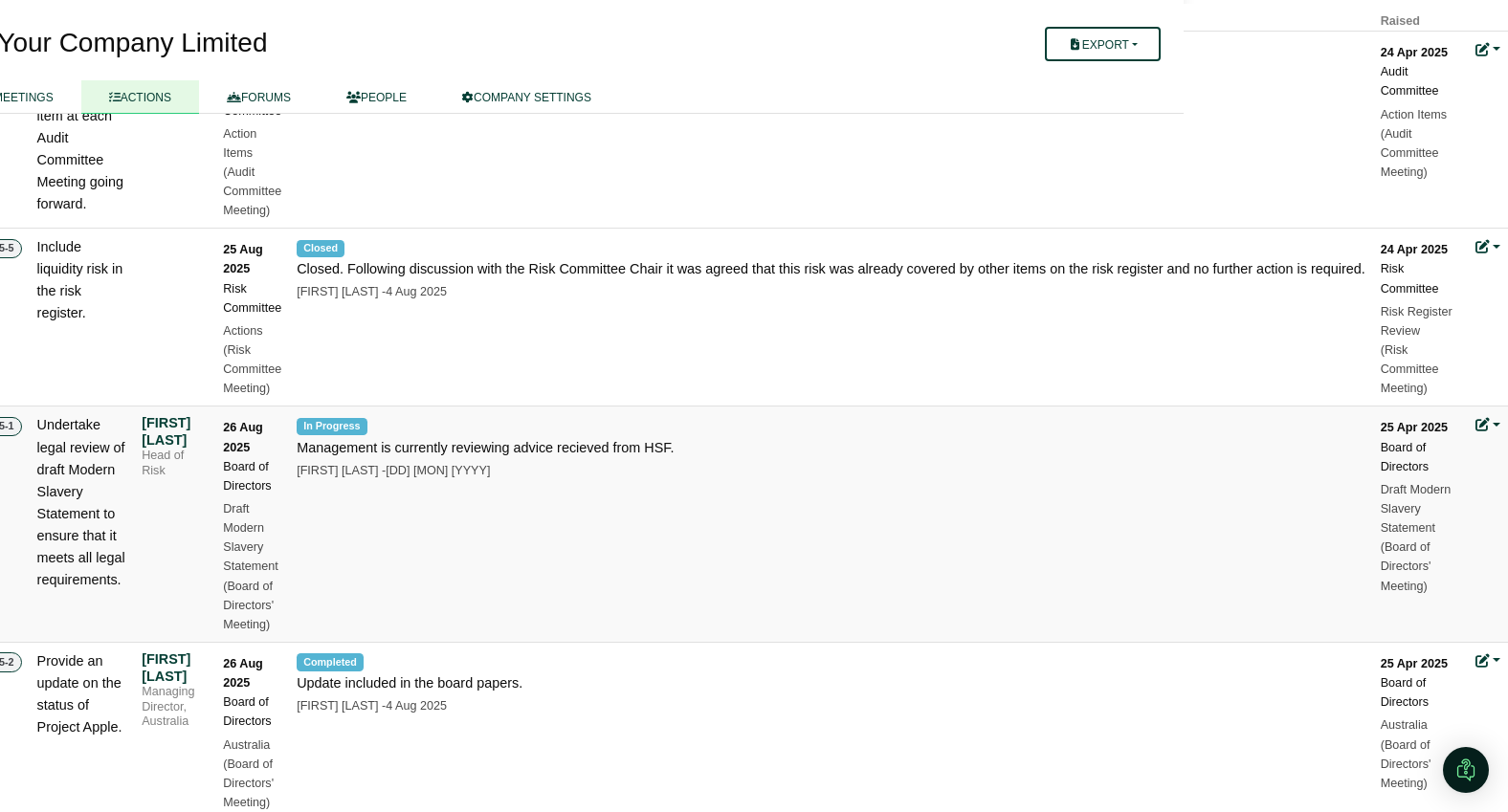 click at bounding box center (1488, 425) 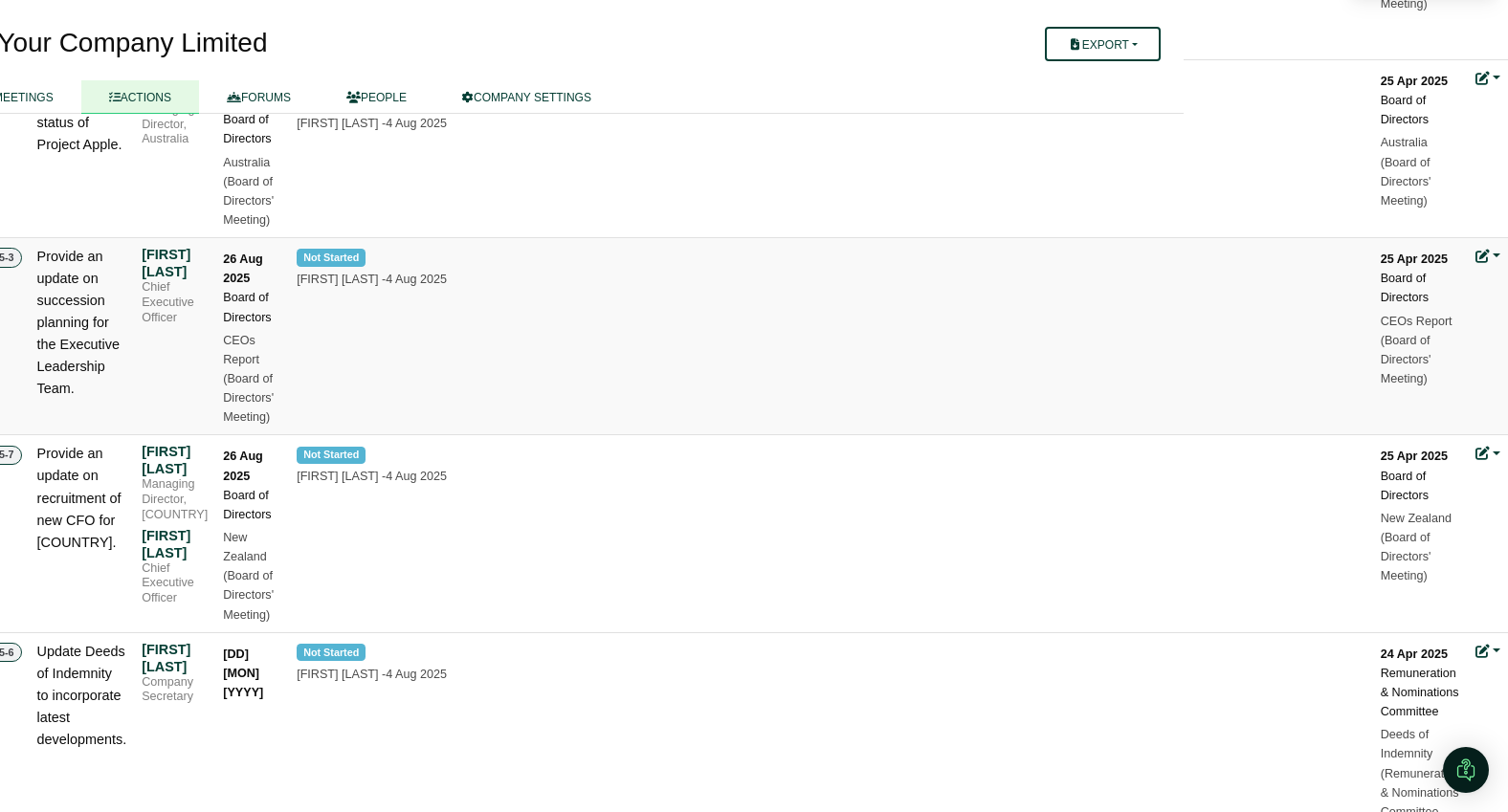 scroll, scrollTop: 856, scrollLeft: 193, axis: both 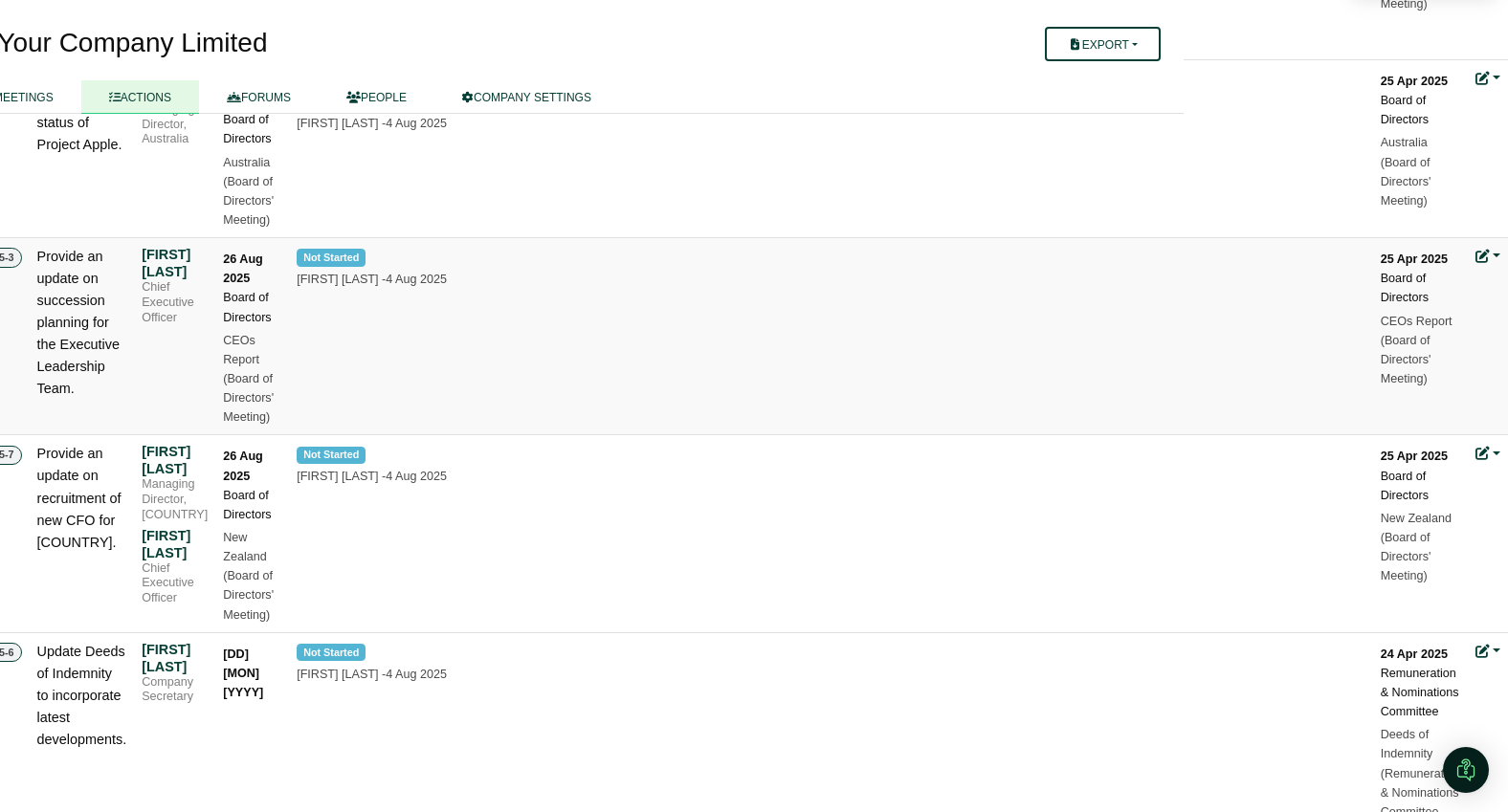 click at bounding box center (1488, 256) 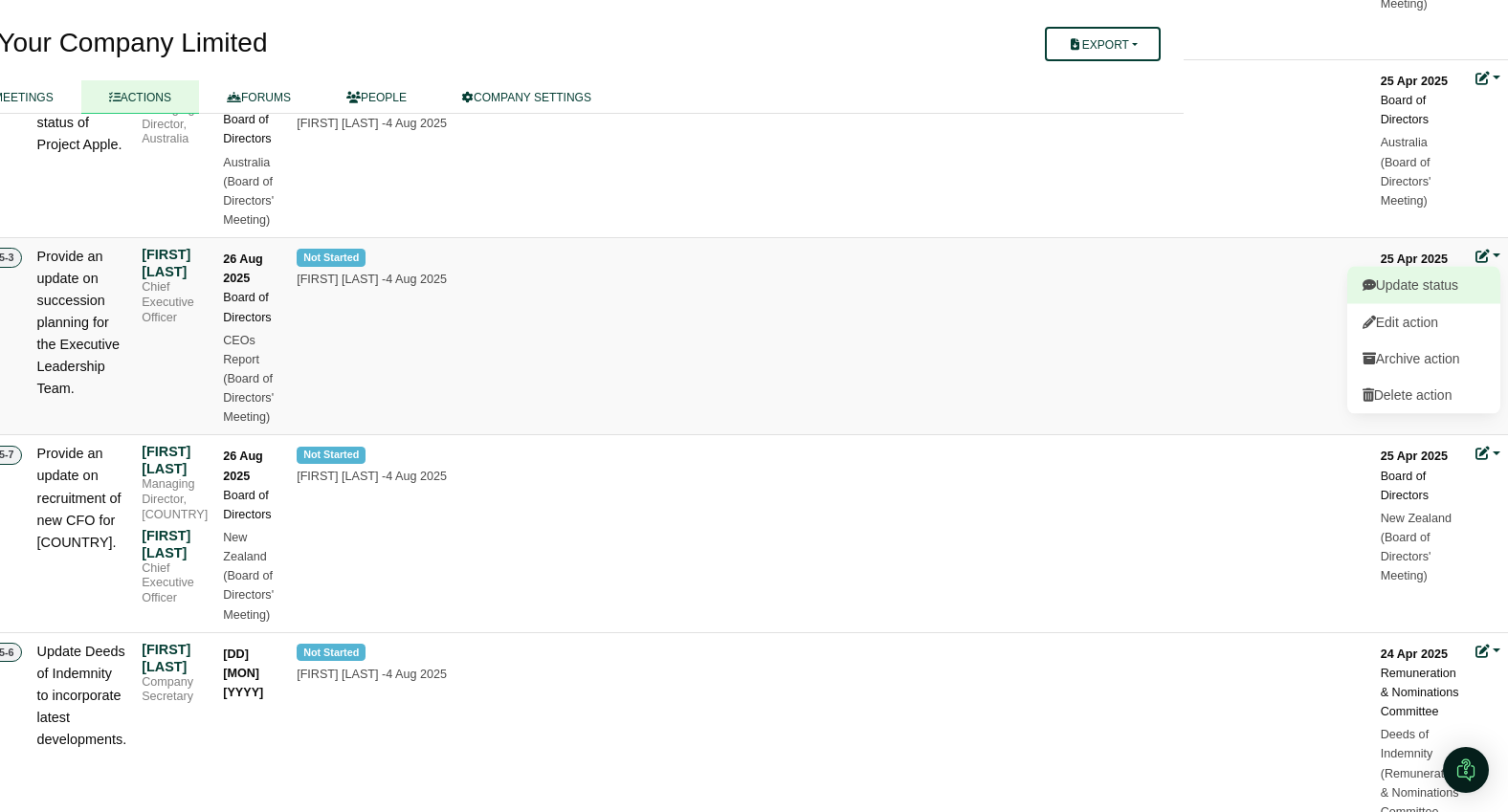 click on "Update status" at bounding box center (1424, 285) 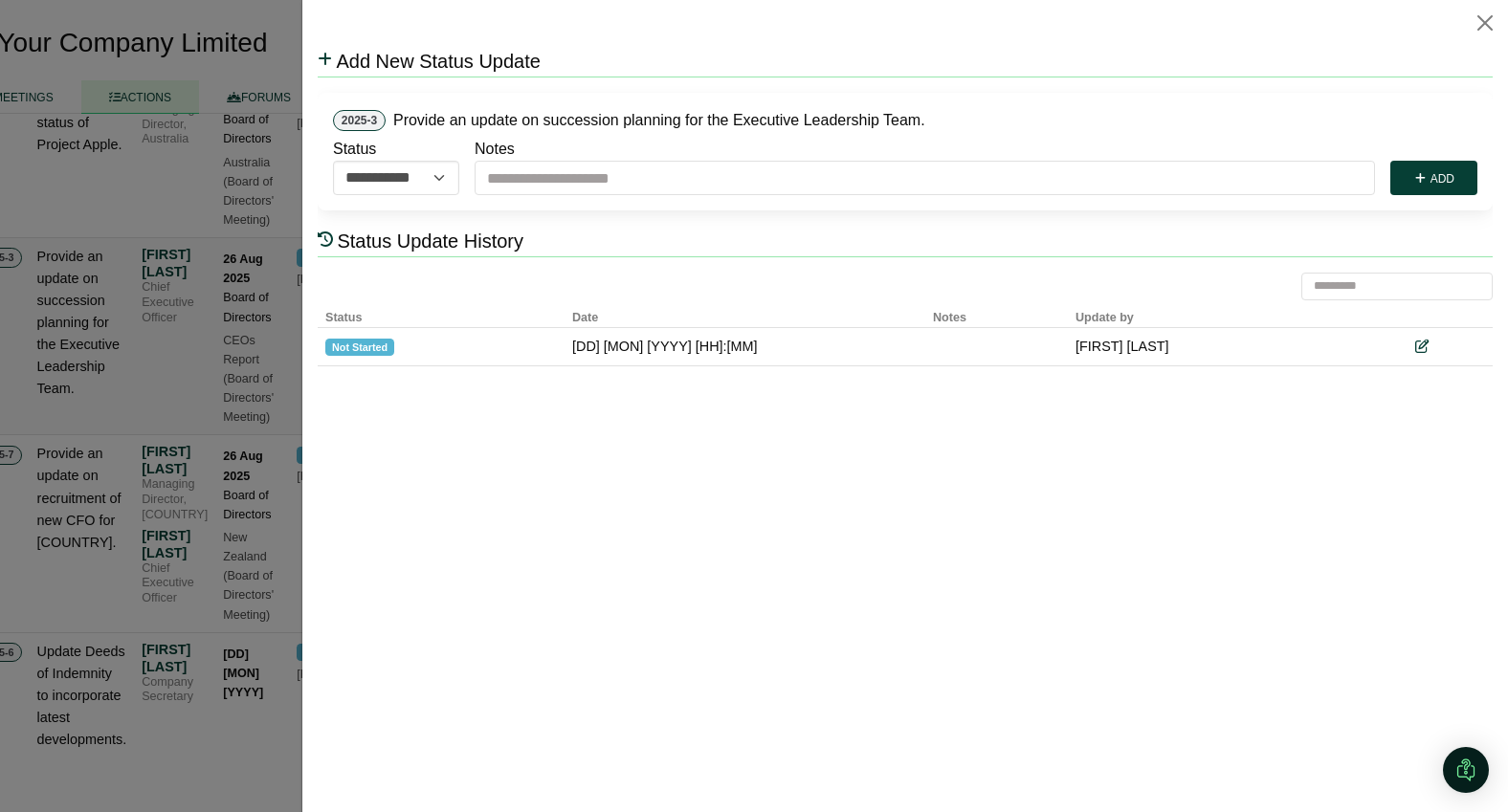 scroll, scrollTop: 0, scrollLeft: 0, axis: both 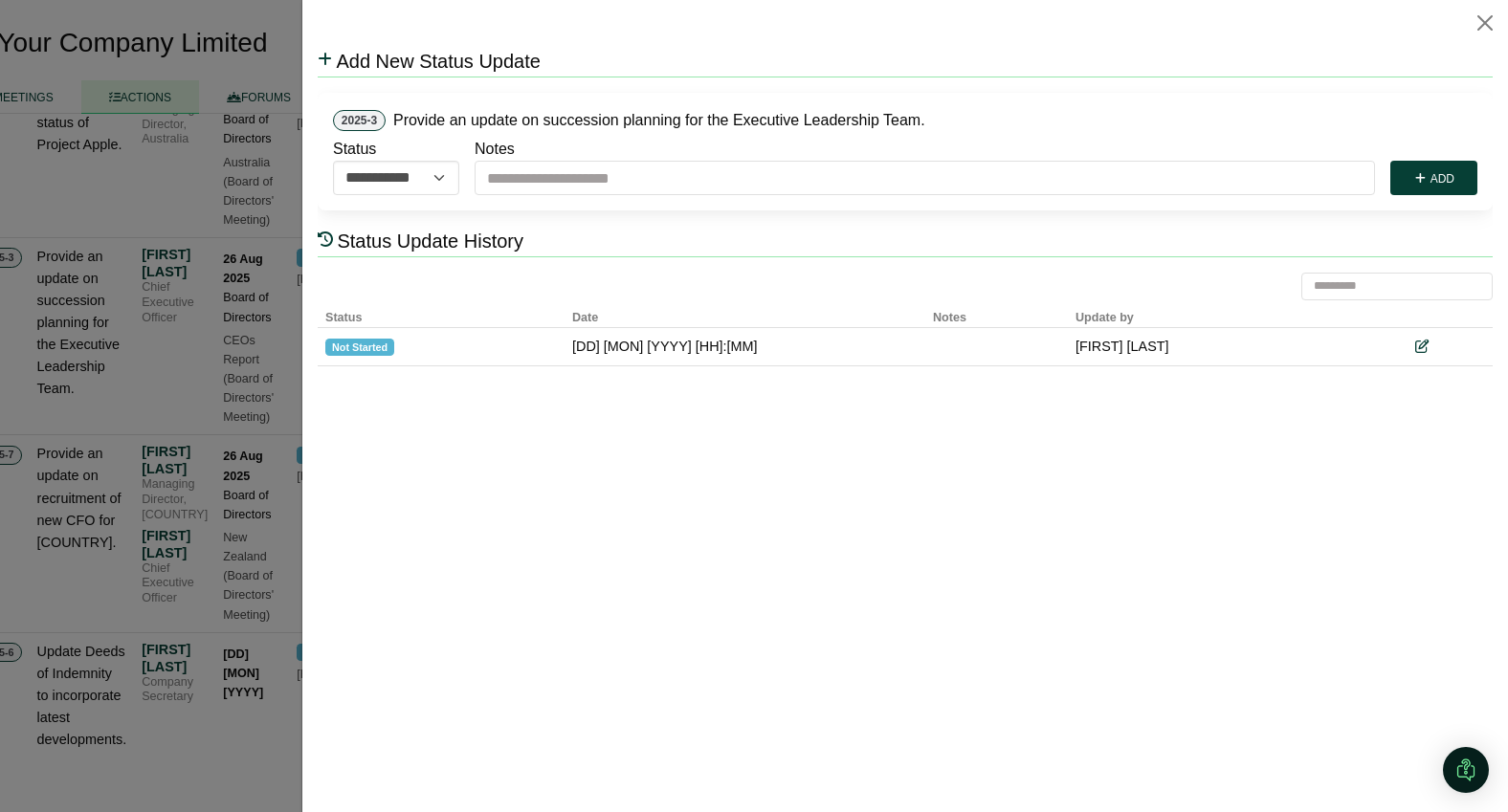 click at bounding box center (754, 406) 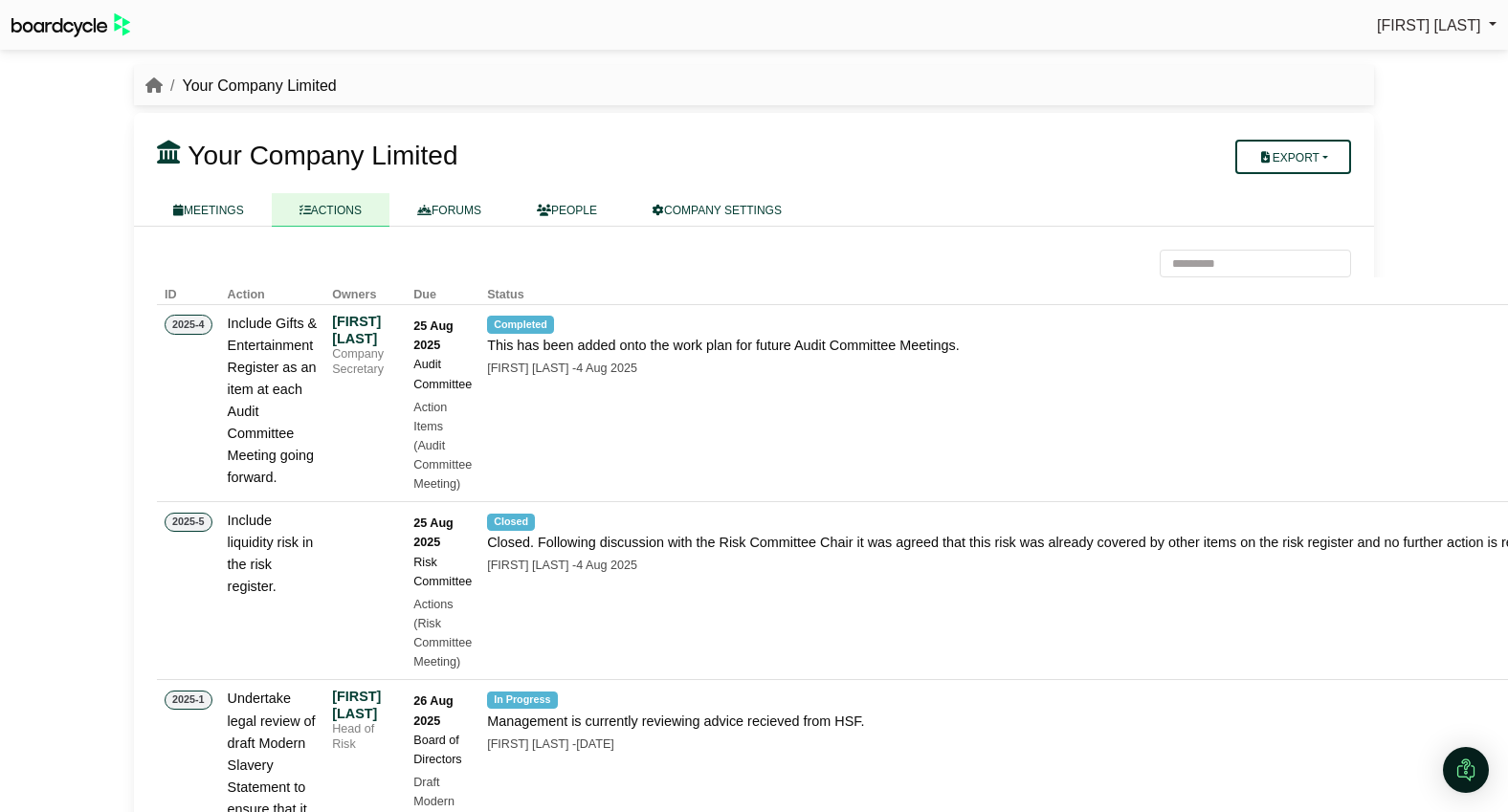 scroll, scrollTop: 856, scrollLeft: 193, axis: both 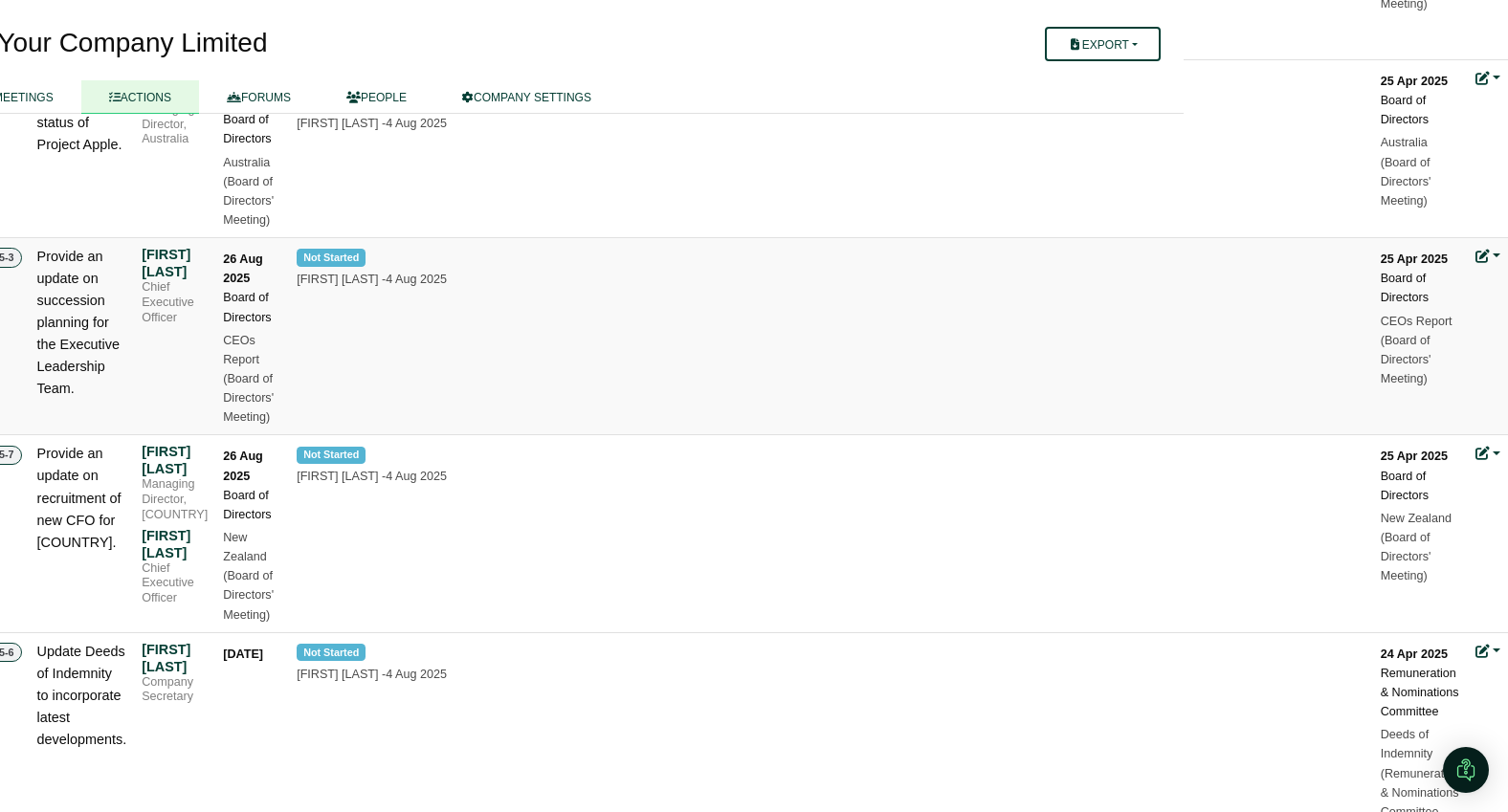 click at bounding box center [1488, 256] 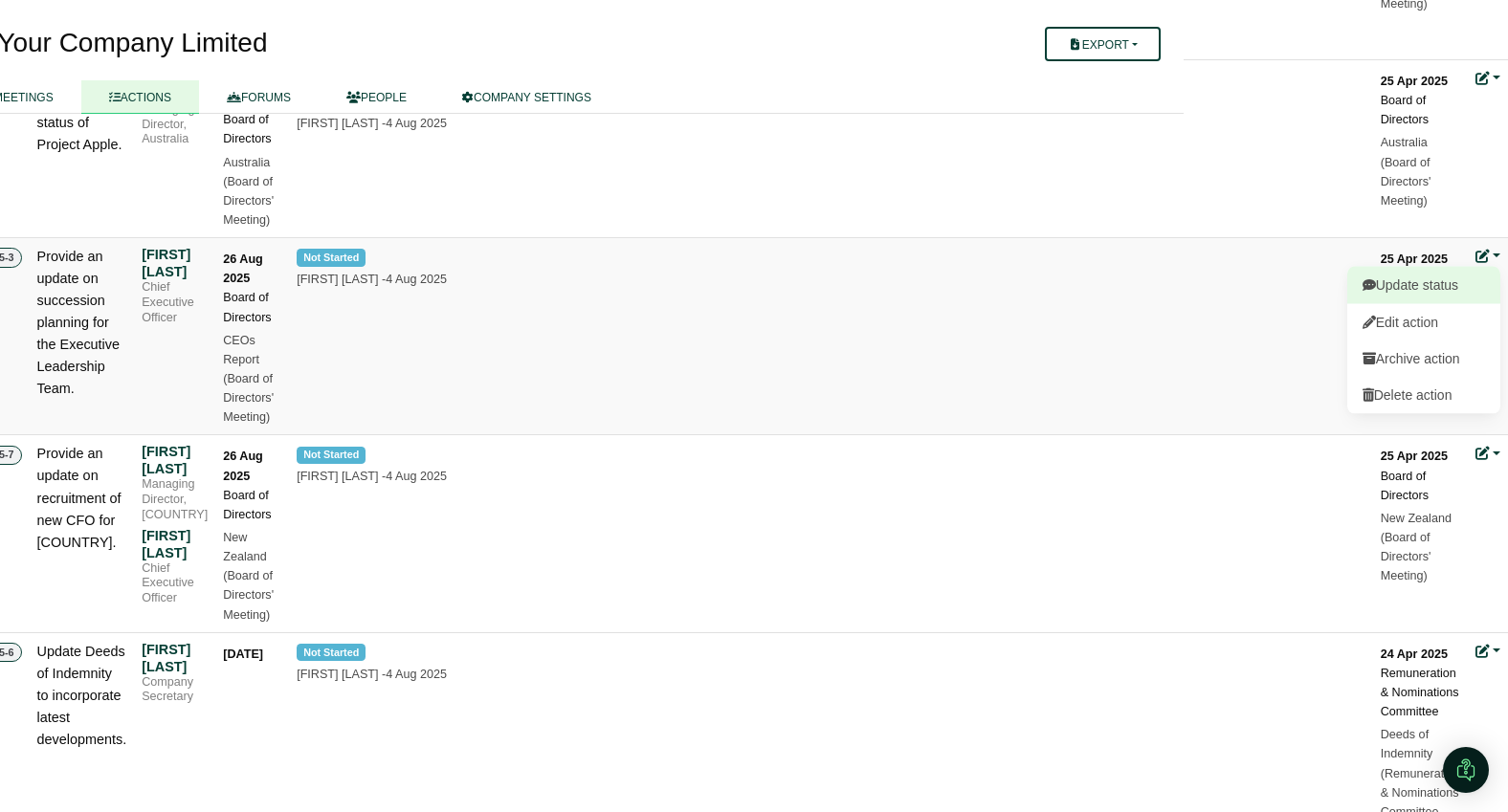 click on "Update status" at bounding box center (1424, 285) 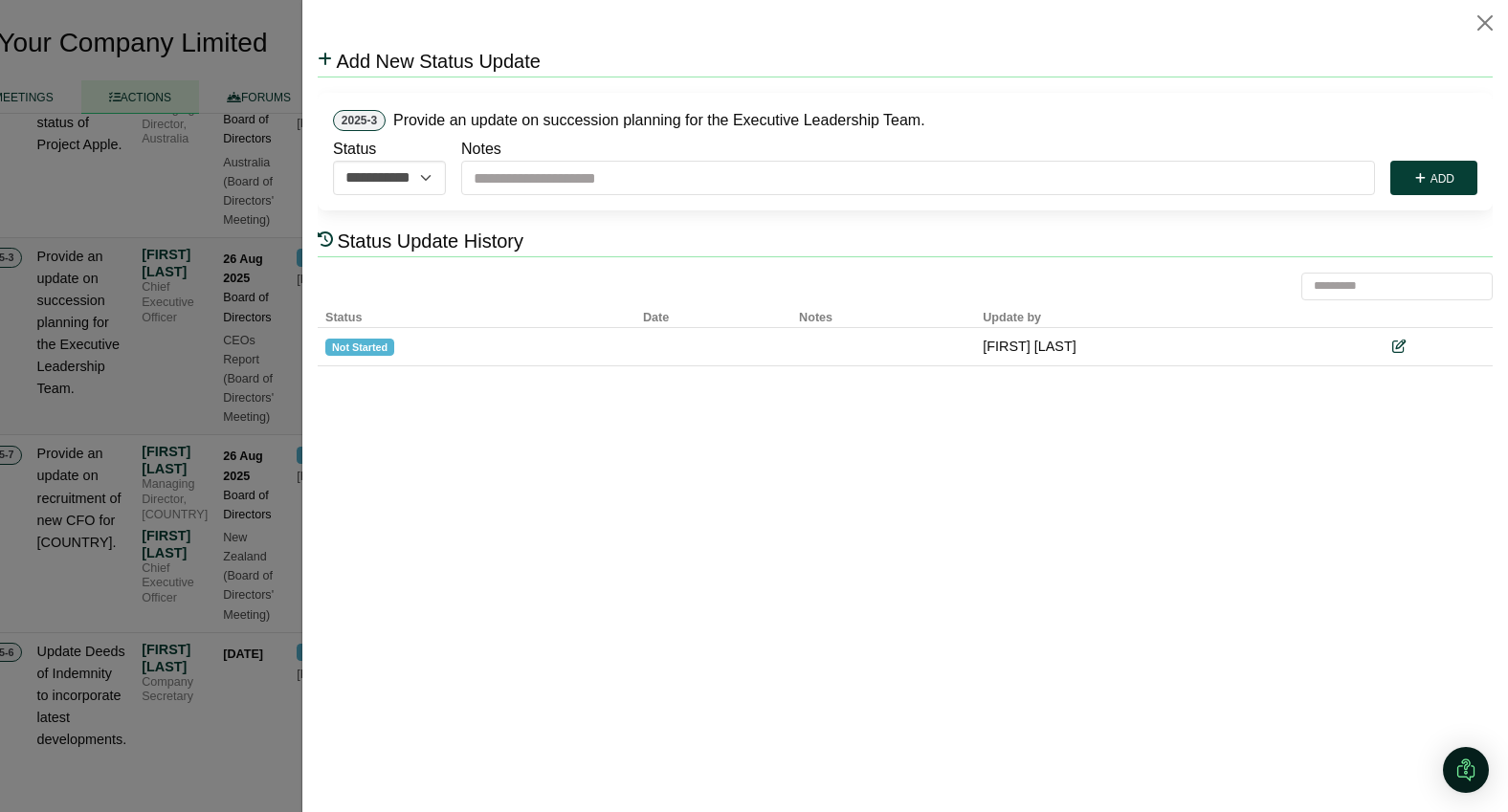 scroll, scrollTop: 0, scrollLeft: 0, axis: both 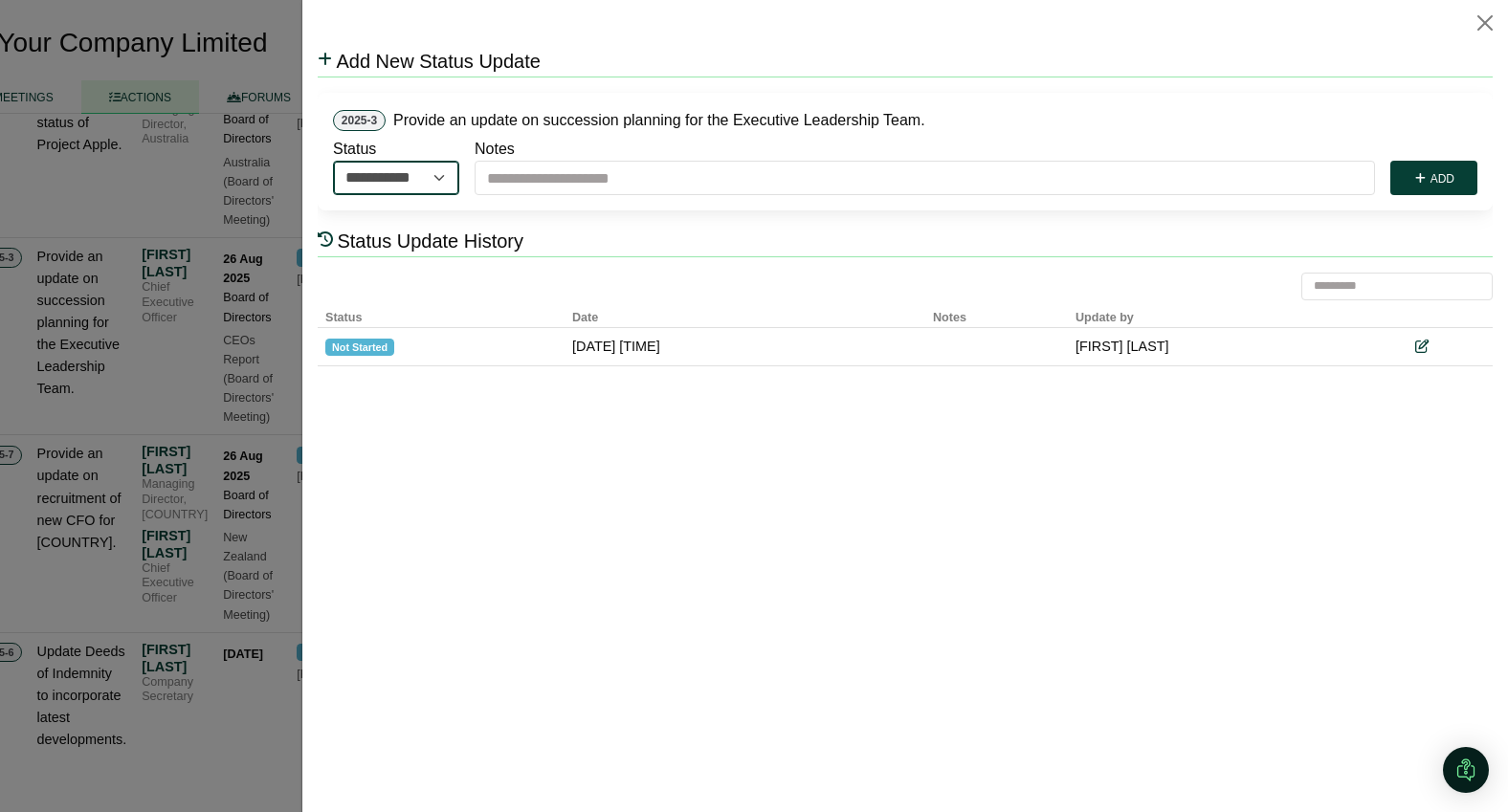 click on "**********" at bounding box center [396, 178] 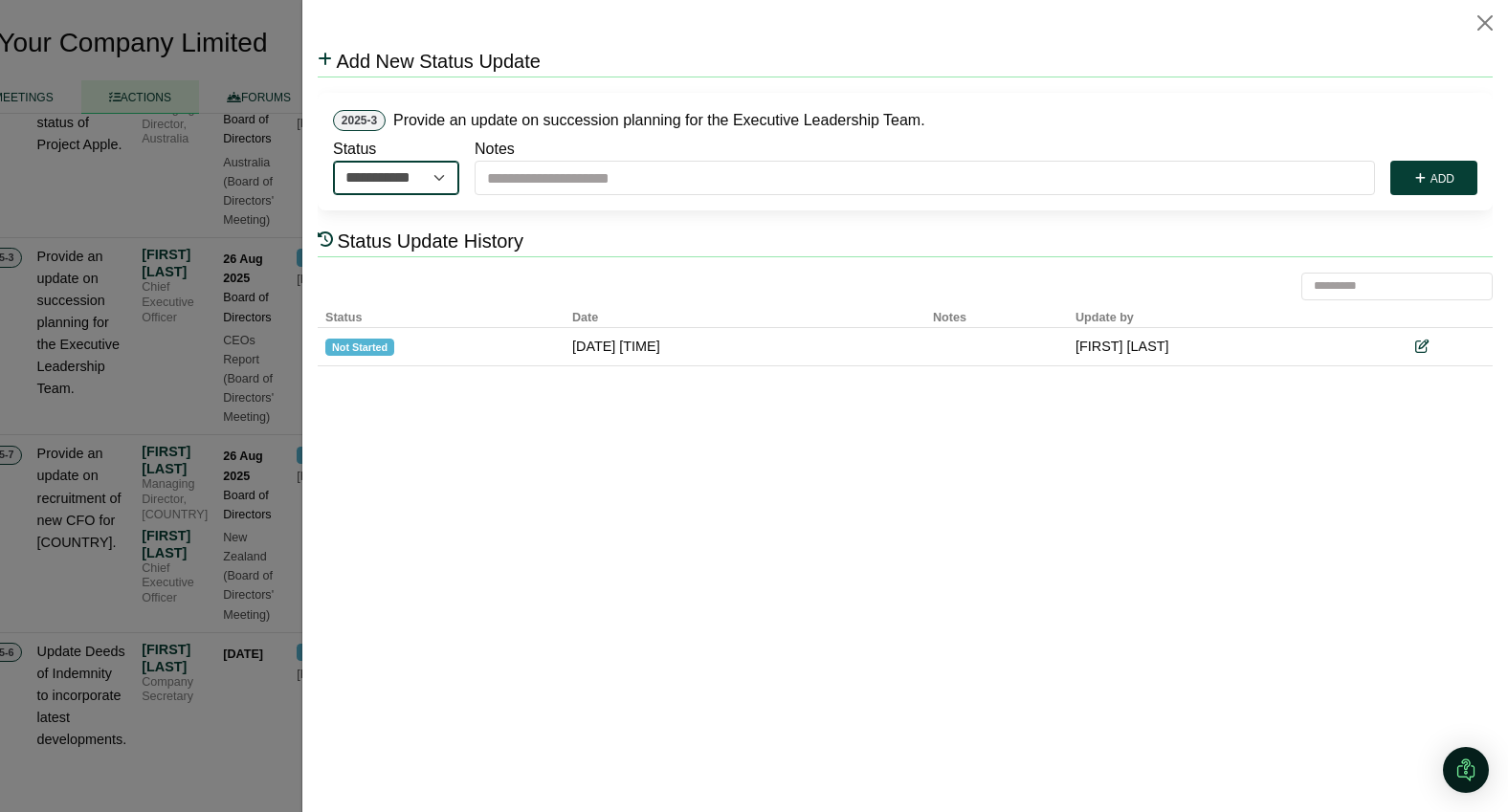 select on "*********" 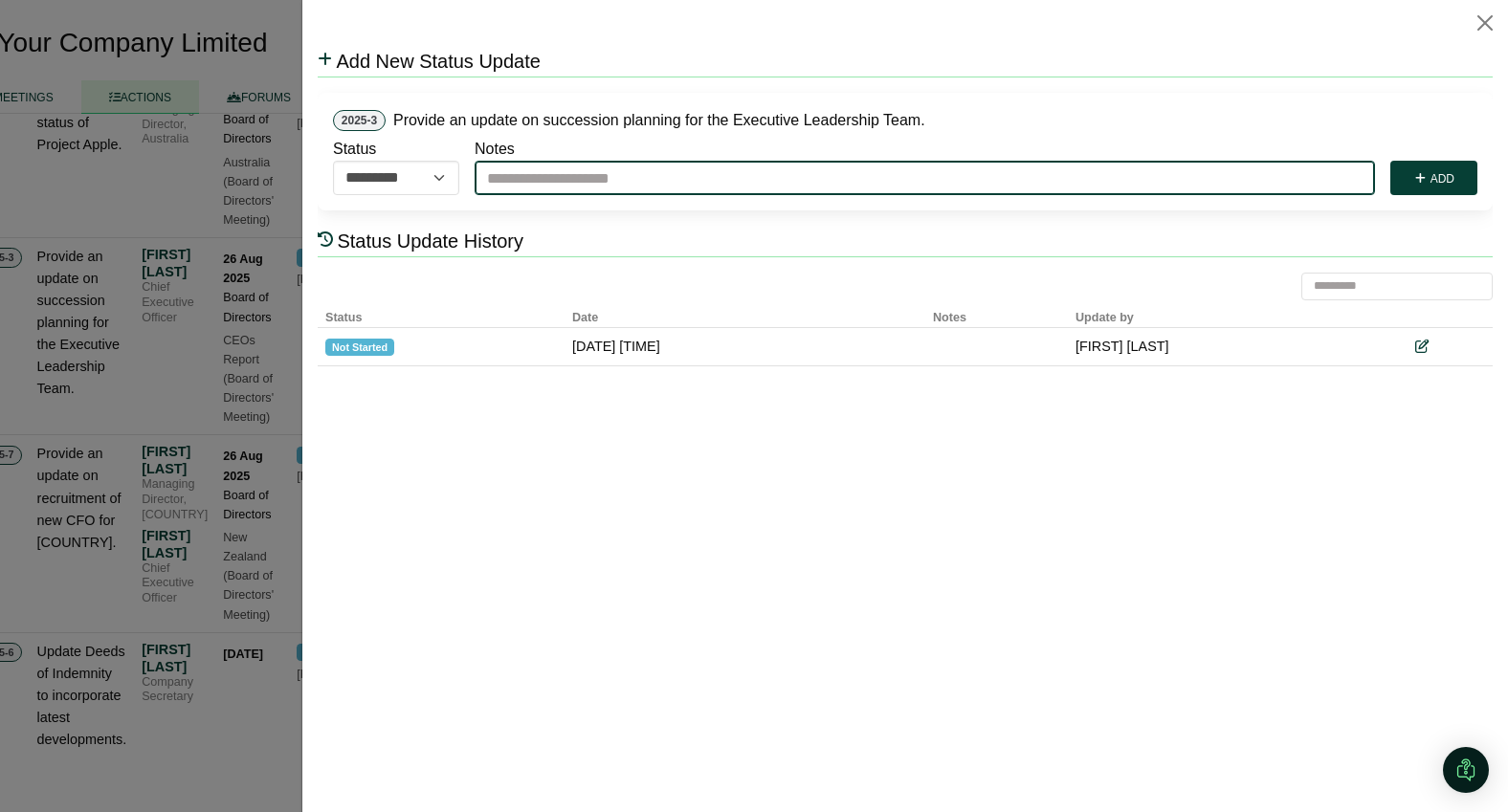 click on "Notes" at bounding box center (924, 178) 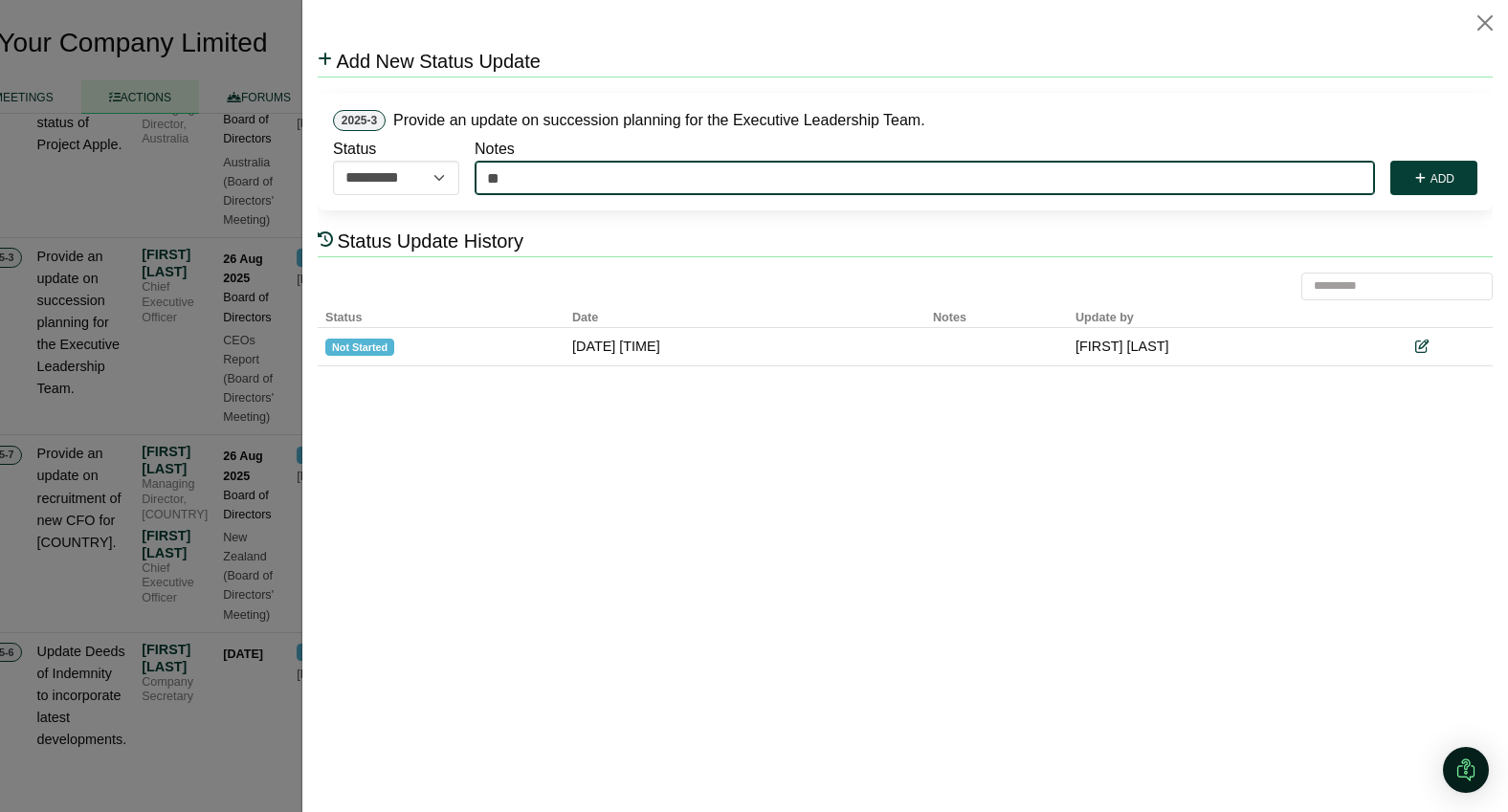 type on "*" 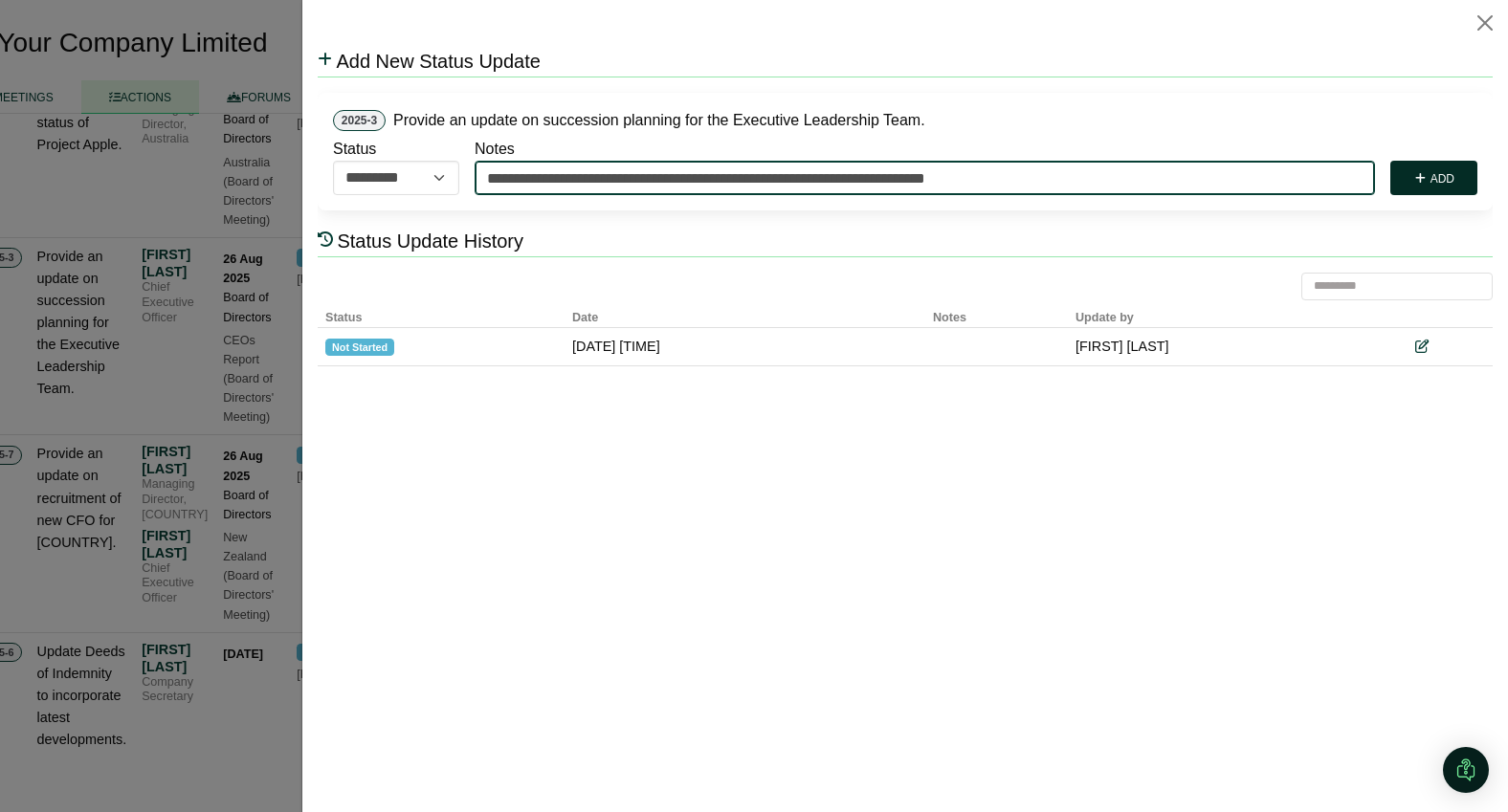 type on "**********" 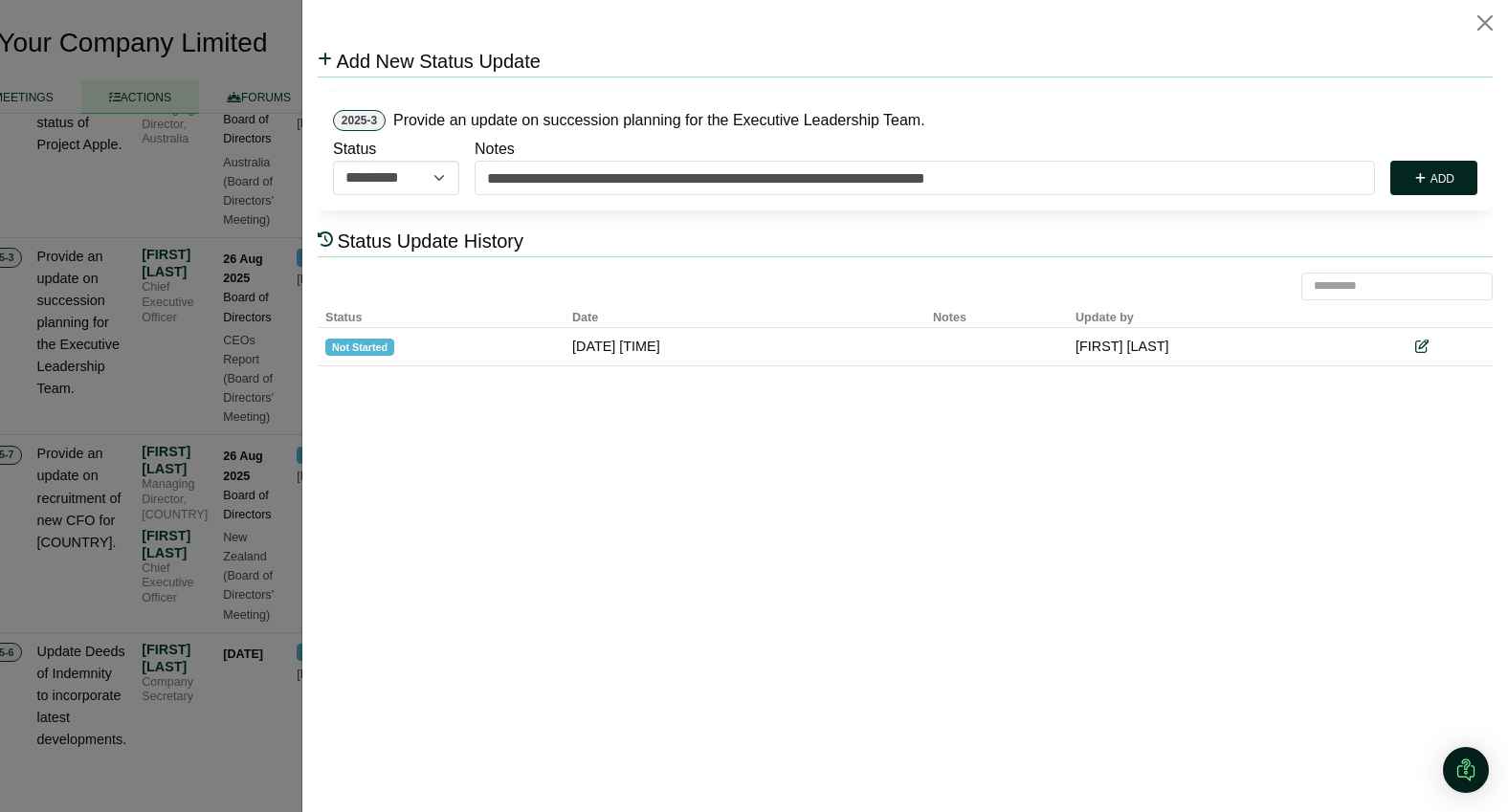 click on "Add" at bounding box center [1433, 178] 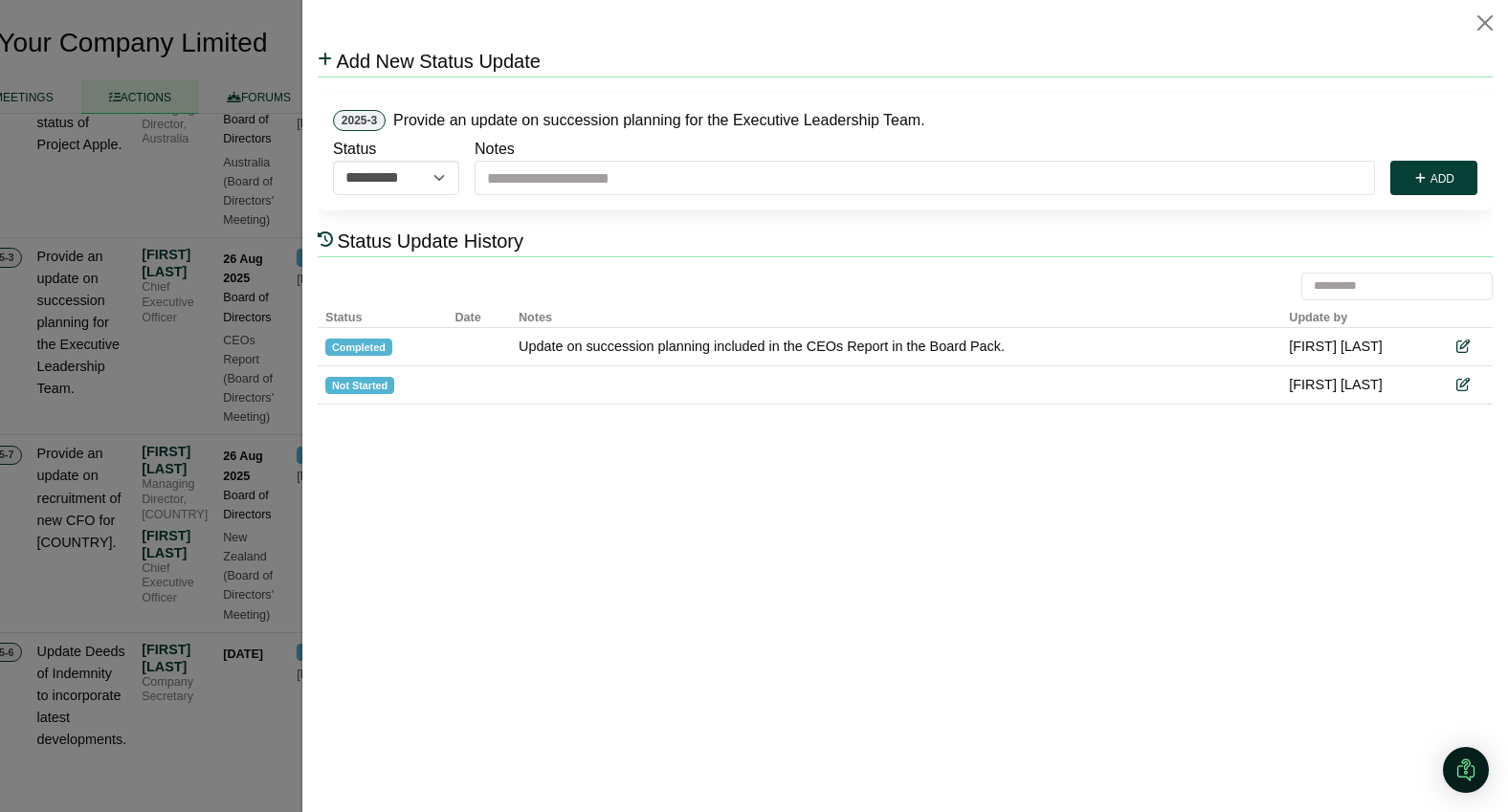 scroll, scrollTop: 0, scrollLeft: 0, axis: both 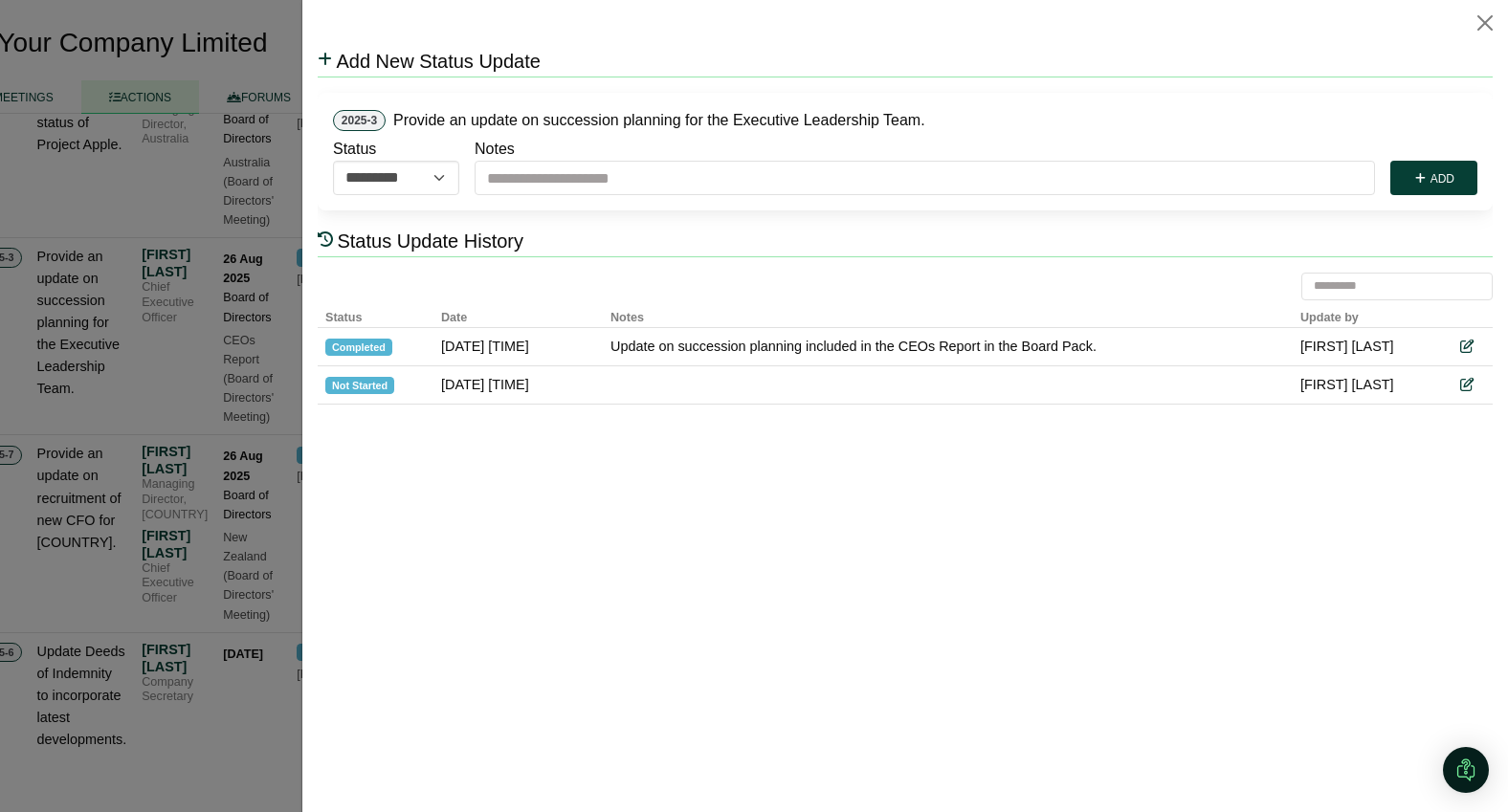 click at bounding box center [754, 406] 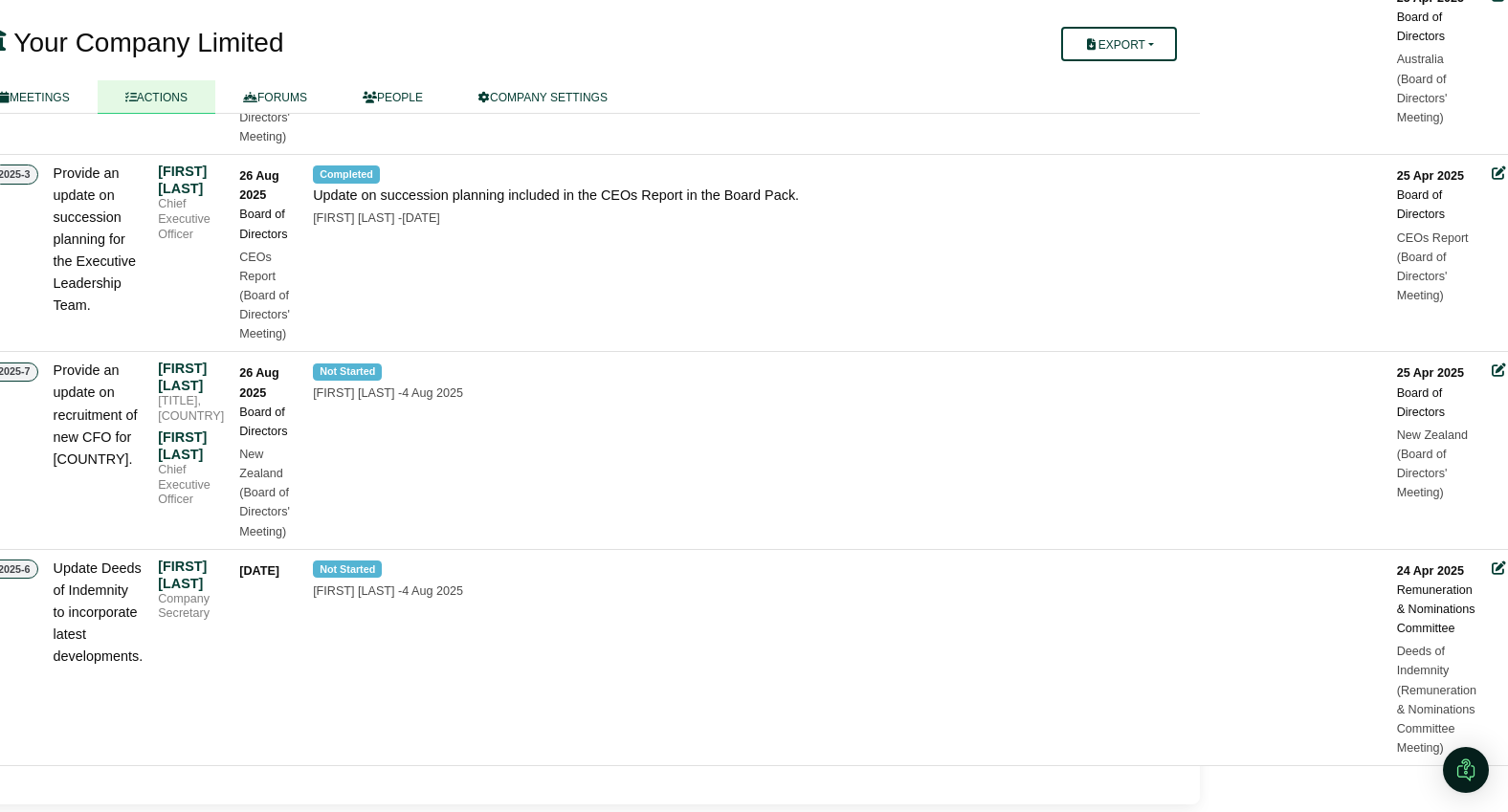 scroll, scrollTop: 941, scrollLeft: 193, axis: both 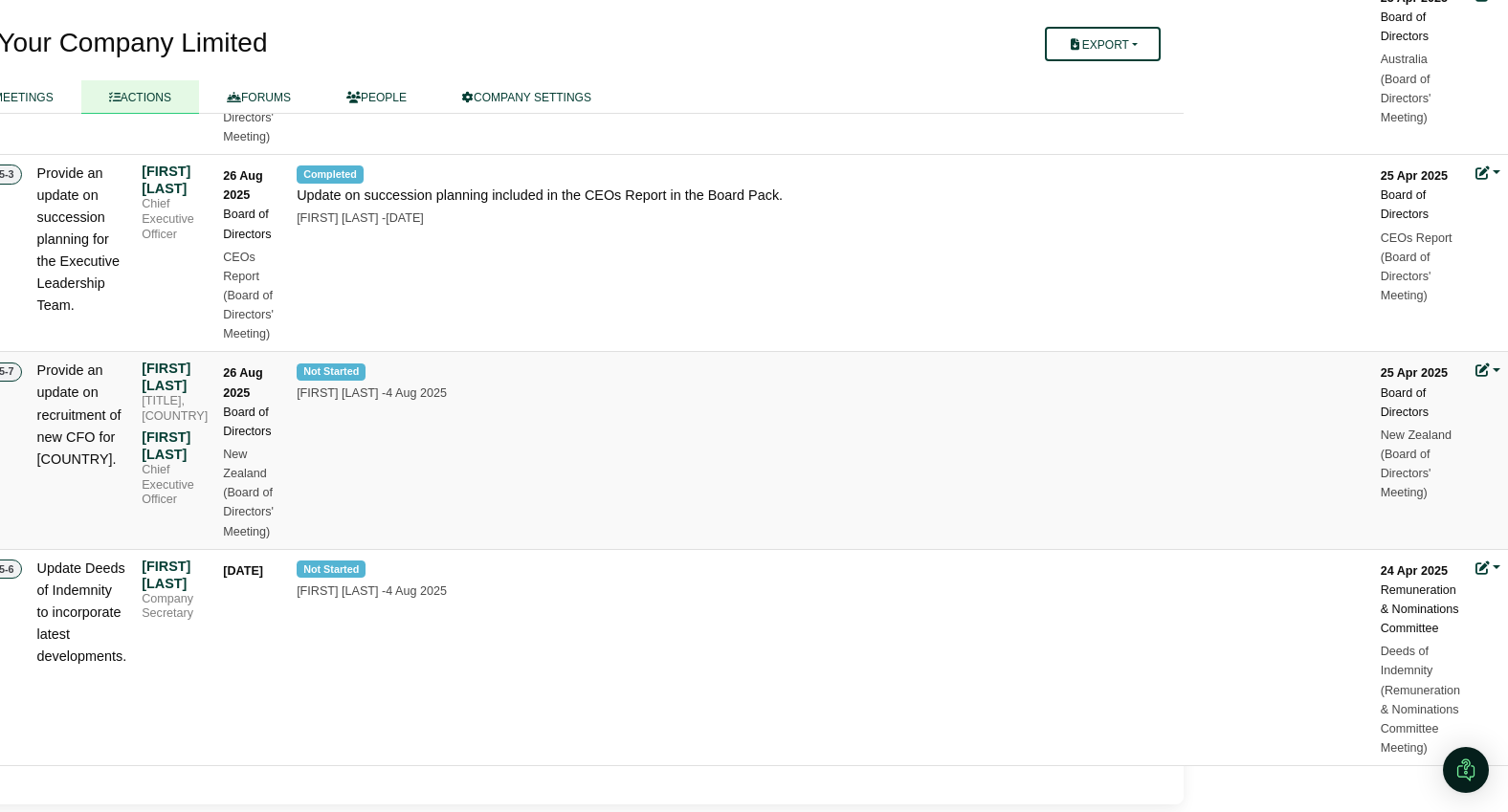 click at bounding box center [1488, 370] 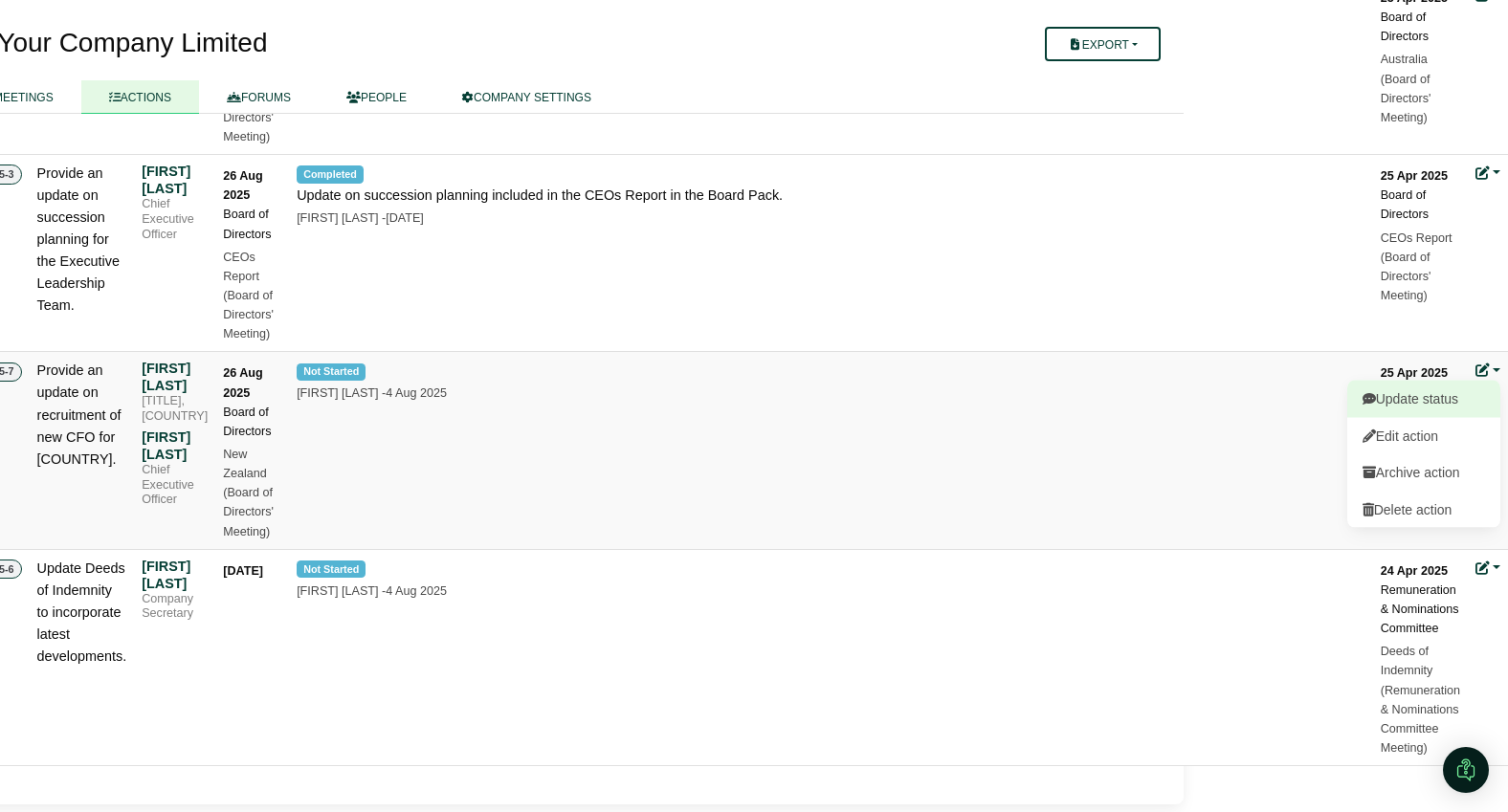 click on "Update status" at bounding box center (1424, 399) 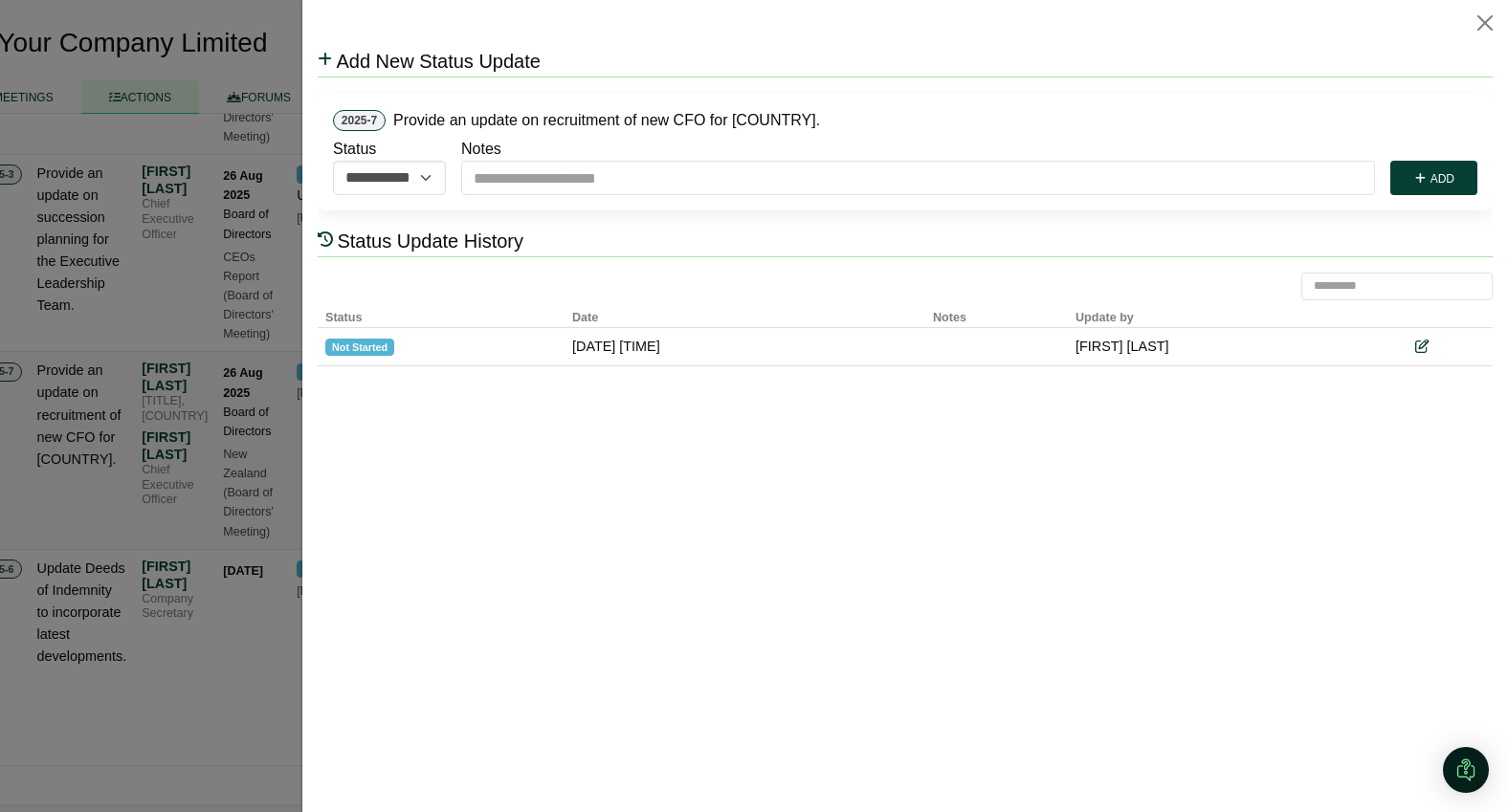 scroll, scrollTop: 0, scrollLeft: 0, axis: both 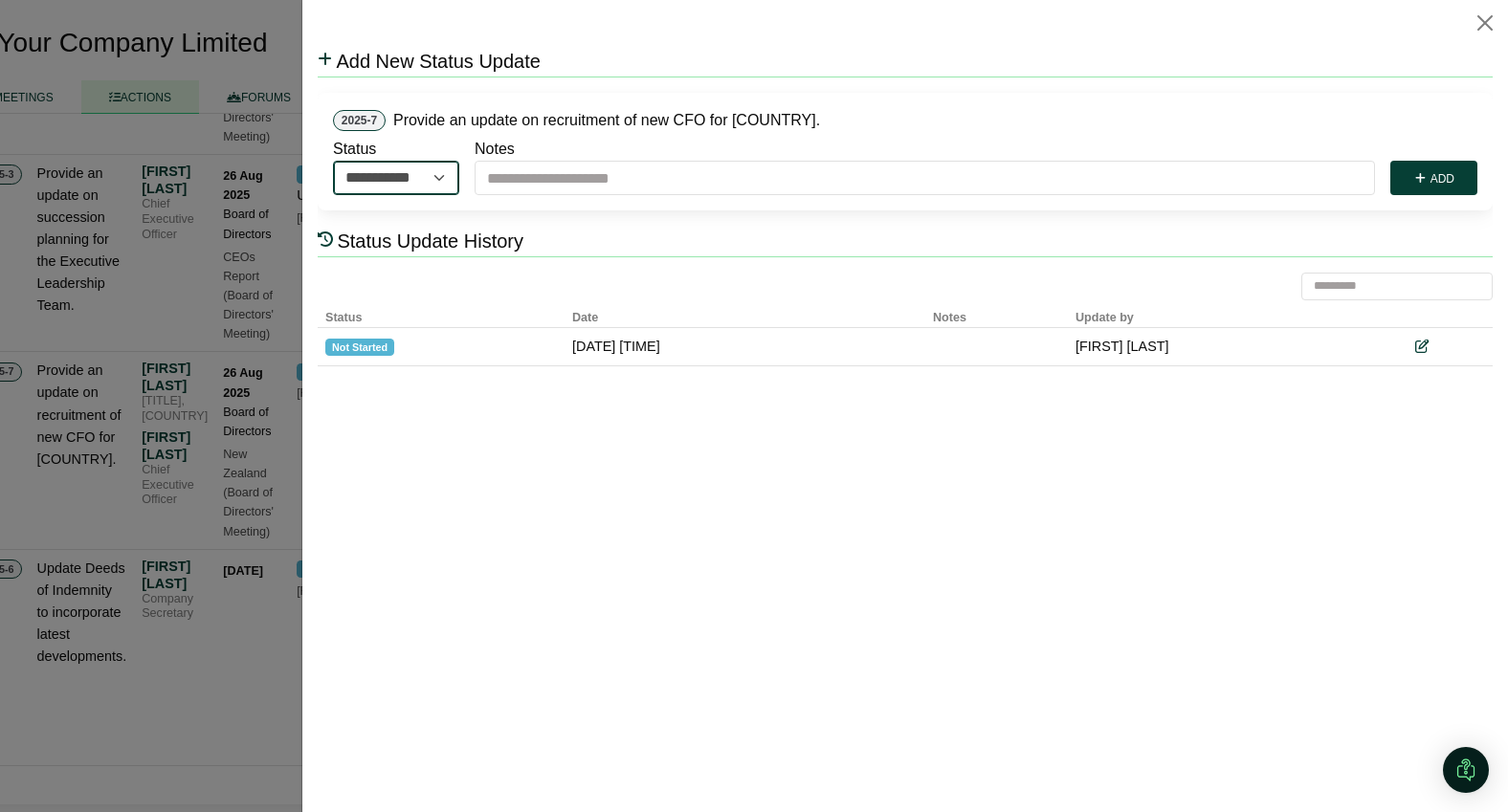 click on "**********" at bounding box center (396, 178) 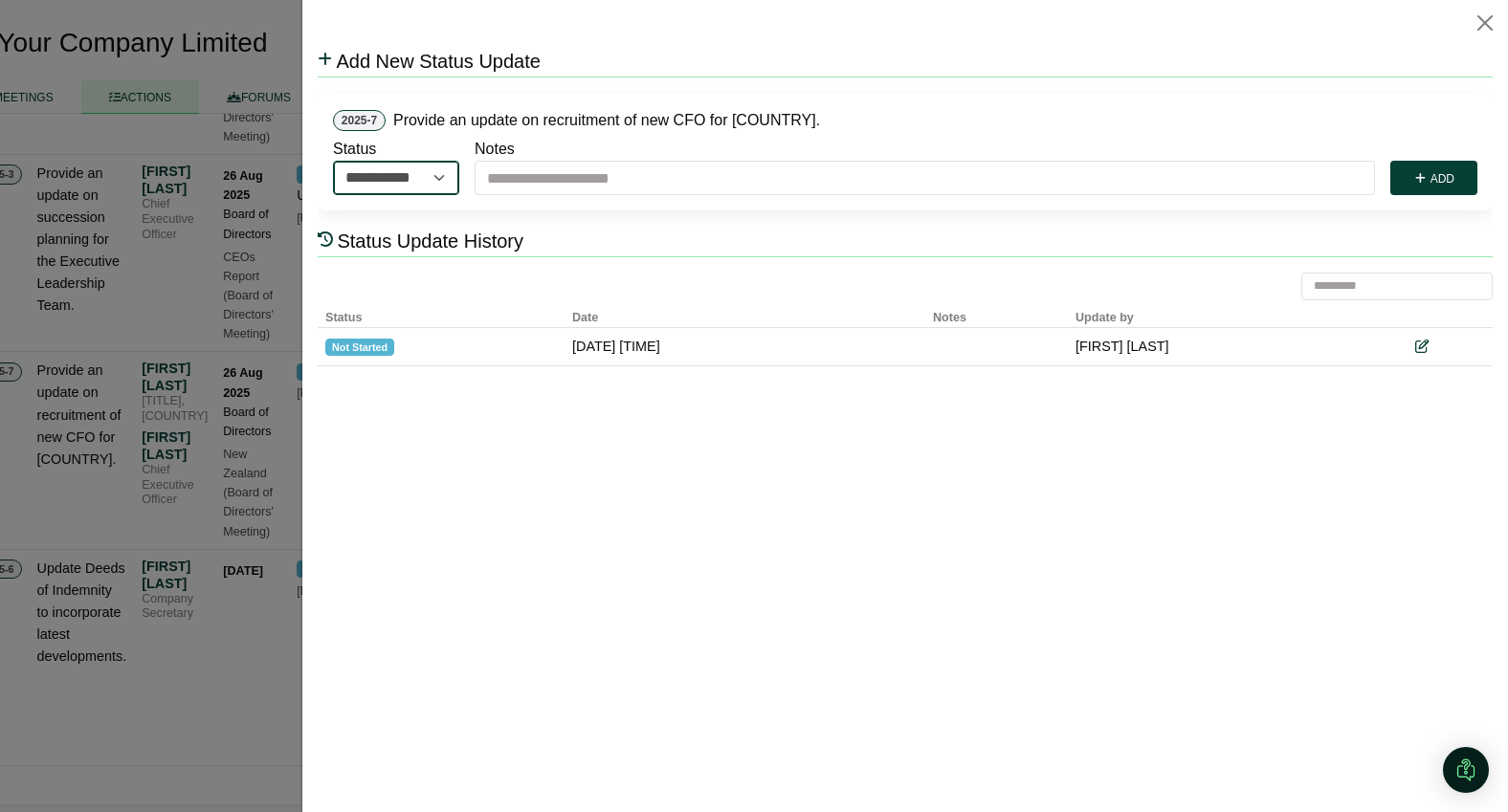 select on "**********" 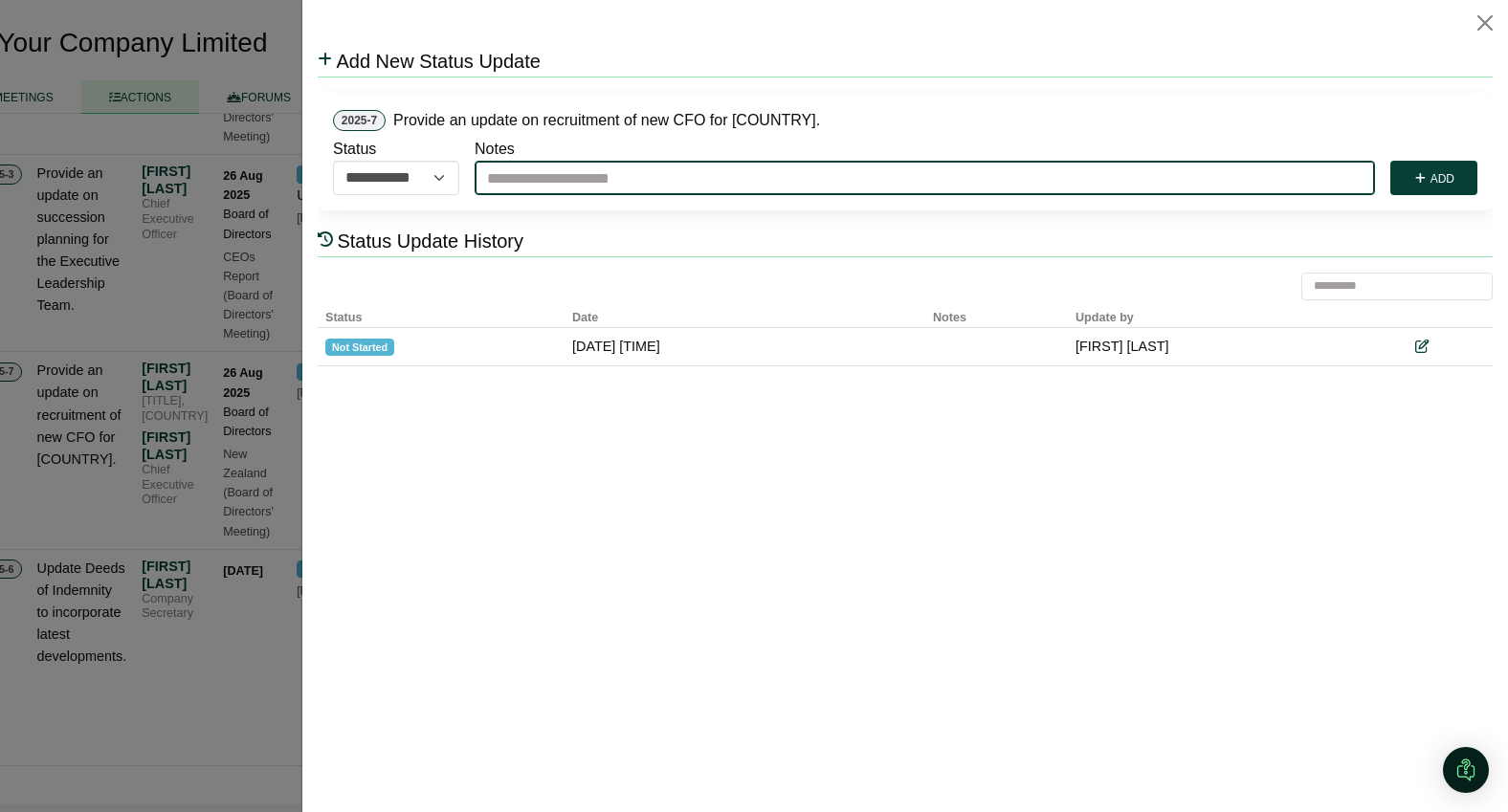 click on "Notes" at bounding box center (924, 178) 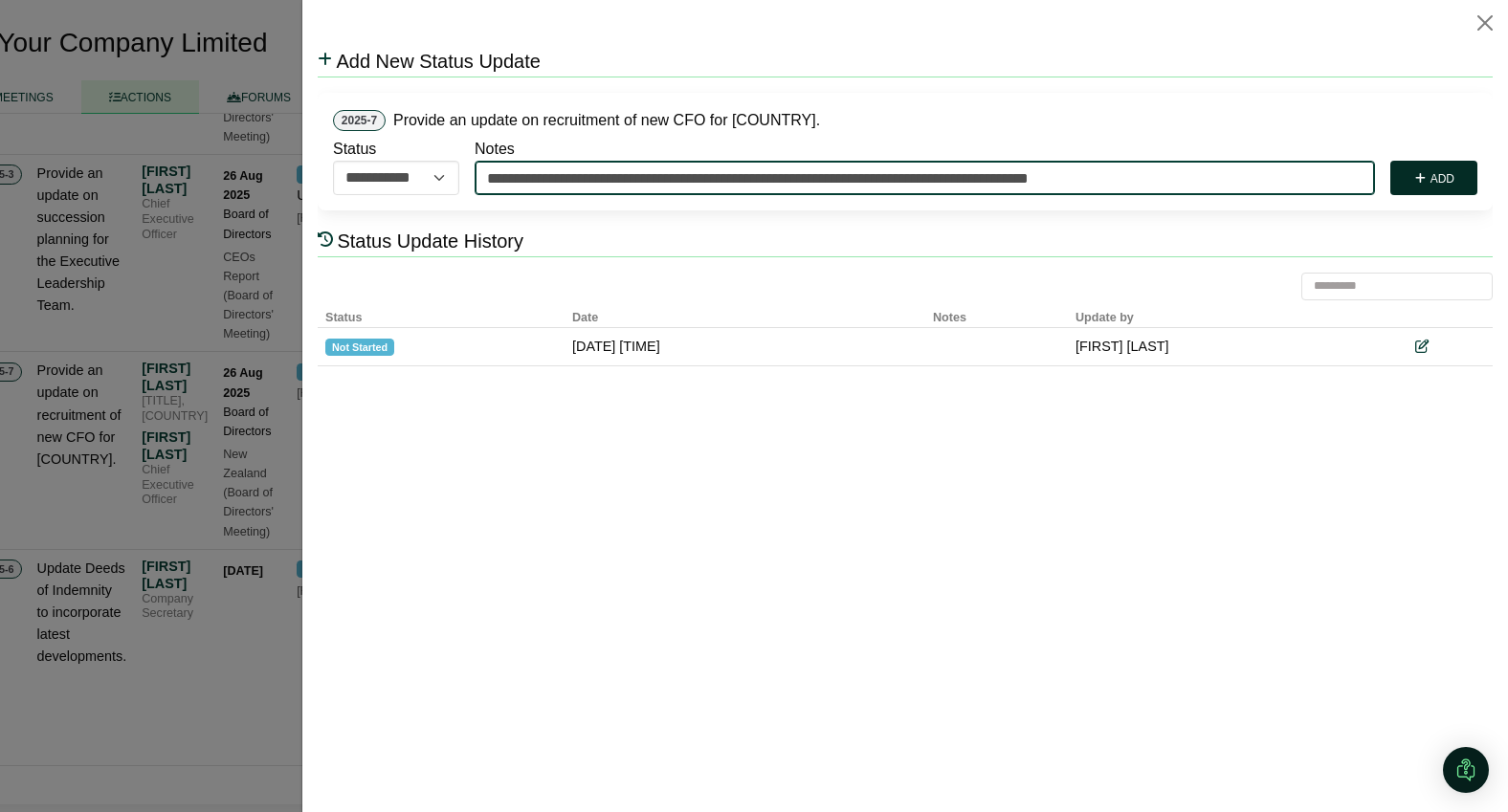 type on "**********" 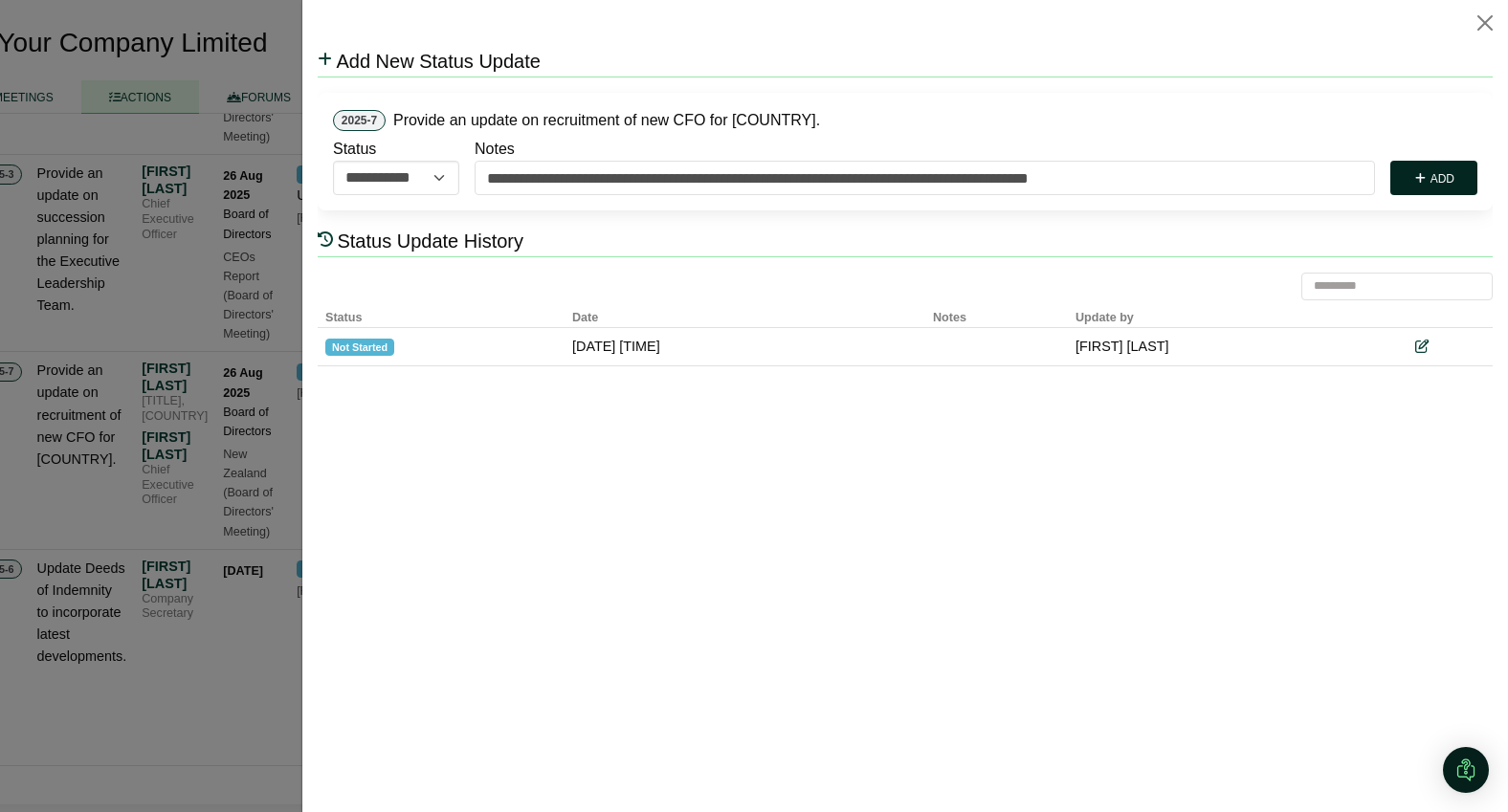 click on "Add" at bounding box center (1433, 178) 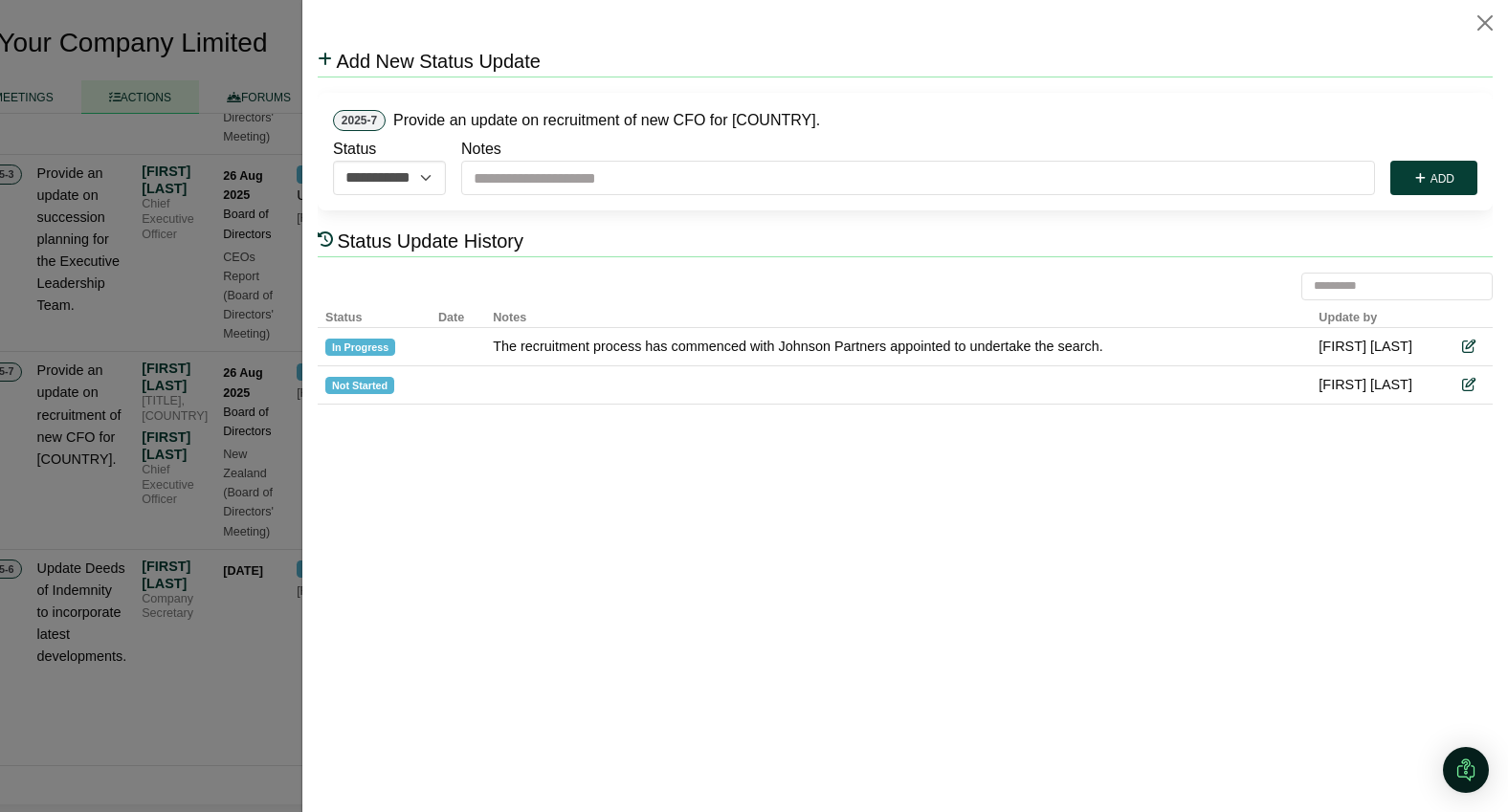 scroll, scrollTop: 0, scrollLeft: 0, axis: both 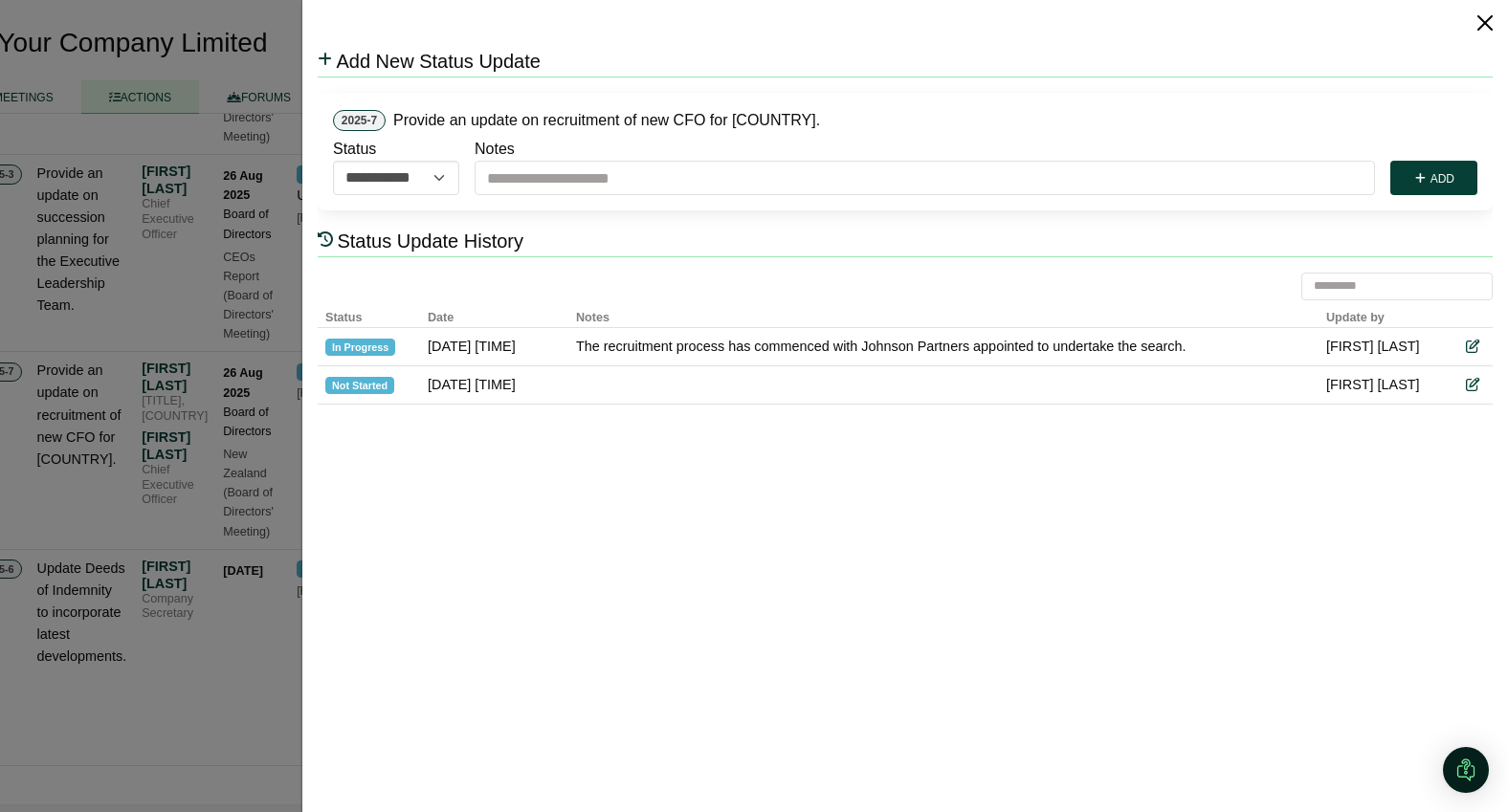 click at bounding box center (1485, 23) 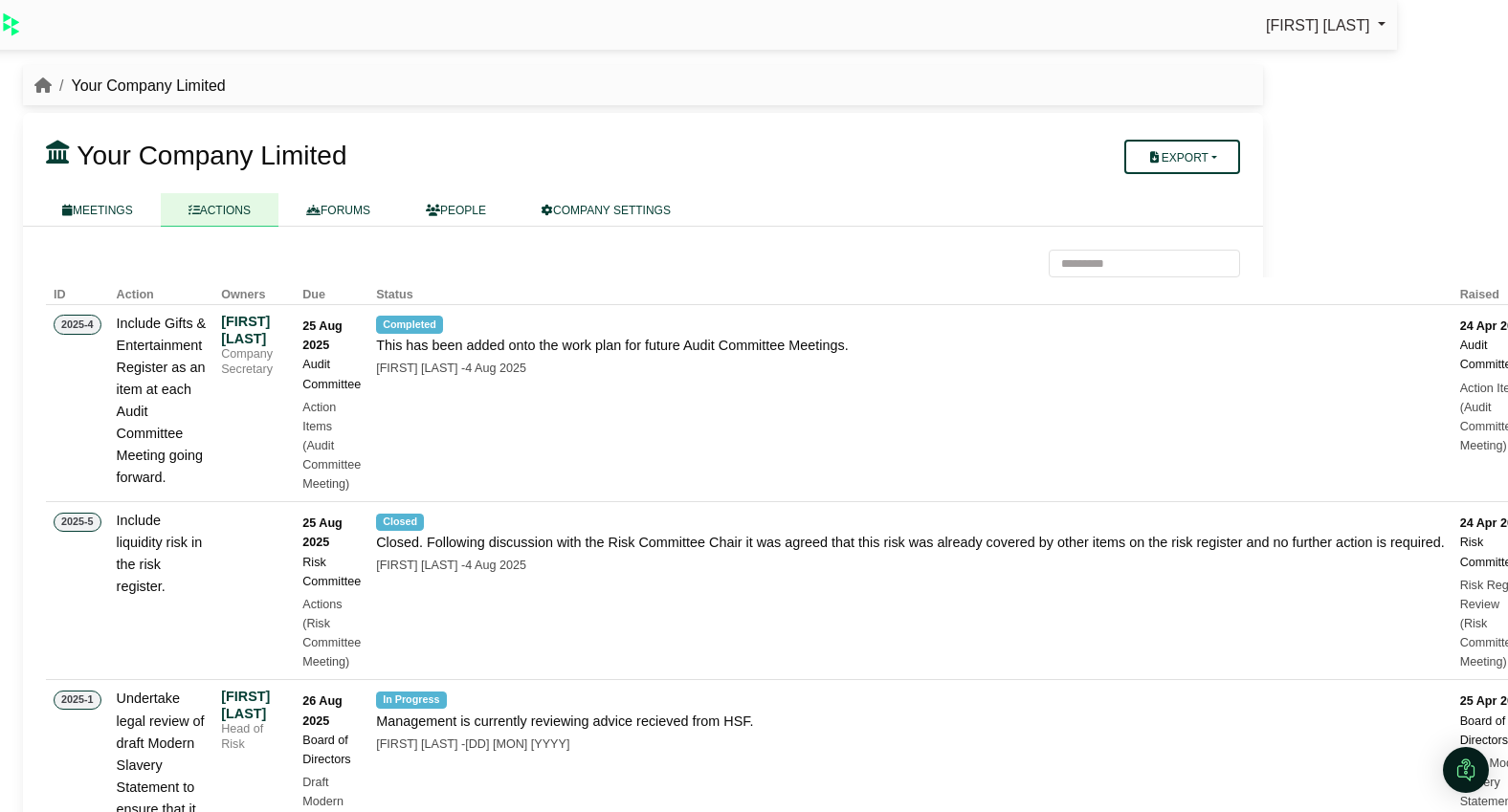 scroll, scrollTop: 0, scrollLeft: 0, axis: both 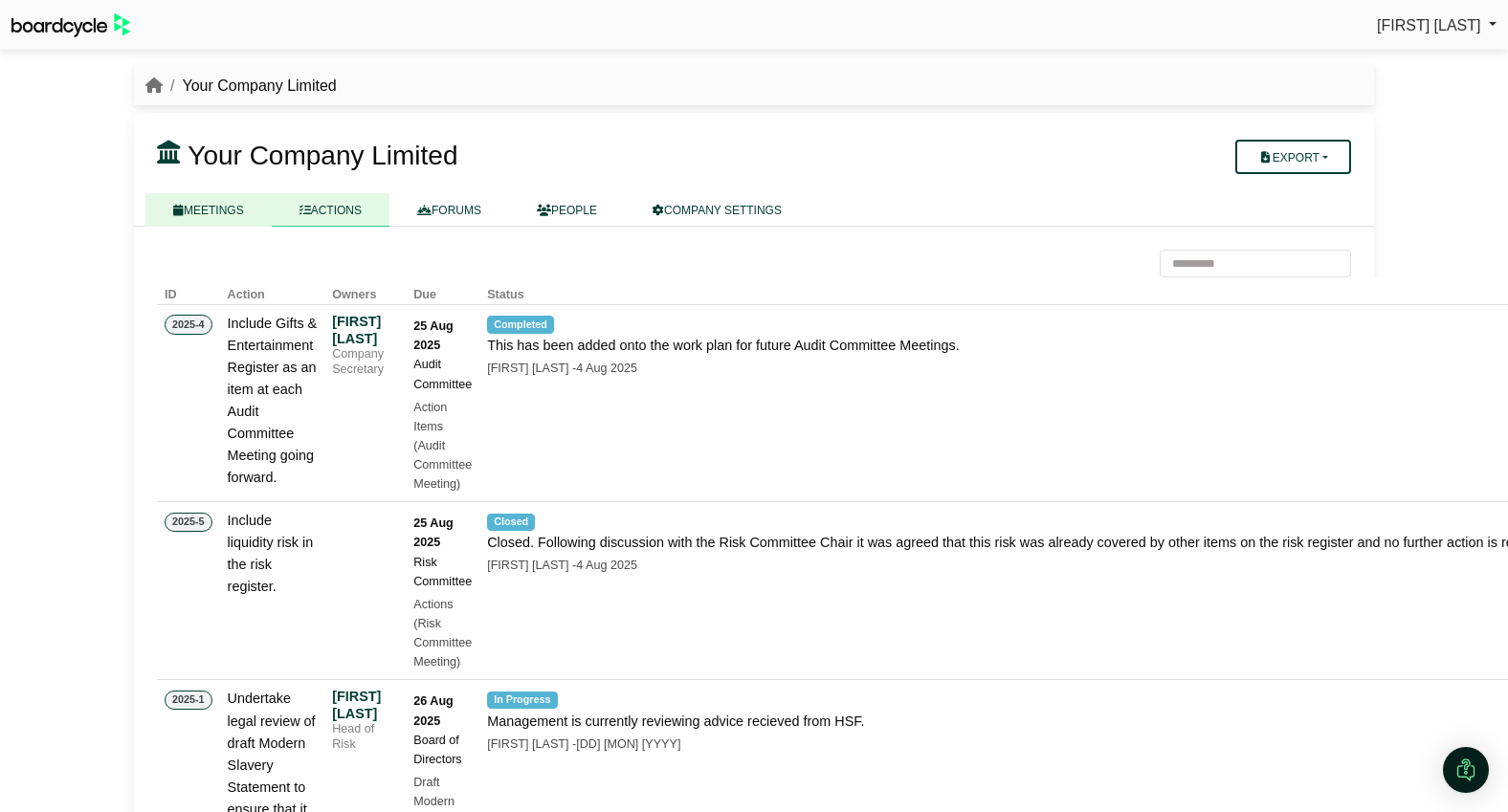 click on "MEETINGS" at bounding box center [209, 209] 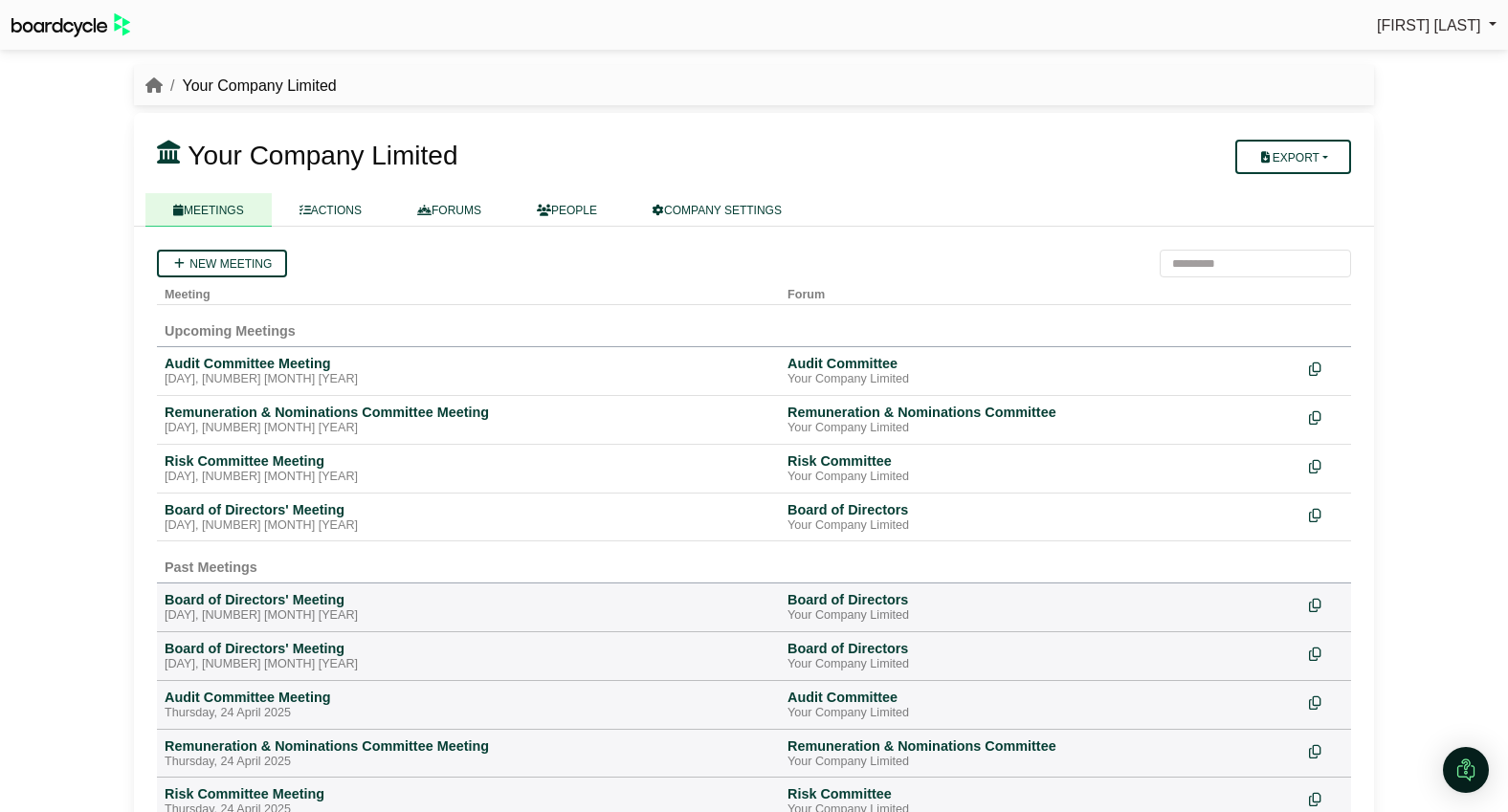 scroll, scrollTop: 0, scrollLeft: 0, axis: both 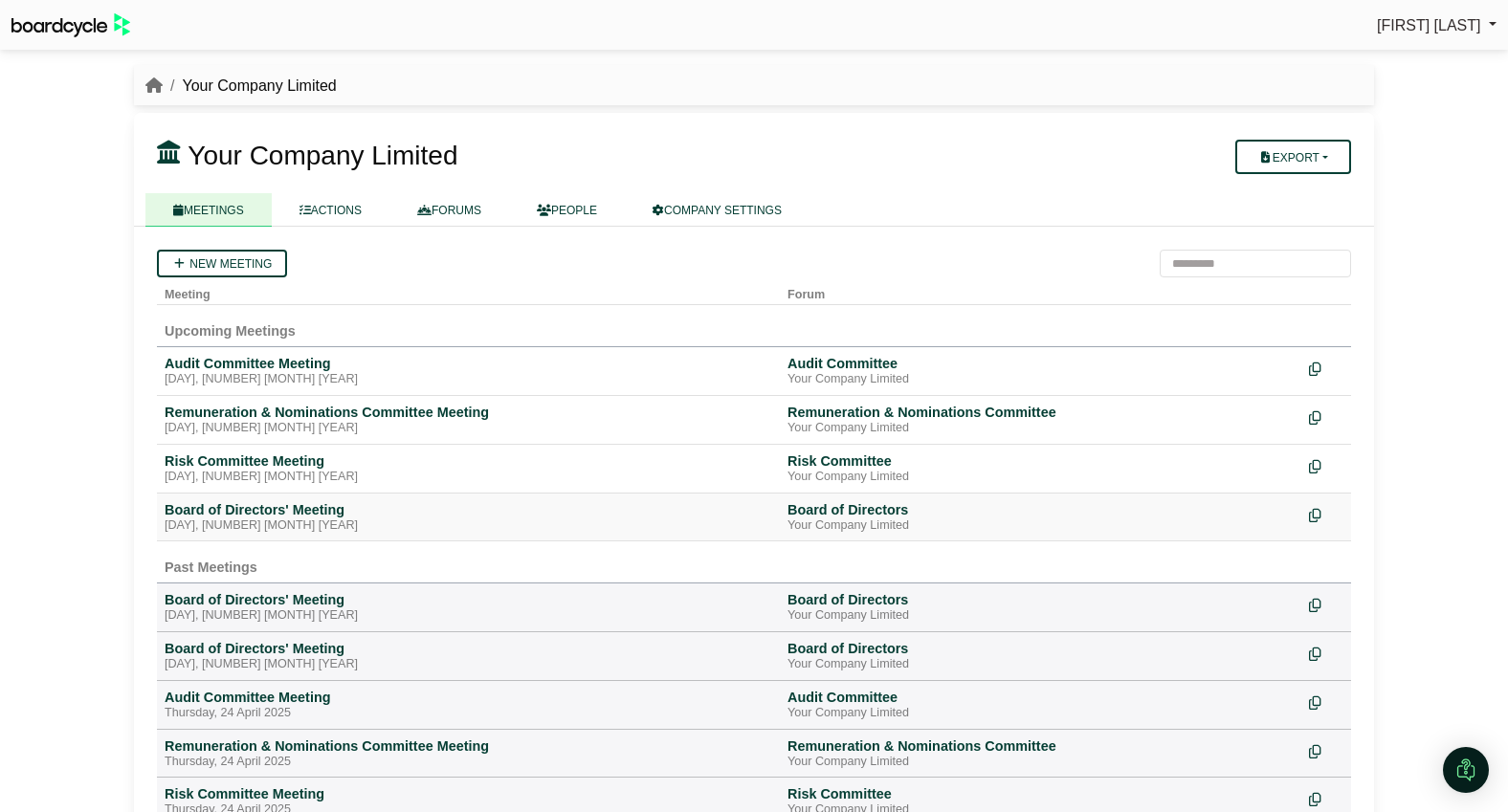 click on "Board of Directors' Meeting" at bounding box center (468, 510) 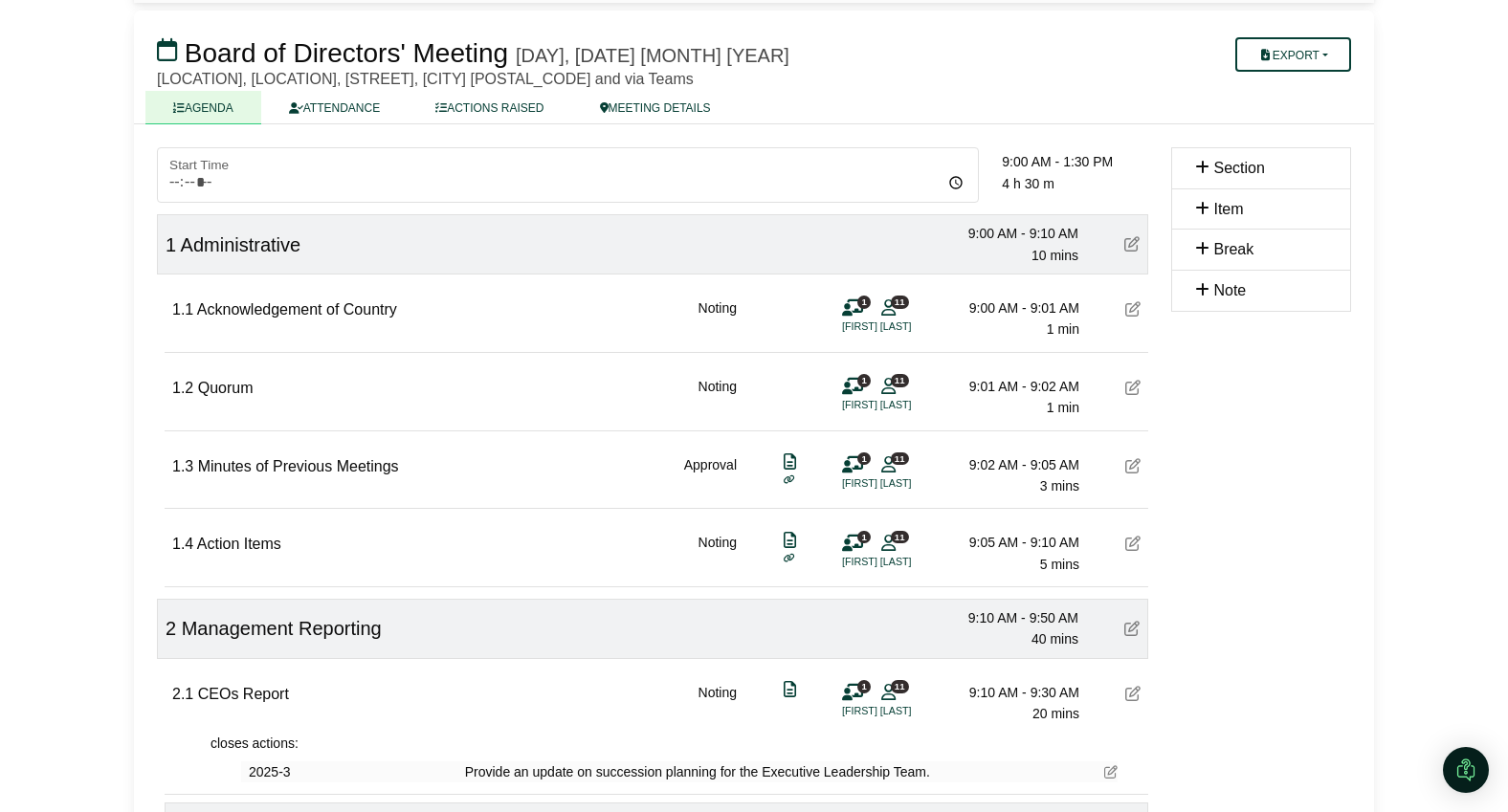 scroll, scrollTop: 93, scrollLeft: 0, axis: vertical 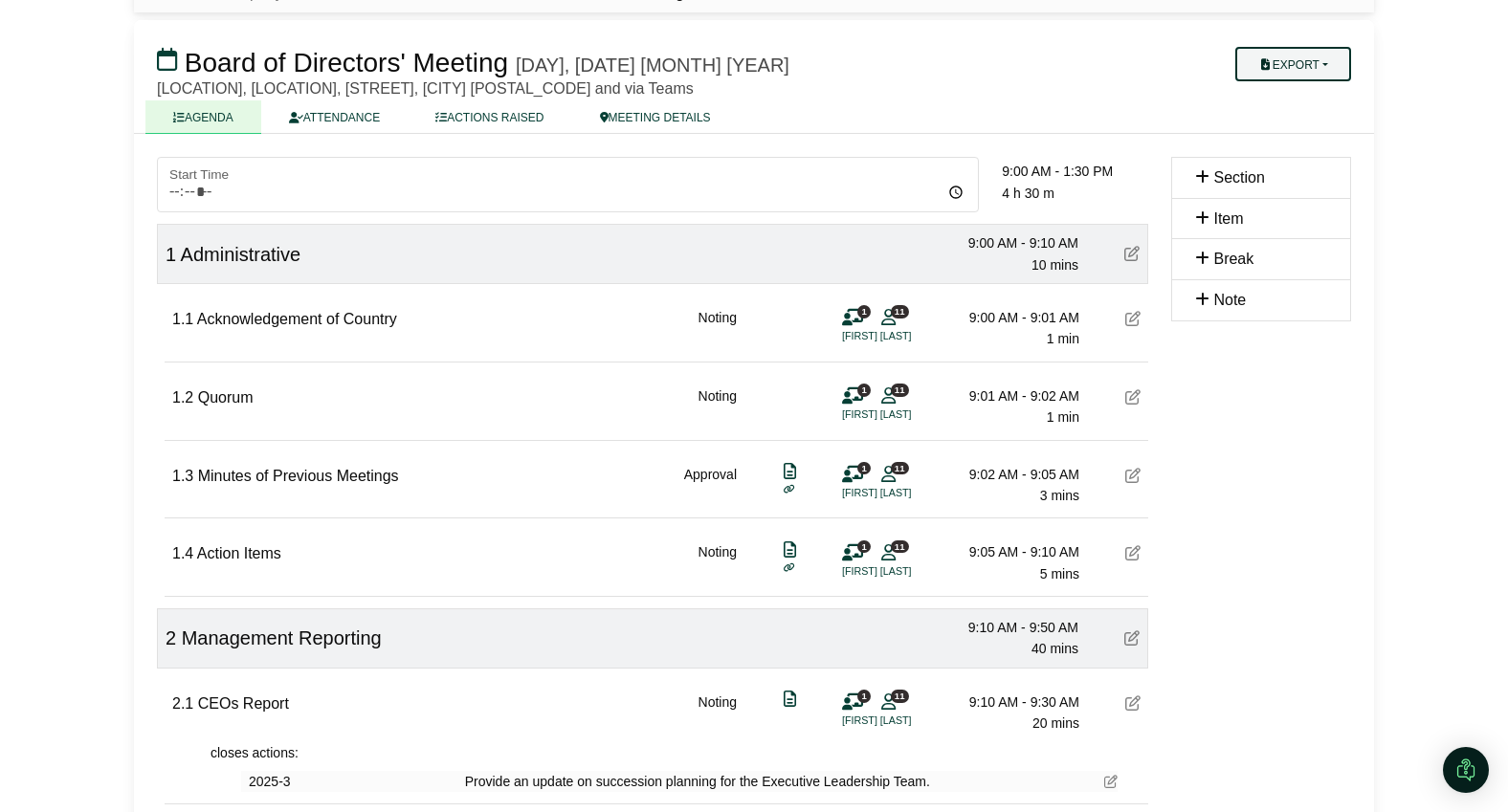 click on "Export" at bounding box center [1293, 64] 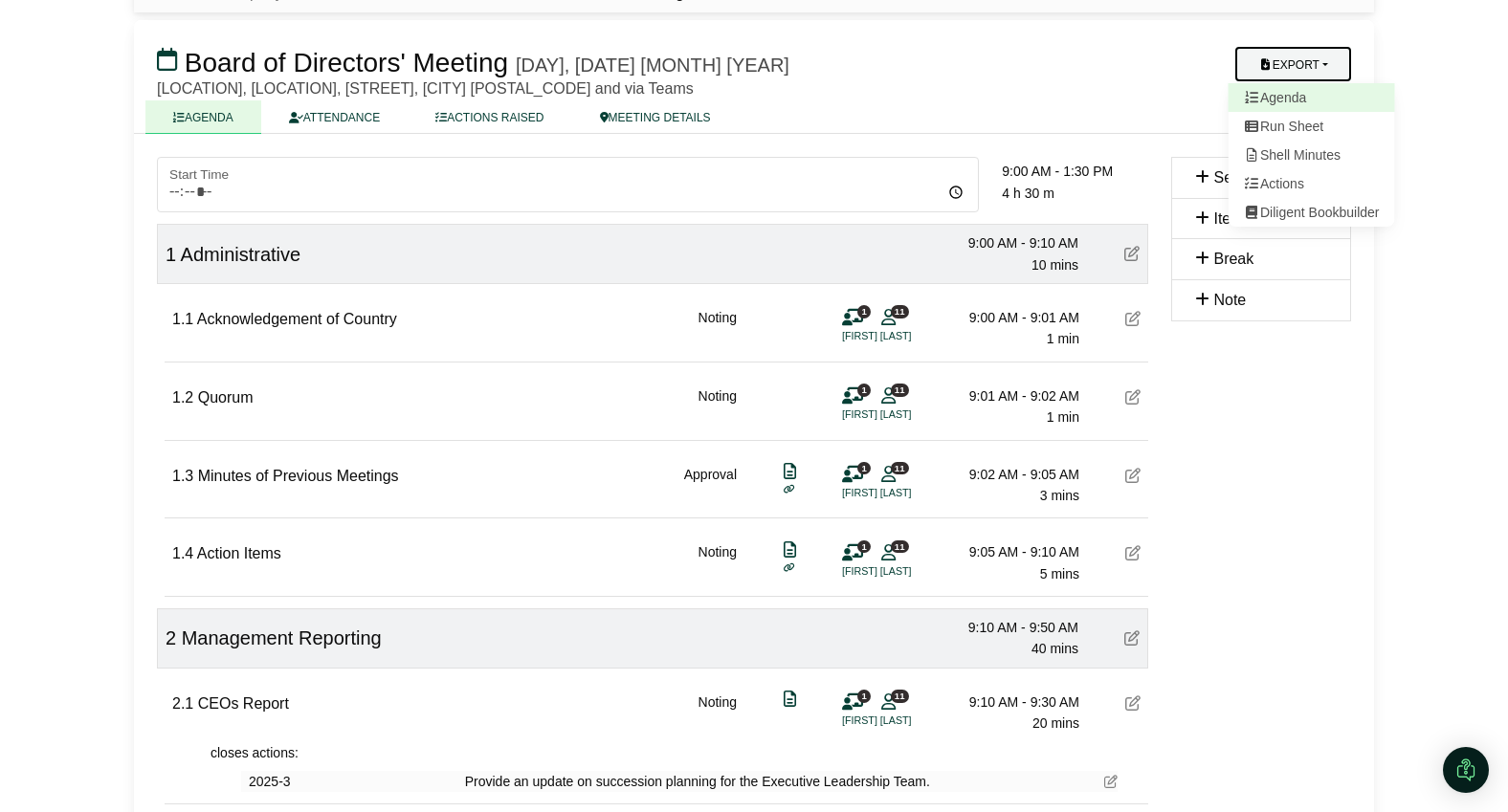 click on "Agenda" at bounding box center (1312, 98) 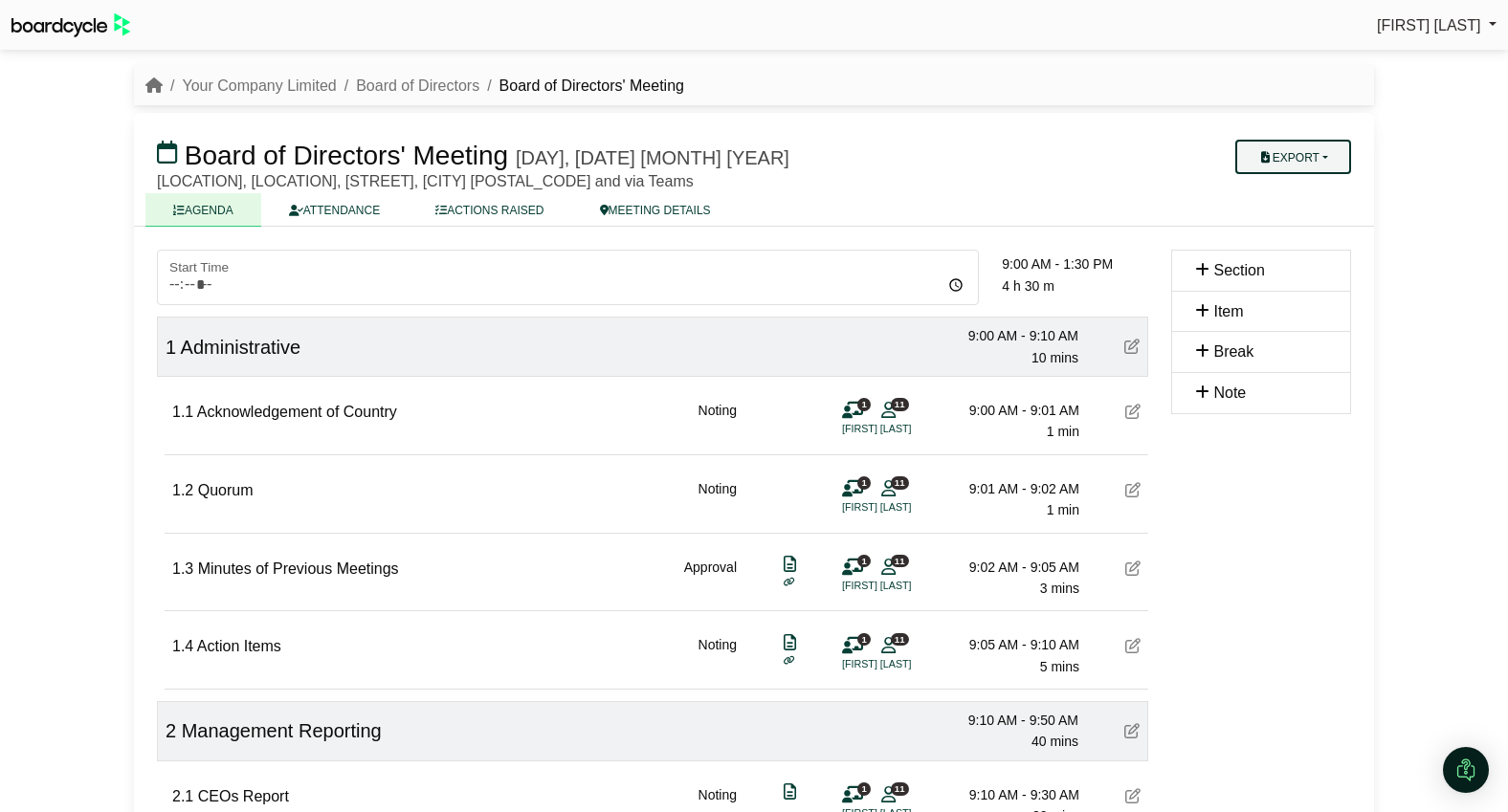 click on "Export" at bounding box center [1293, 157] 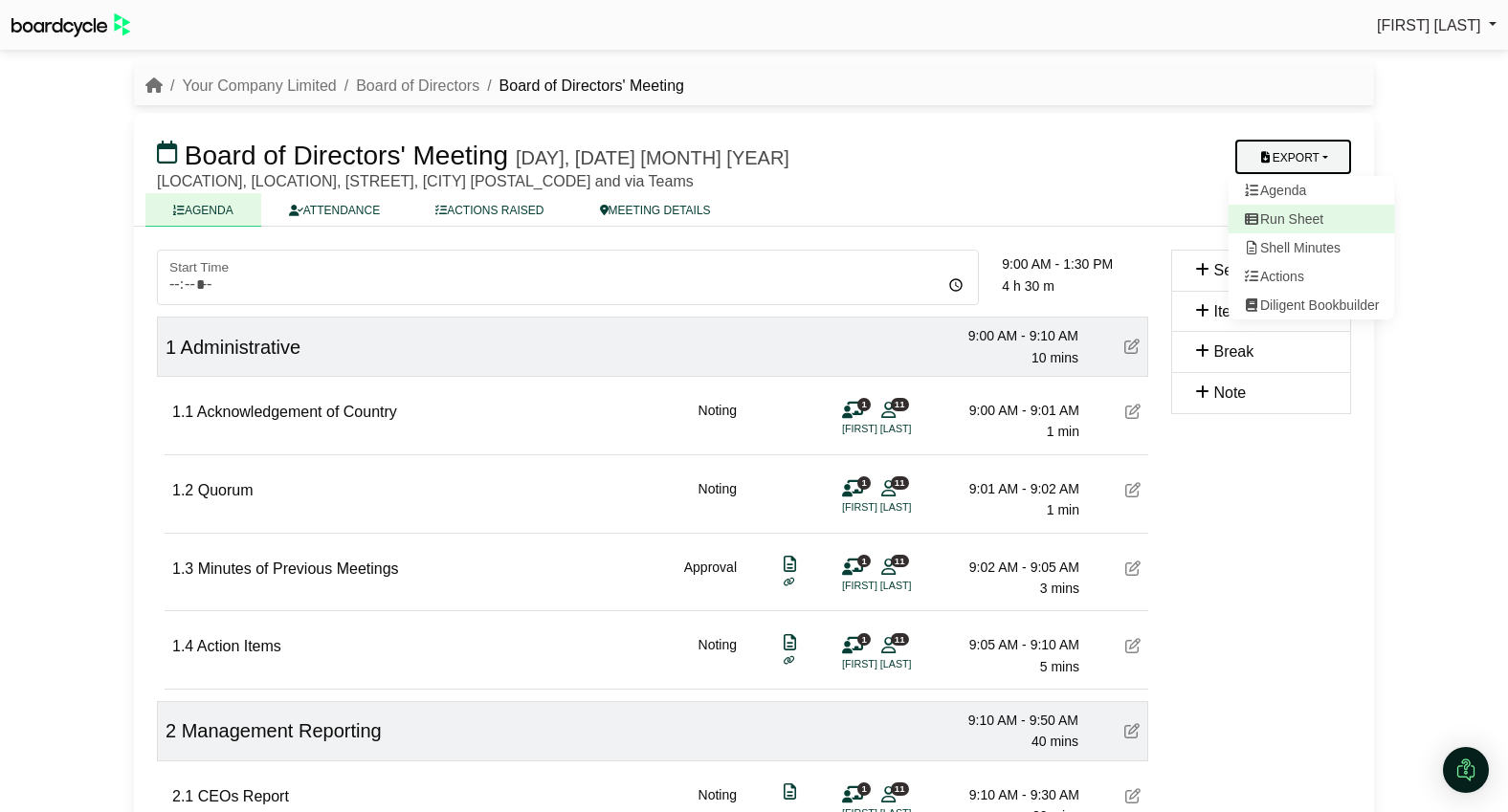 click on "Run Sheet" at bounding box center [1312, 219] 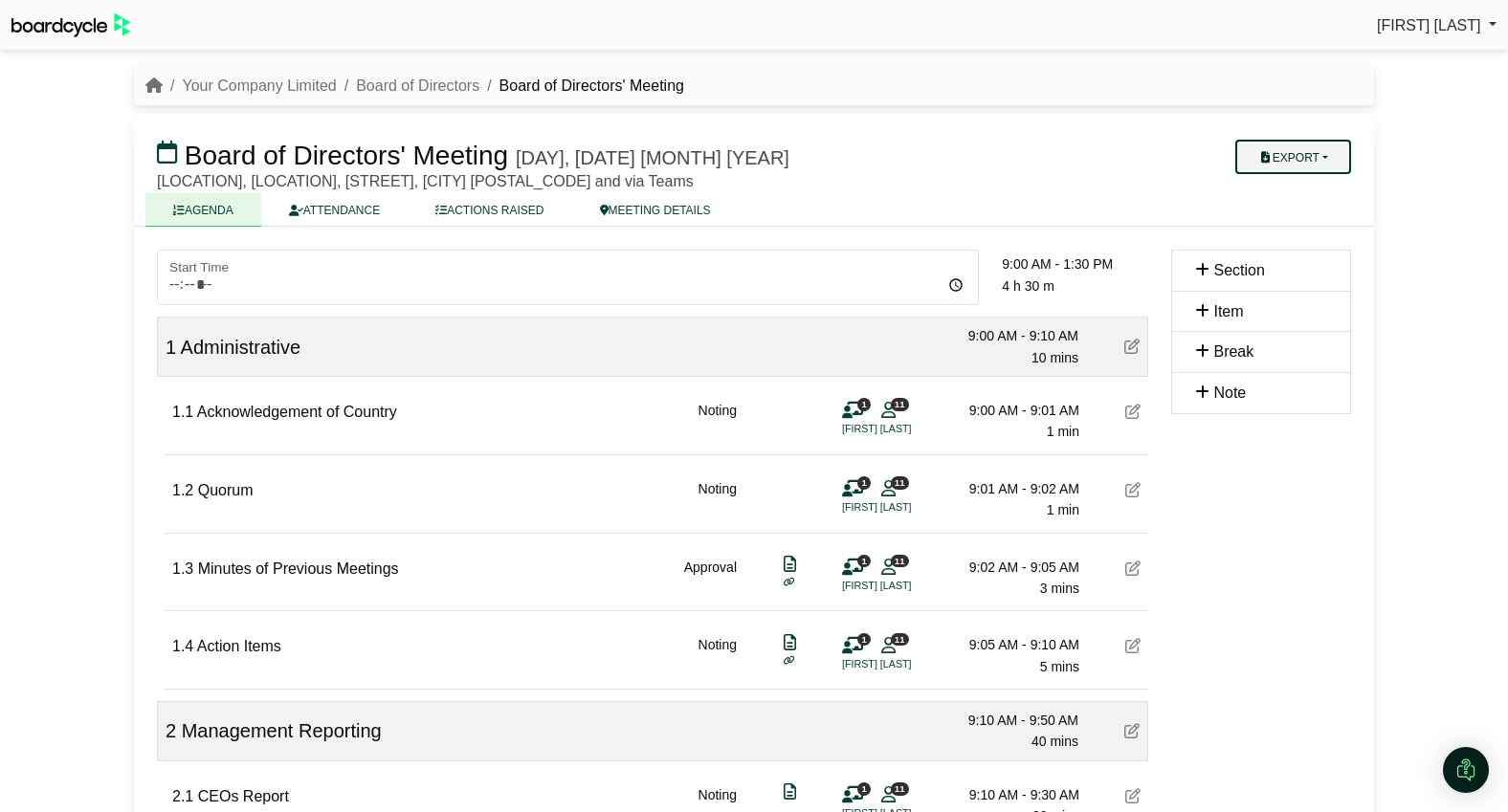 click on "Export" at bounding box center [1293, 157] 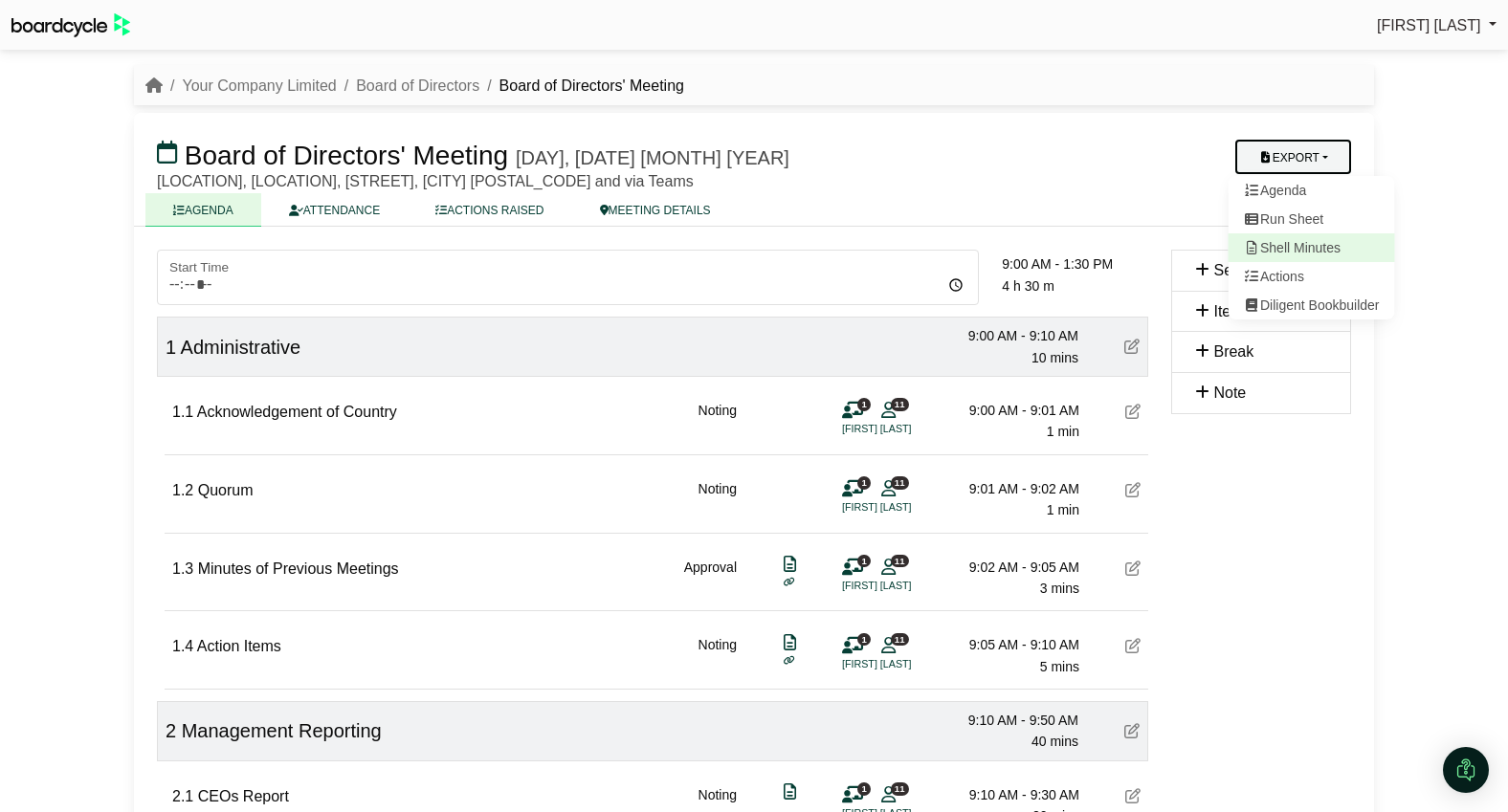 click on "Shell Minutes" at bounding box center (1312, 248) 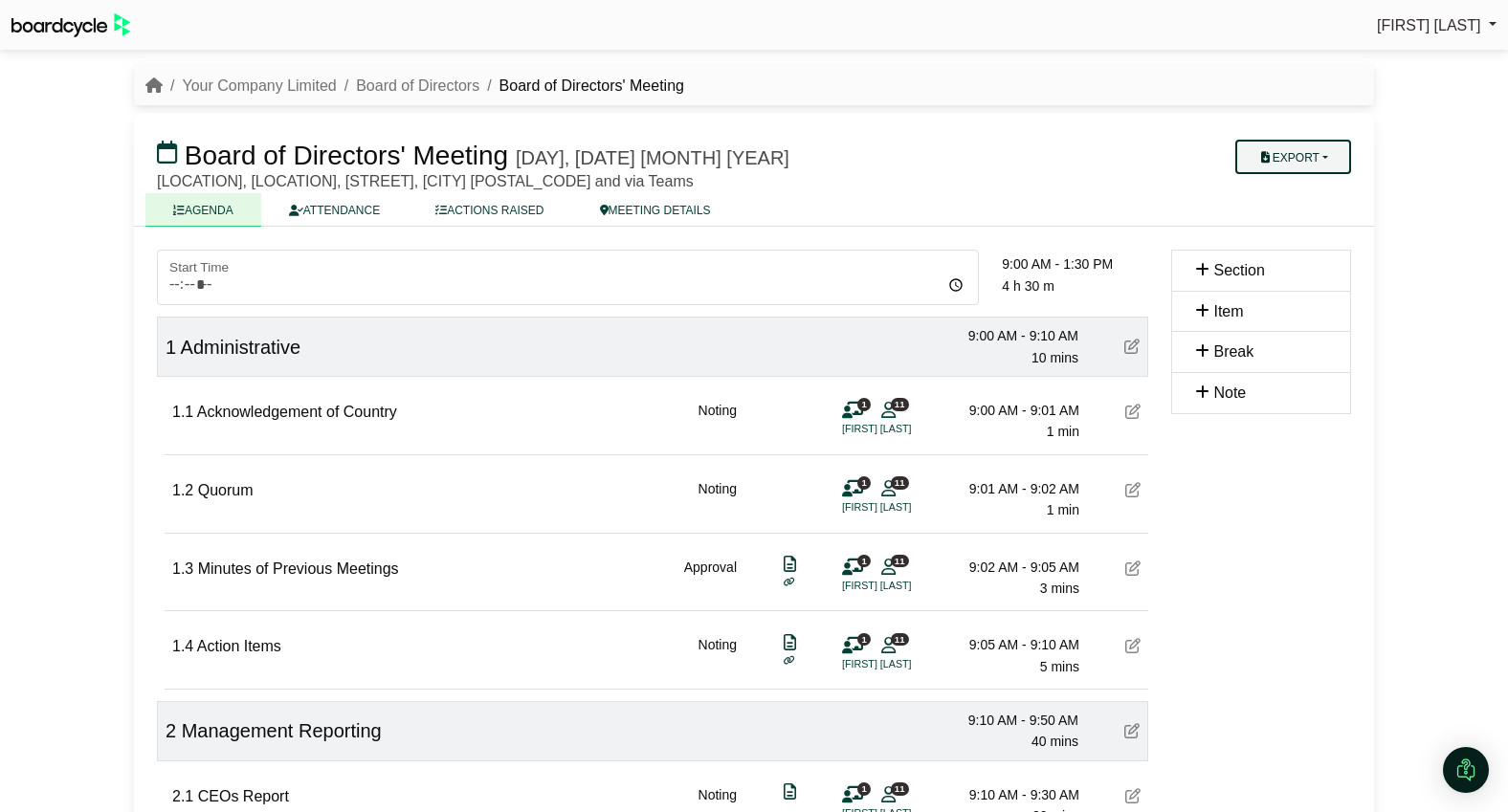 click on "Export" at bounding box center (1293, 157) 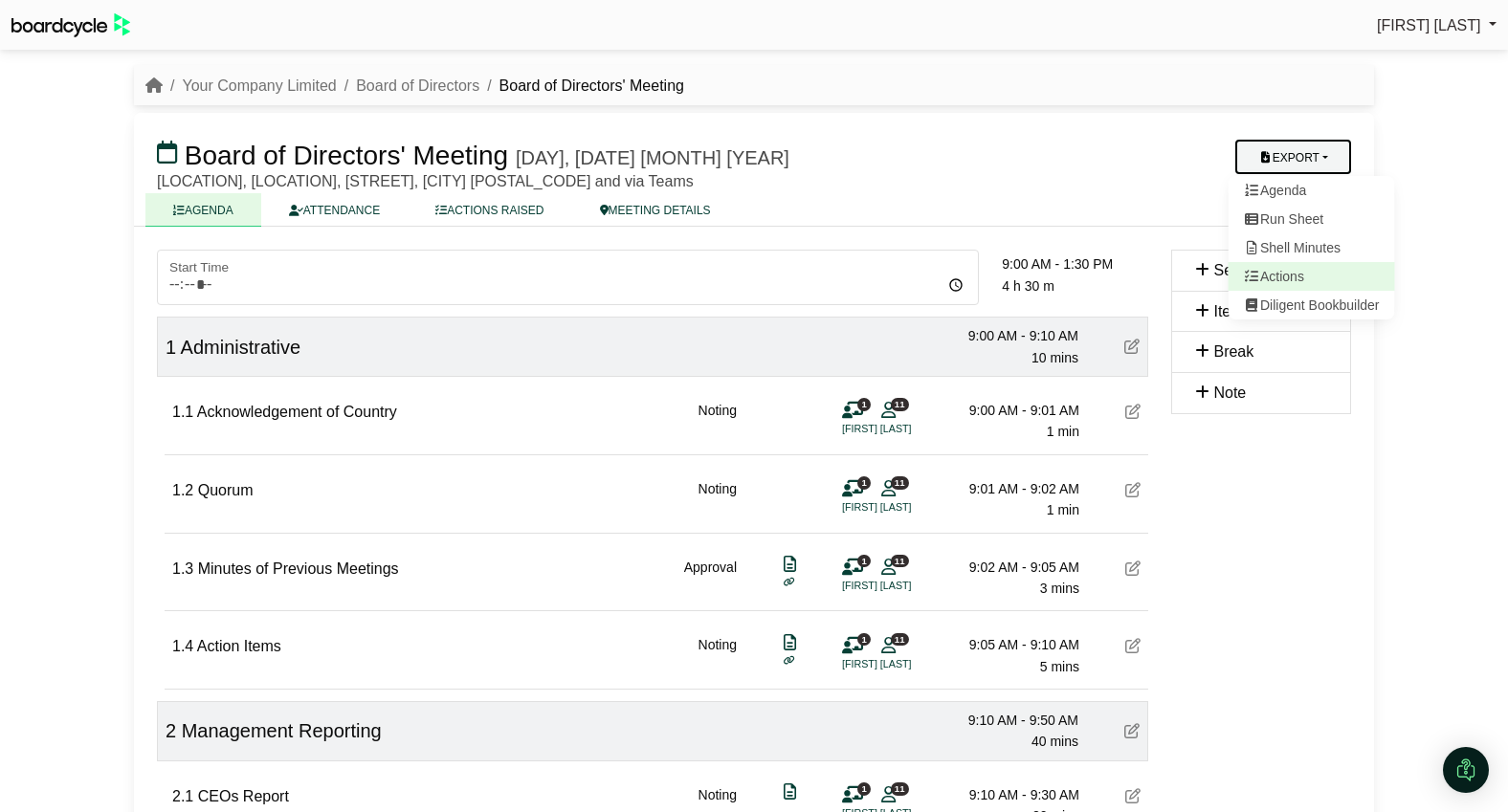 click on "Actions" at bounding box center [1312, 276] 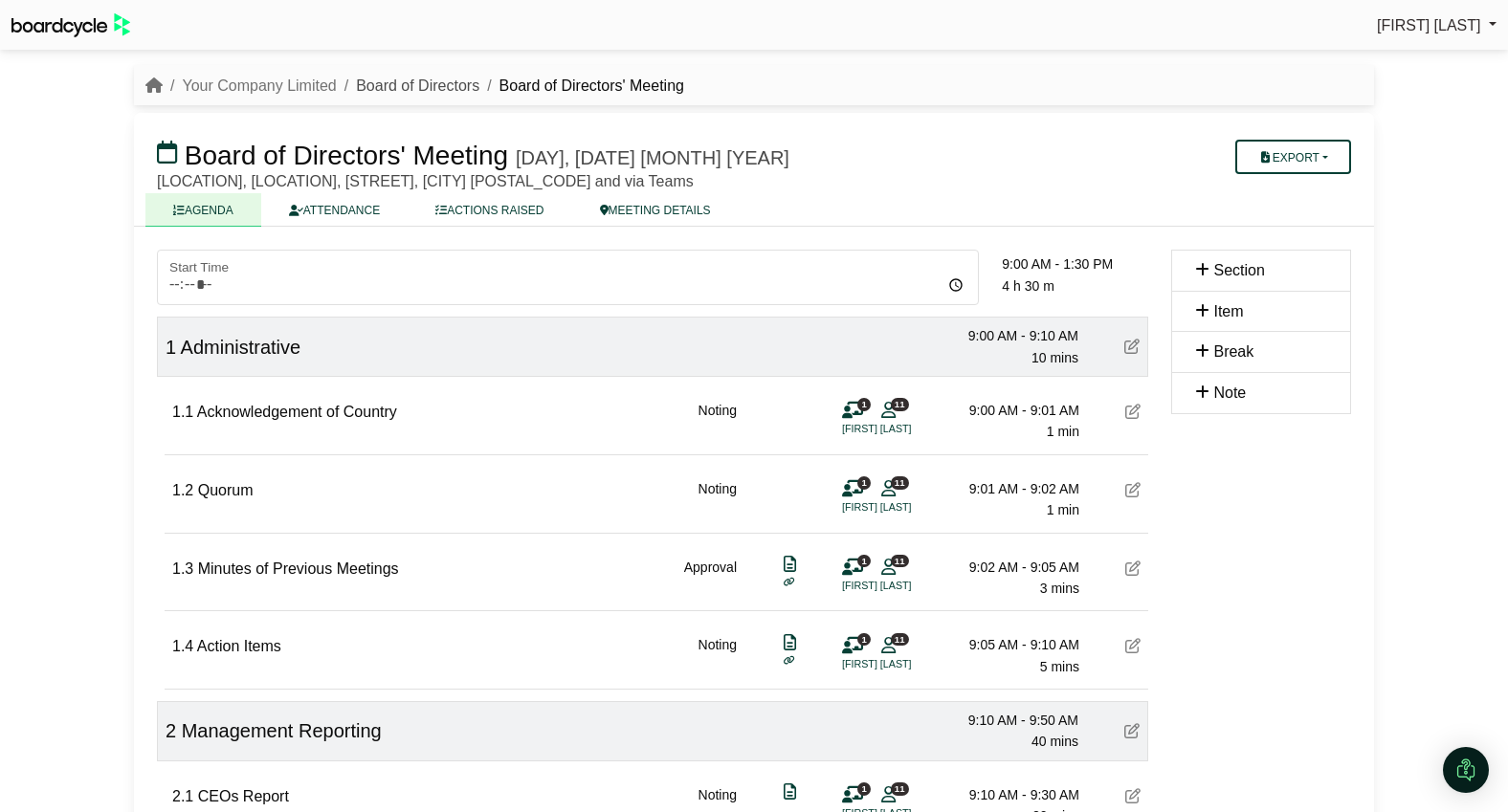 click on "Board of Directors" at bounding box center [417, 85] 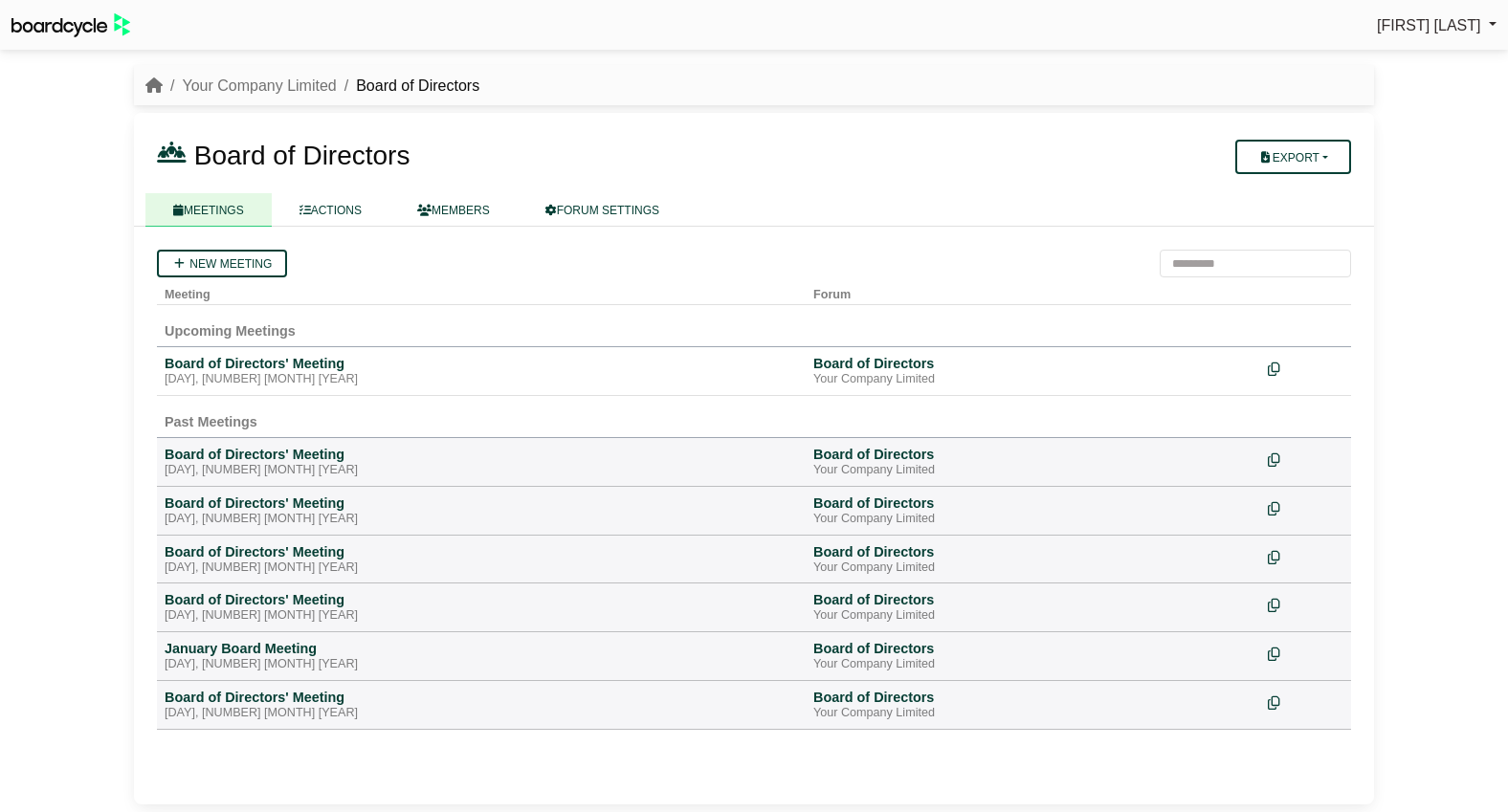 scroll, scrollTop: 0, scrollLeft: 0, axis: both 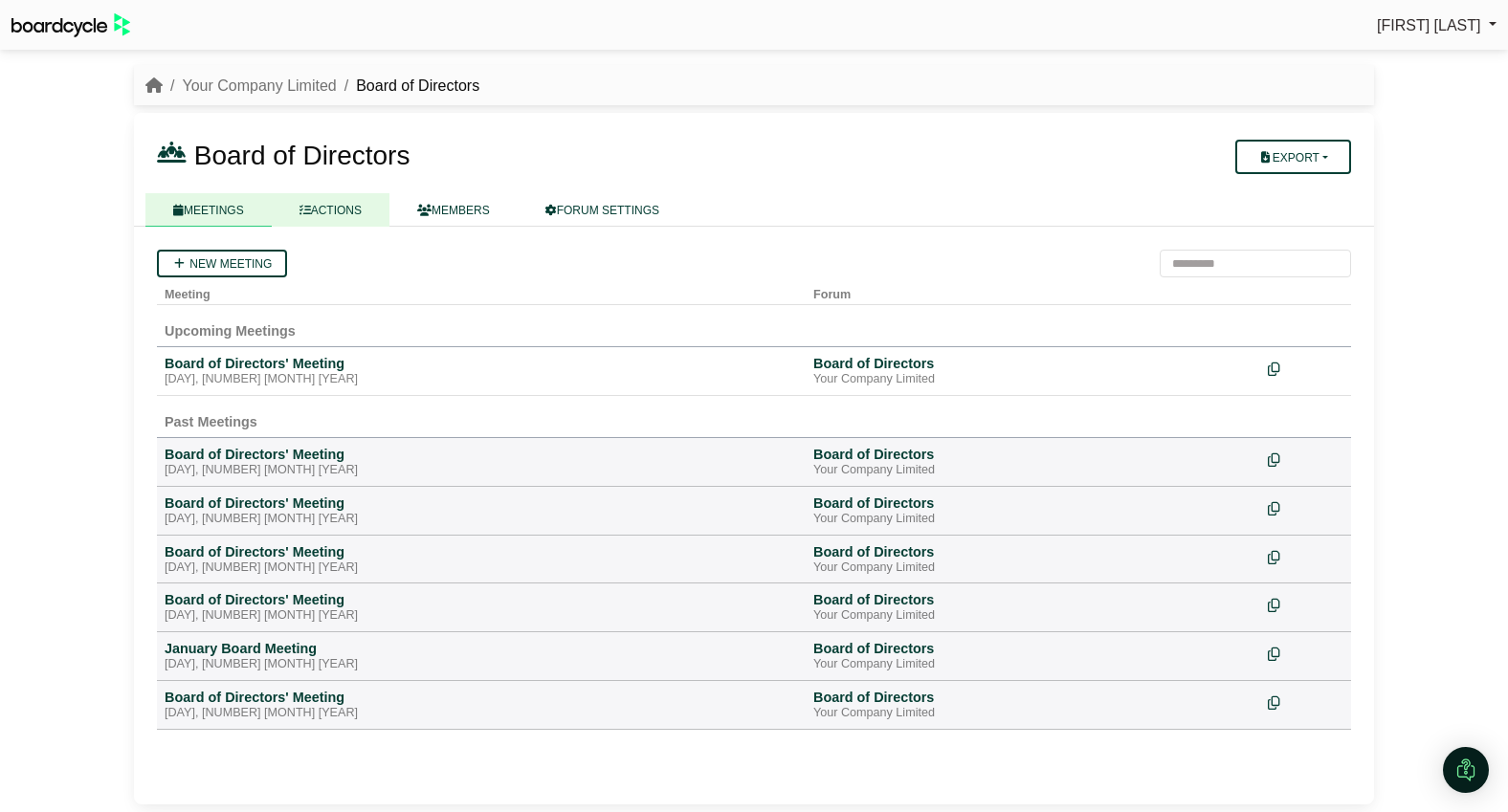 click on "ACTIONS" at bounding box center (330, 209) 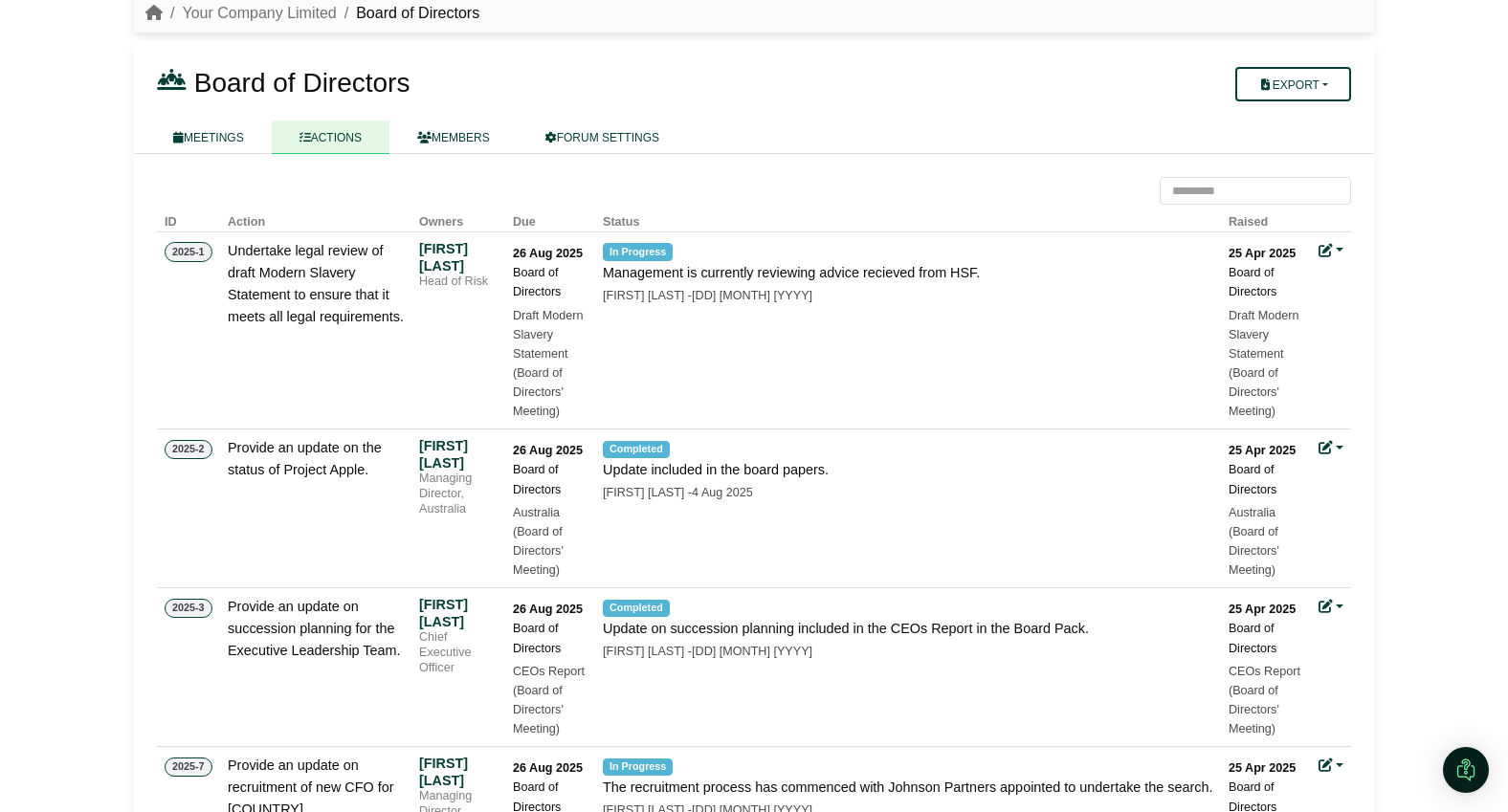 scroll, scrollTop: 84, scrollLeft: 0, axis: vertical 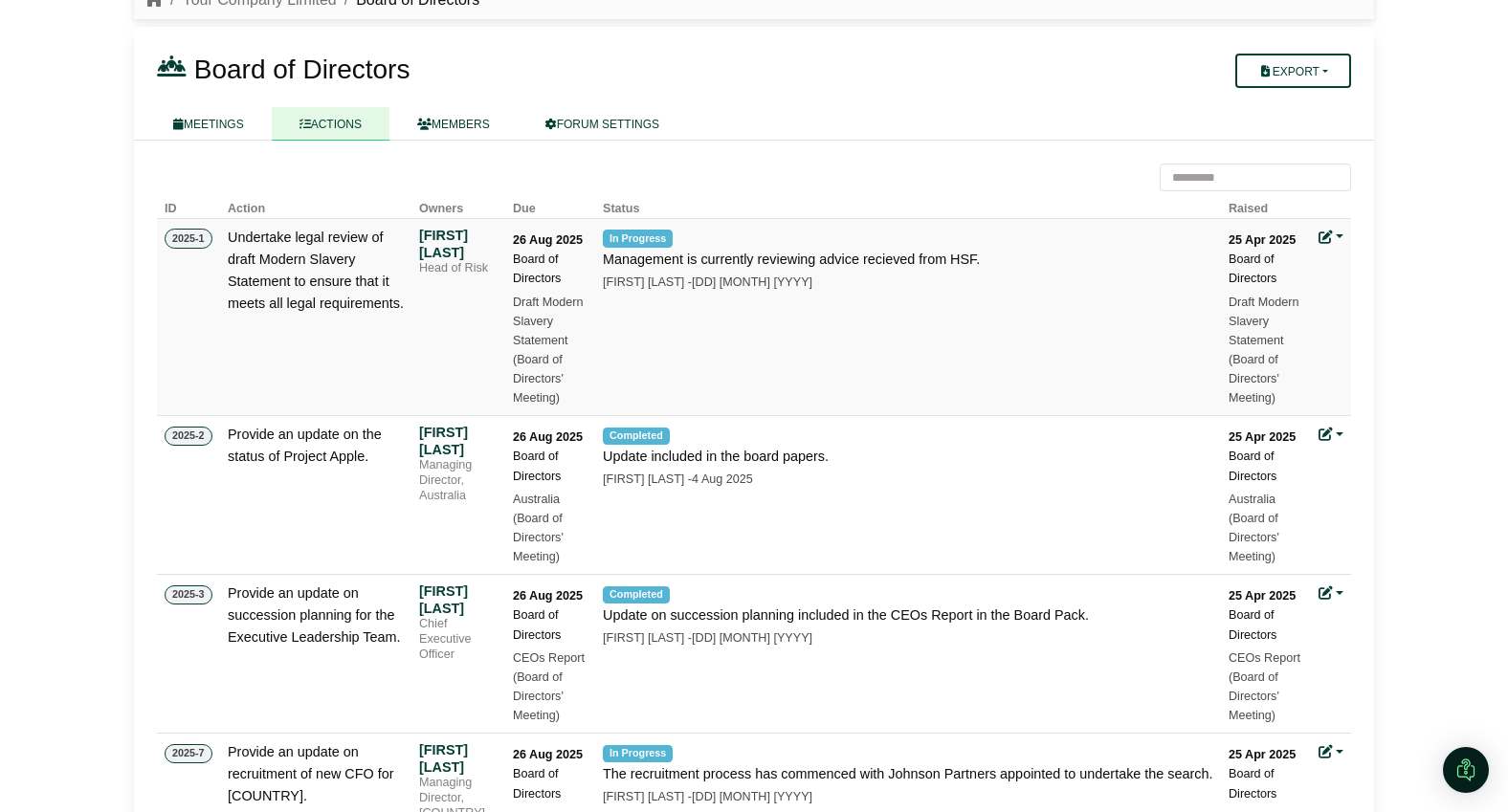 click on "Update status
Edit action
Archive action
Delete action" at bounding box center (1331, 237) 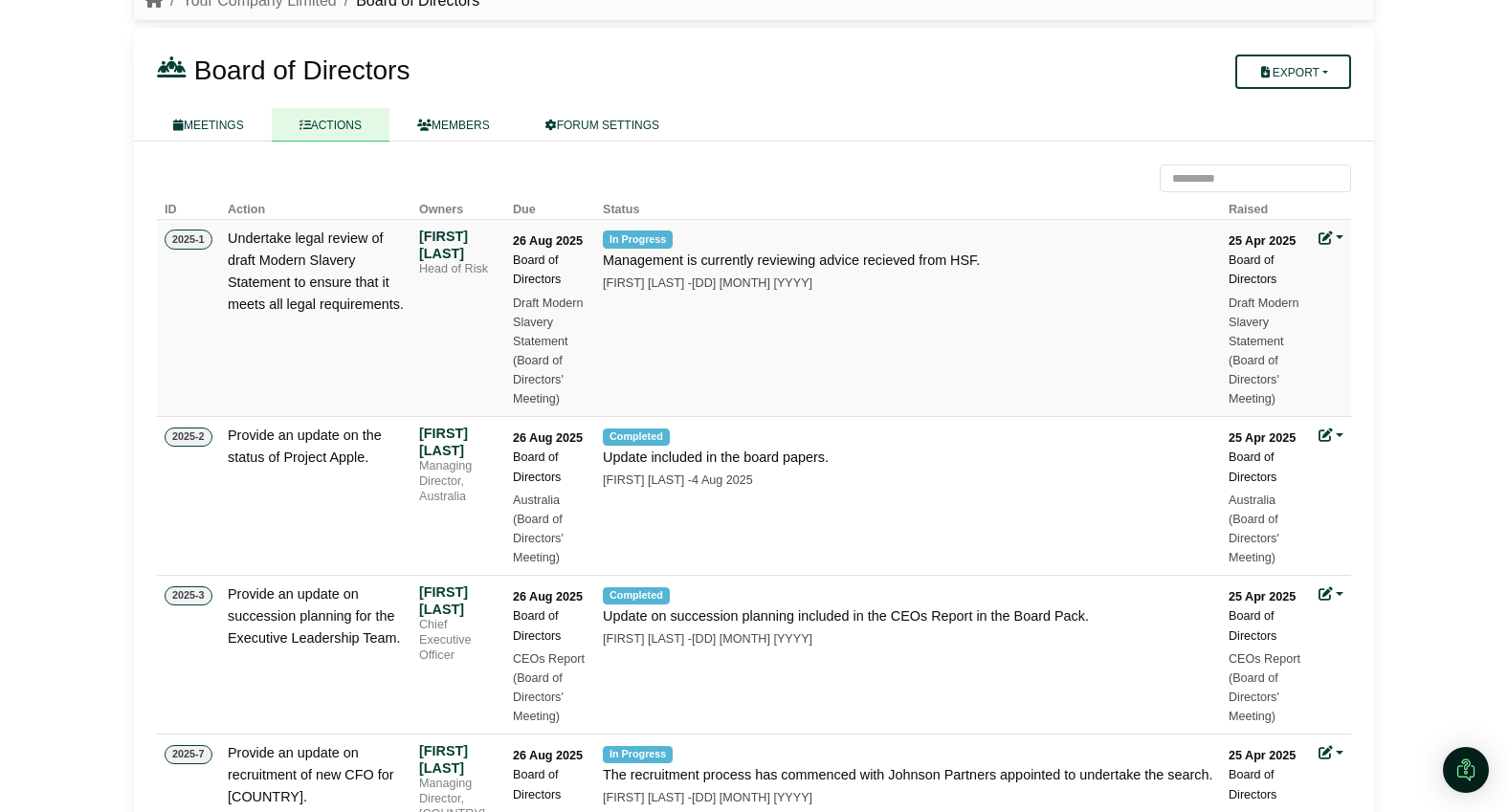 click at bounding box center (1331, 238) 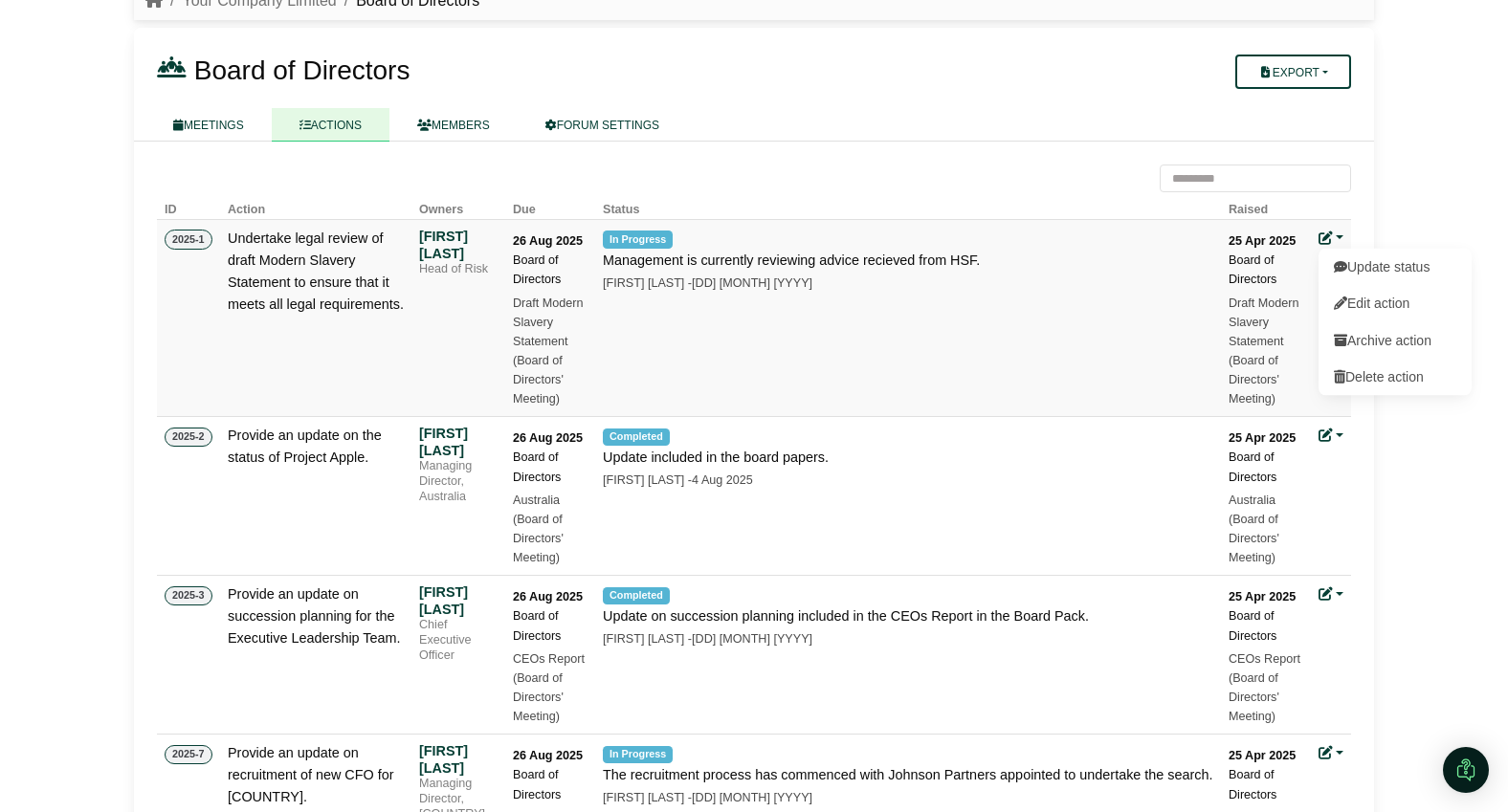 scroll, scrollTop: 83, scrollLeft: 0, axis: vertical 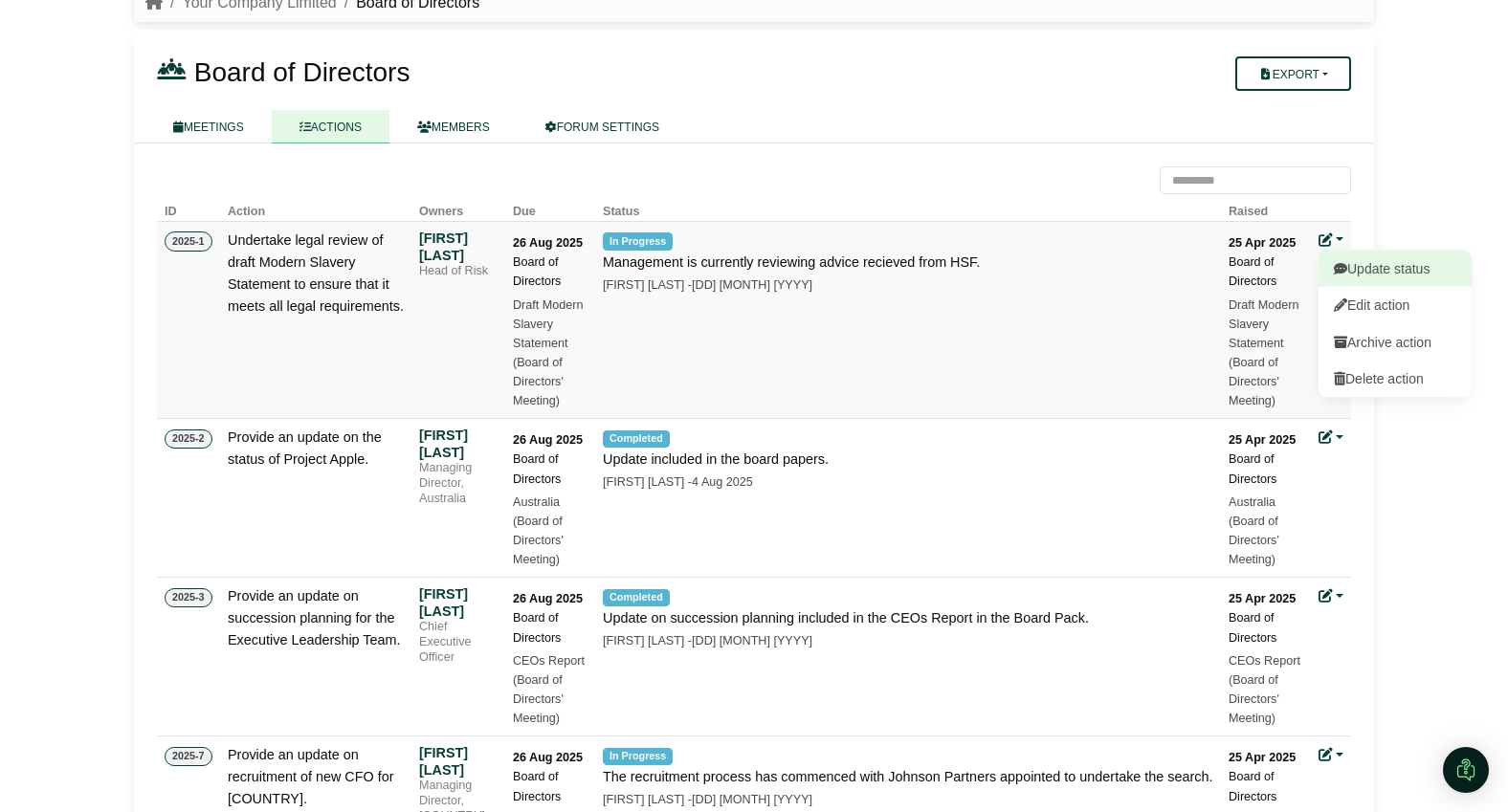 click on "Update status" at bounding box center (1395, 269) 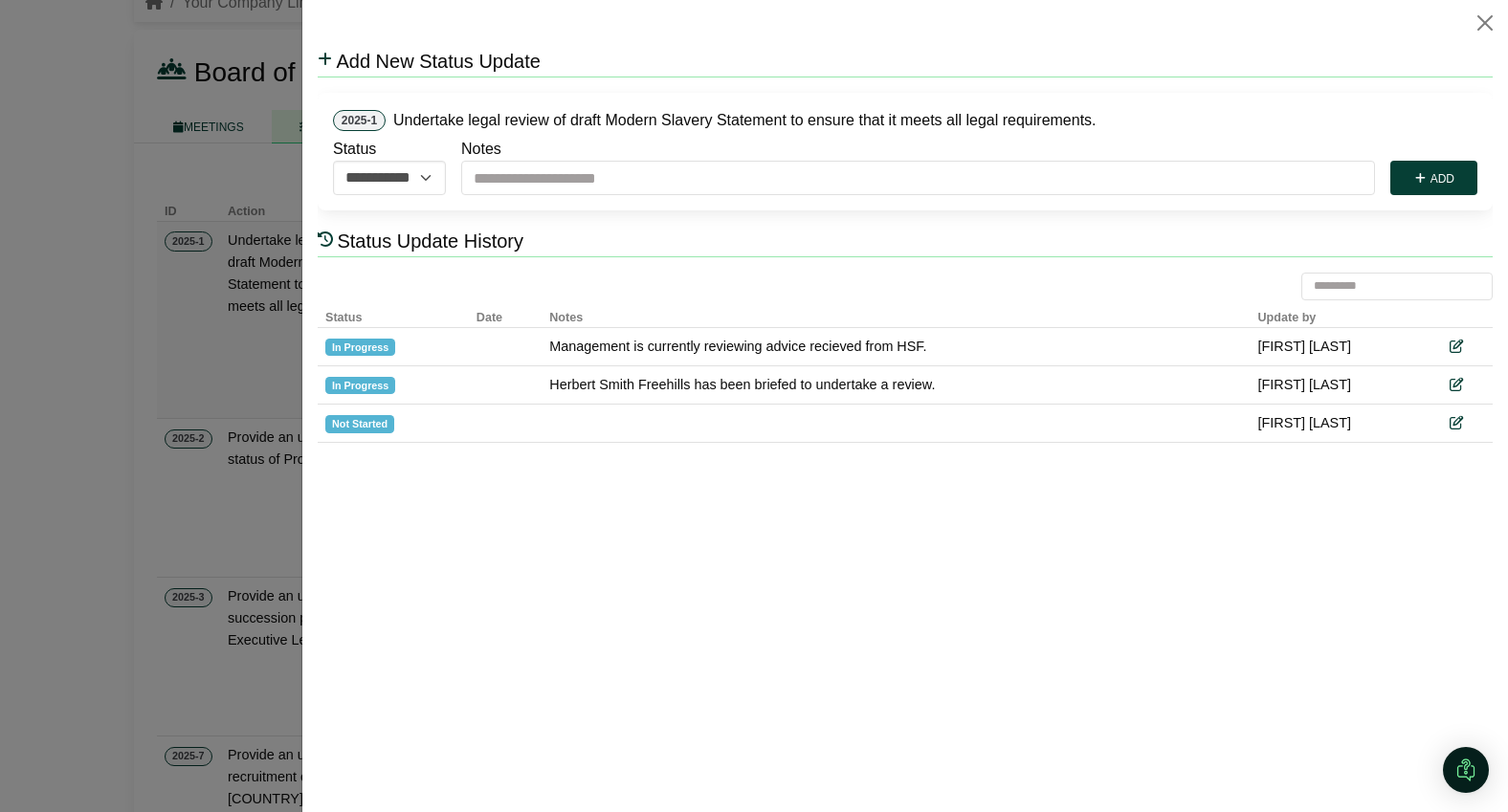 scroll, scrollTop: 0, scrollLeft: 0, axis: both 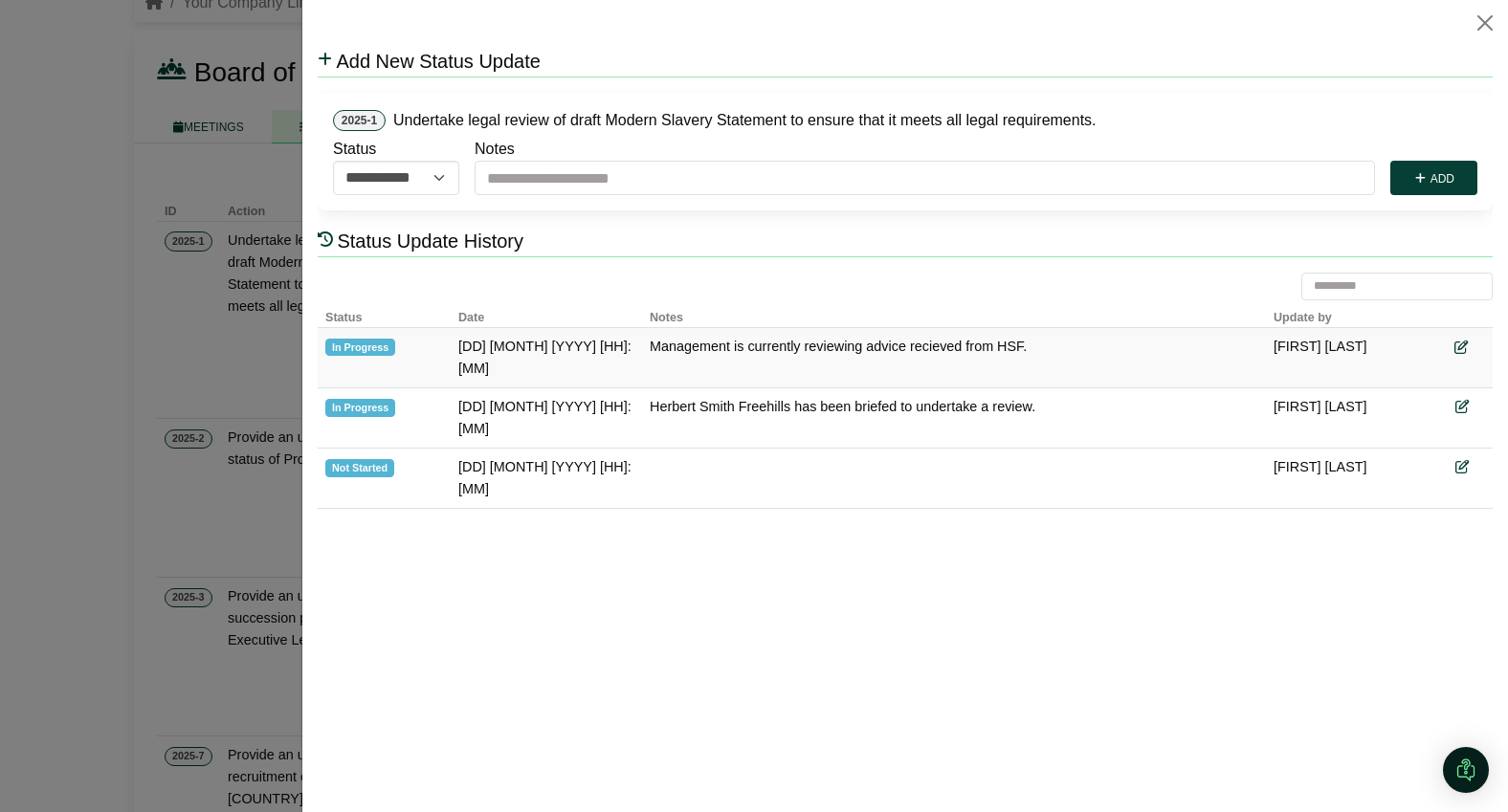 click at bounding box center [1461, 347] 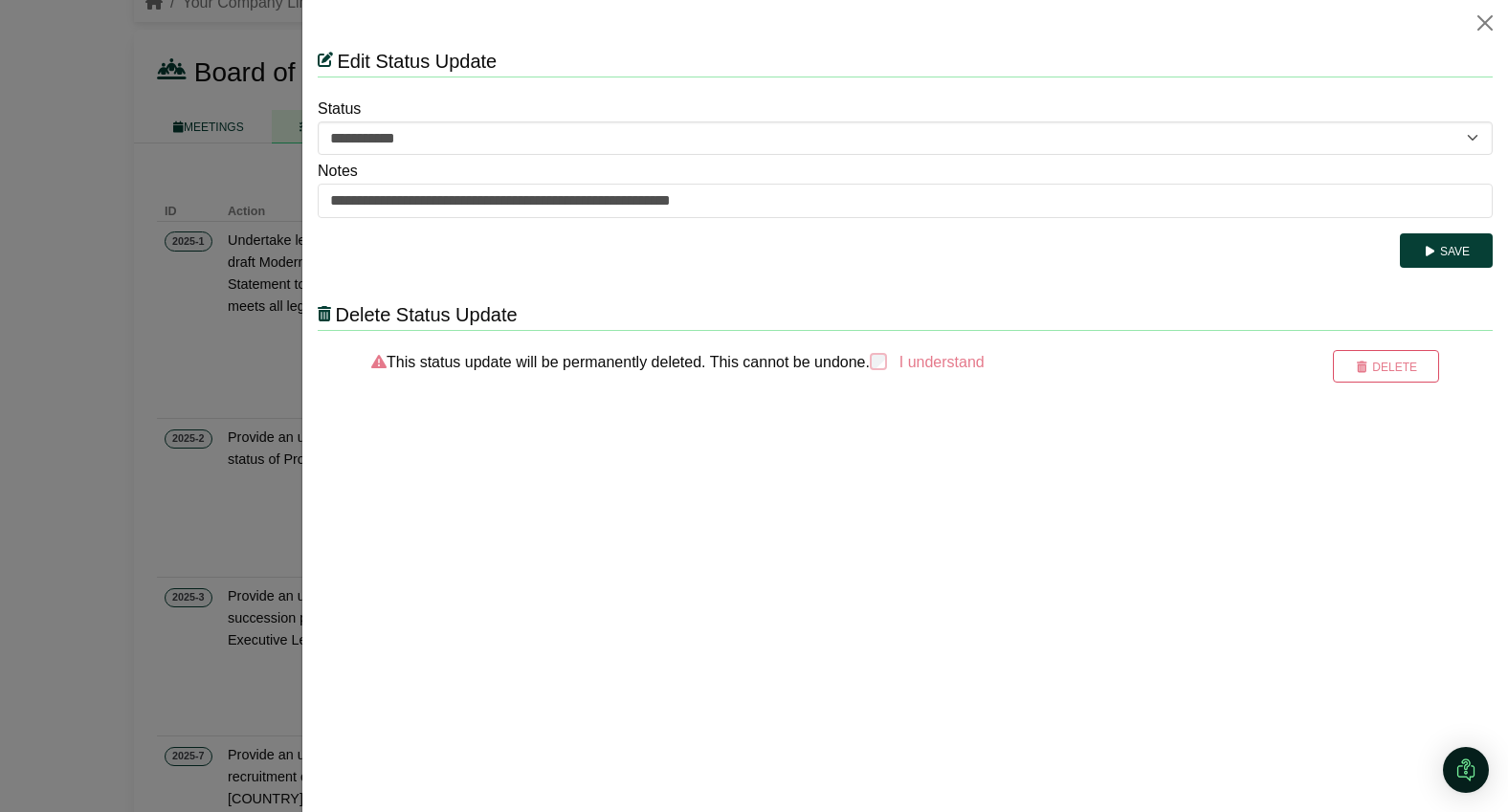 scroll, scrollTop: 0, scrollLeft: 0, axis: both 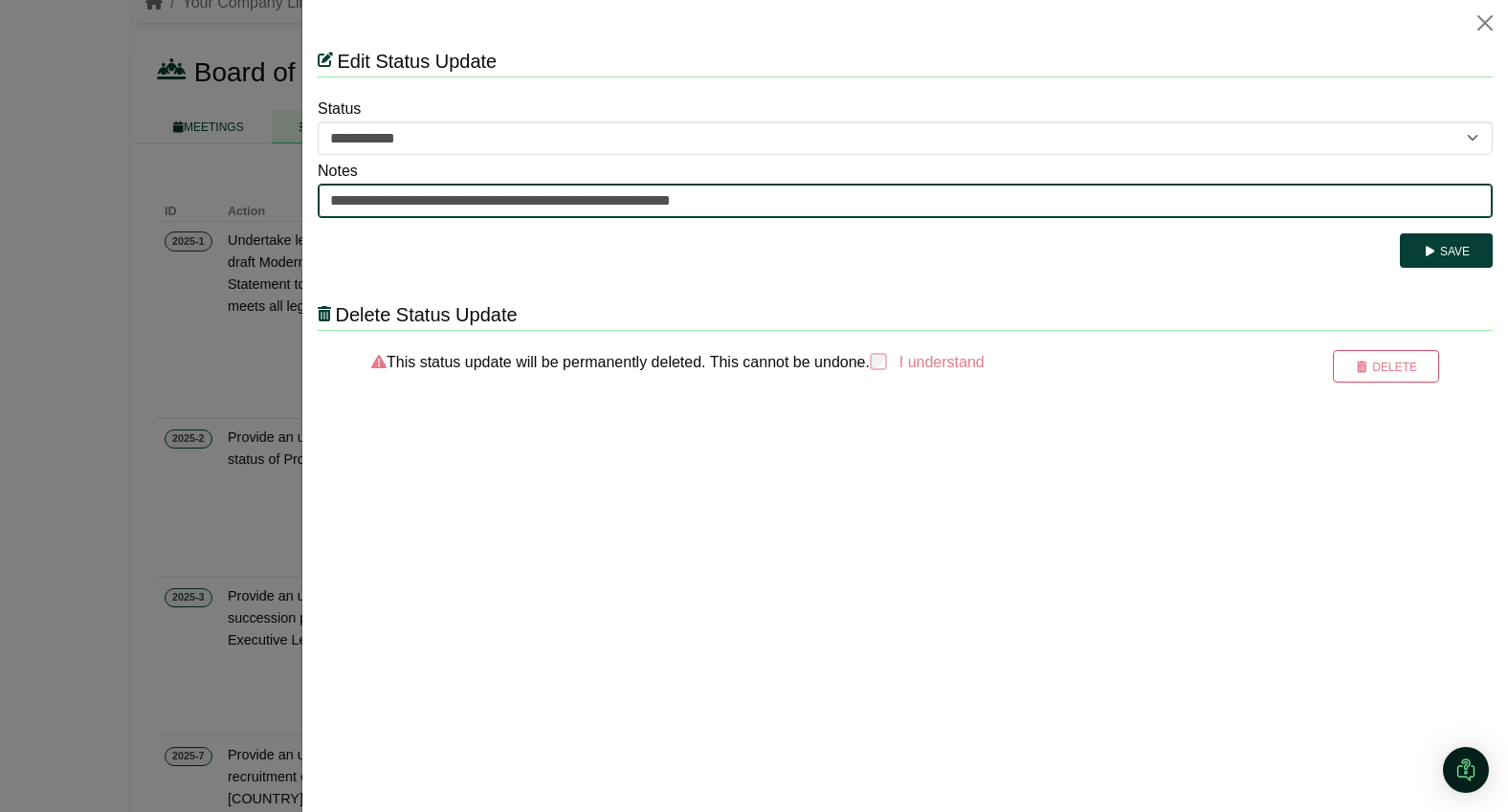 click on "**********" at bounding box center (905, 201) 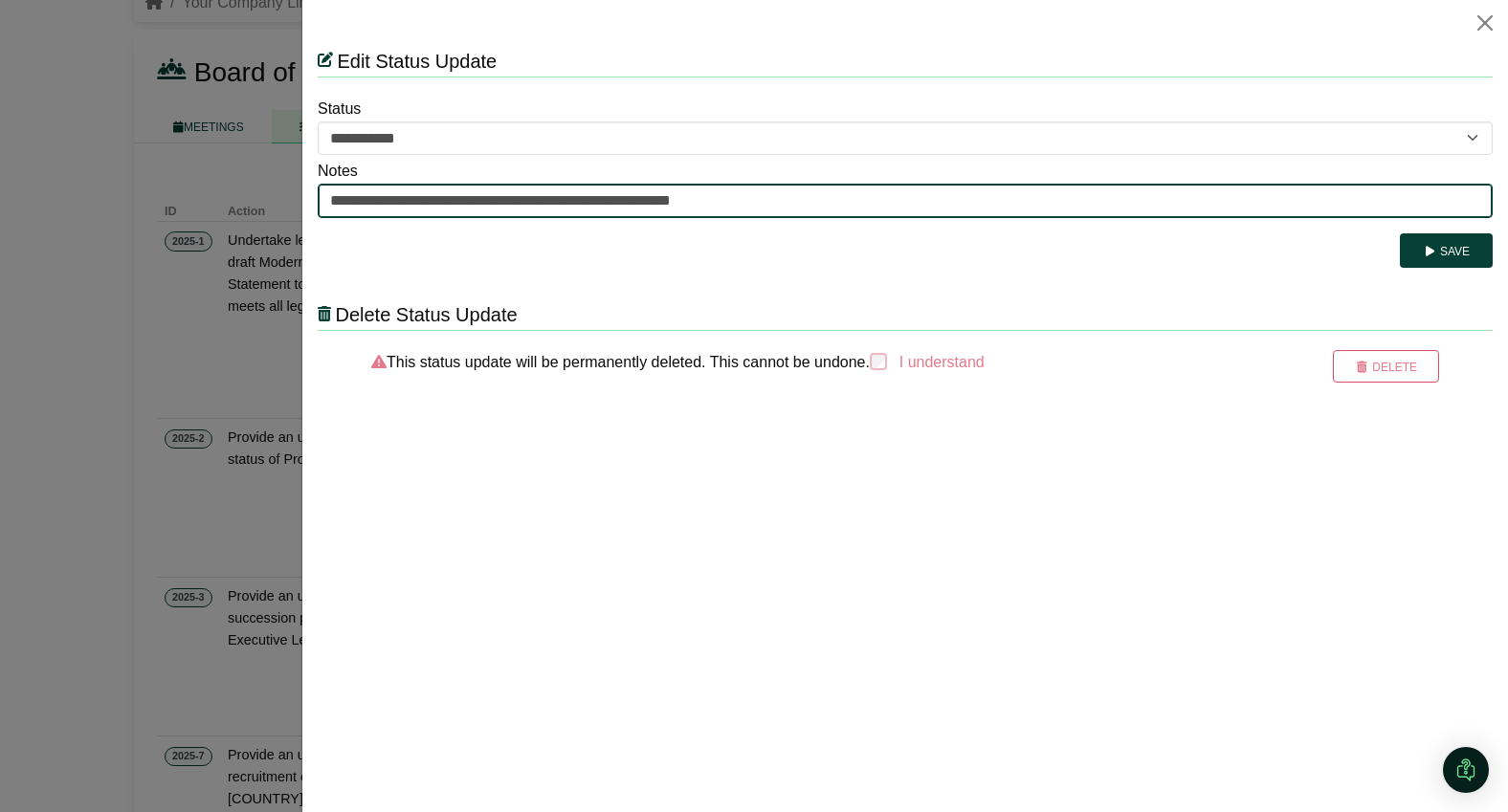type on "**********" 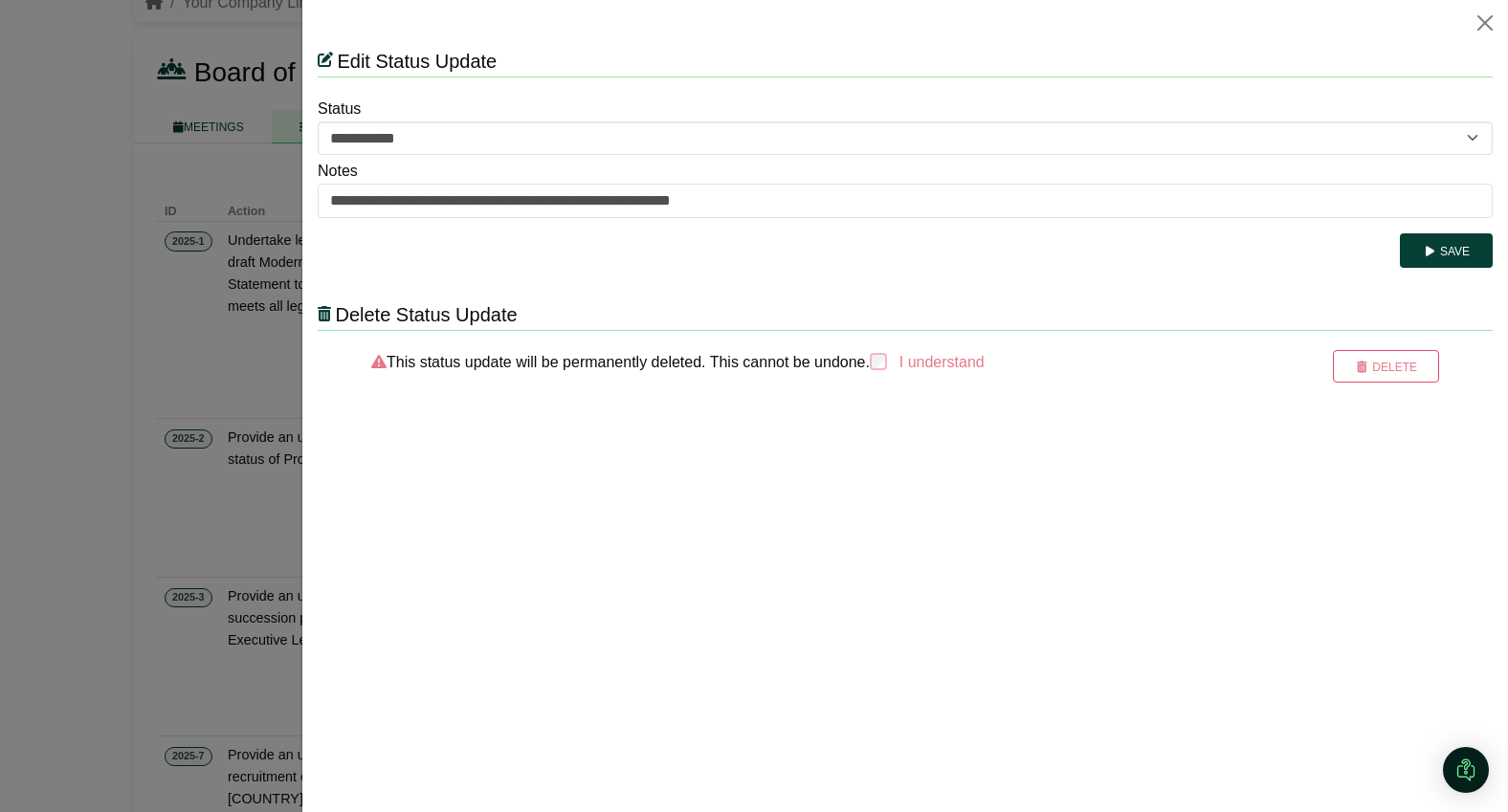 click on "Save" at bounding box center (905, 251) 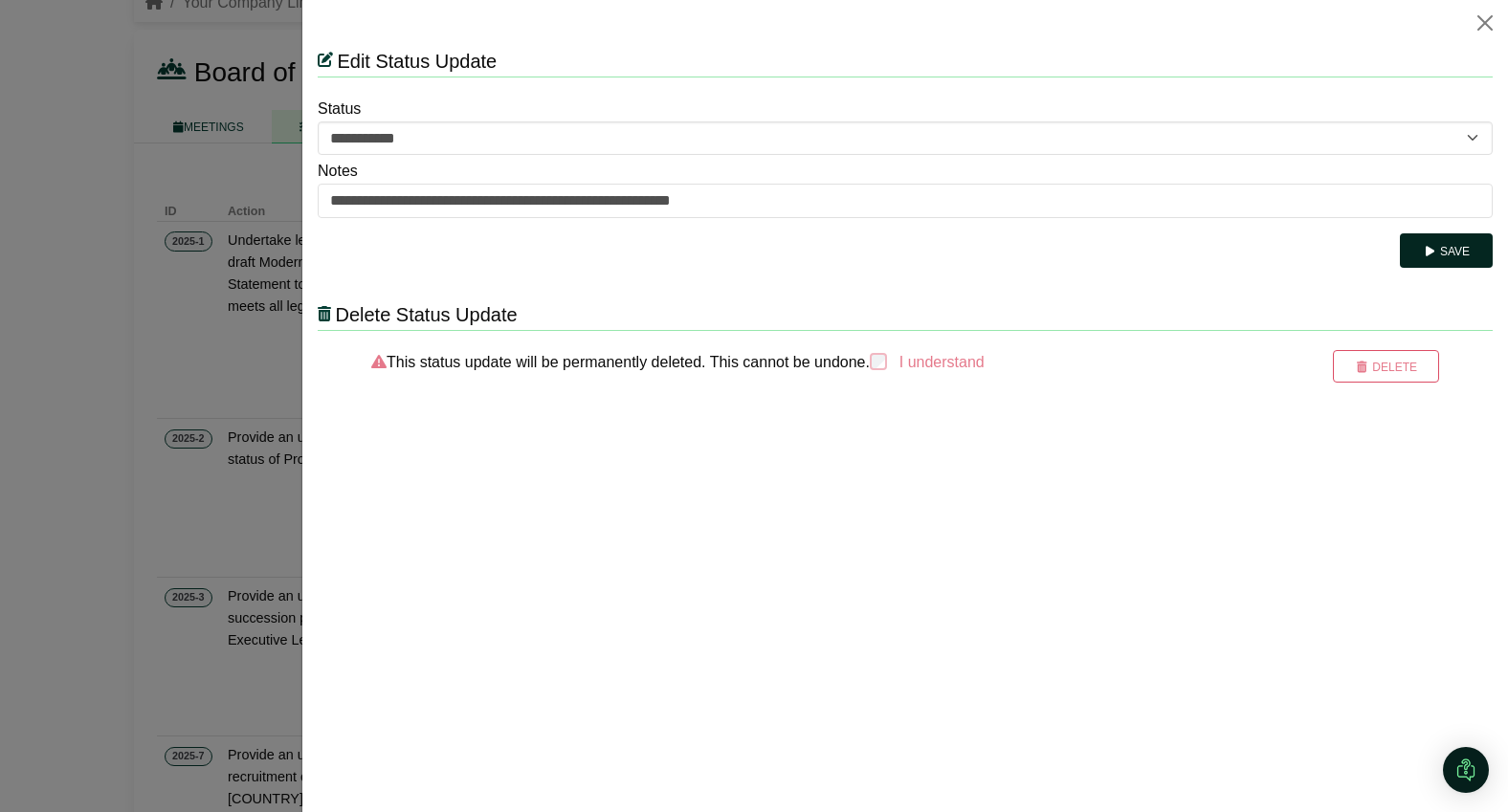 click on "Save" at bounding box center (1446, 251) 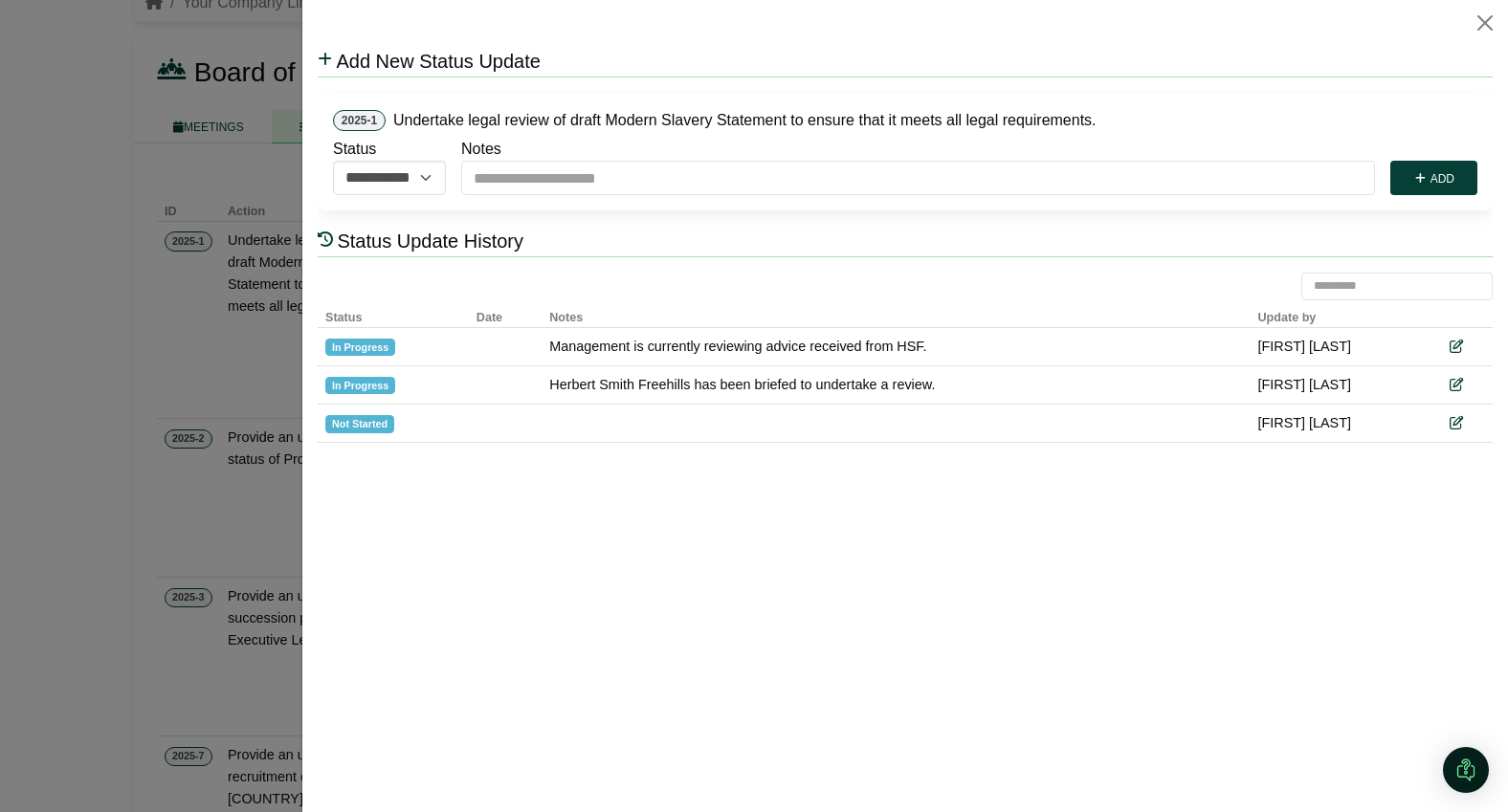 scroll, scrollTop: 0, scrollLeft: 0, axis: both 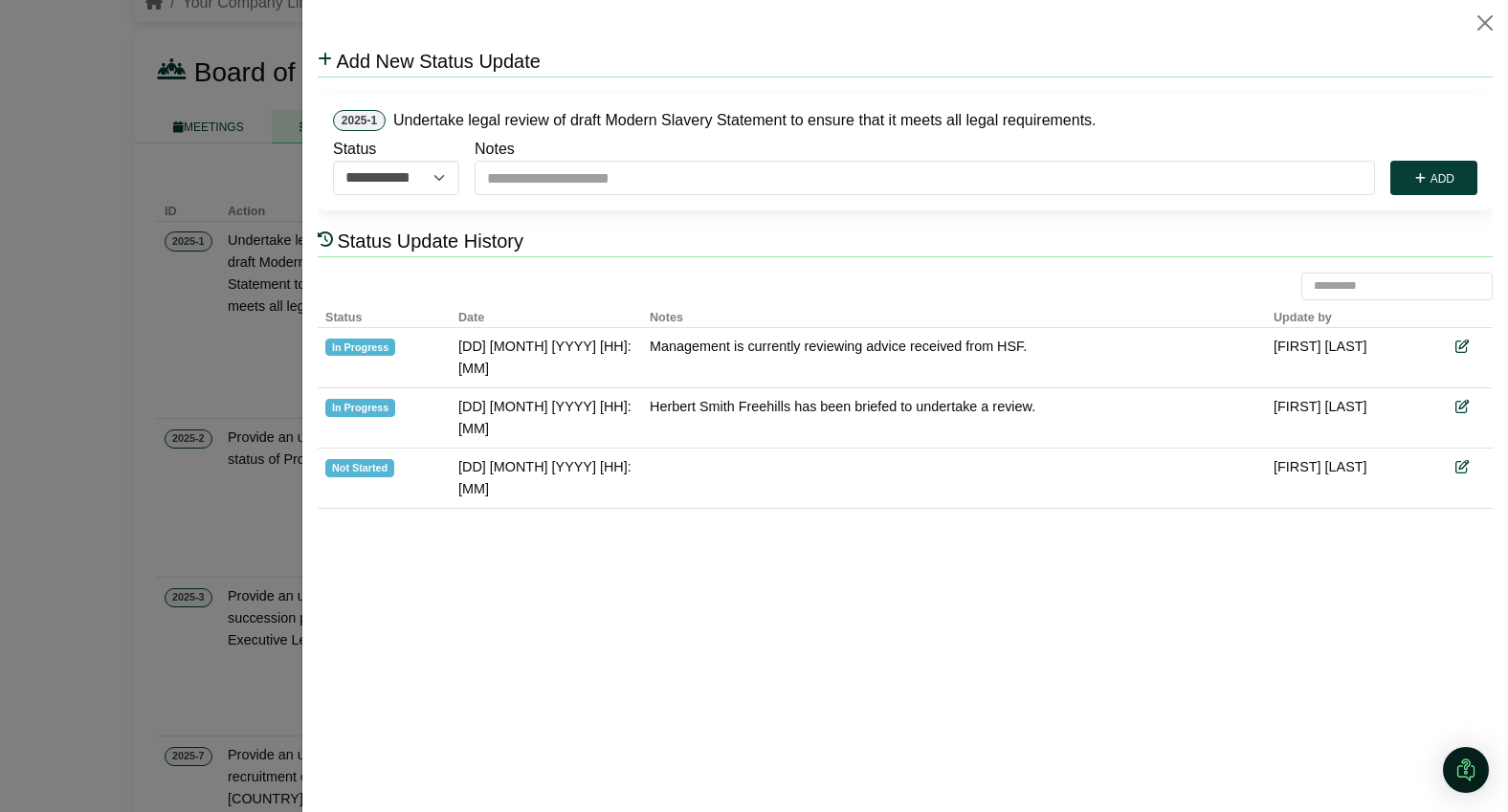 click at bounding box center [754, 406] 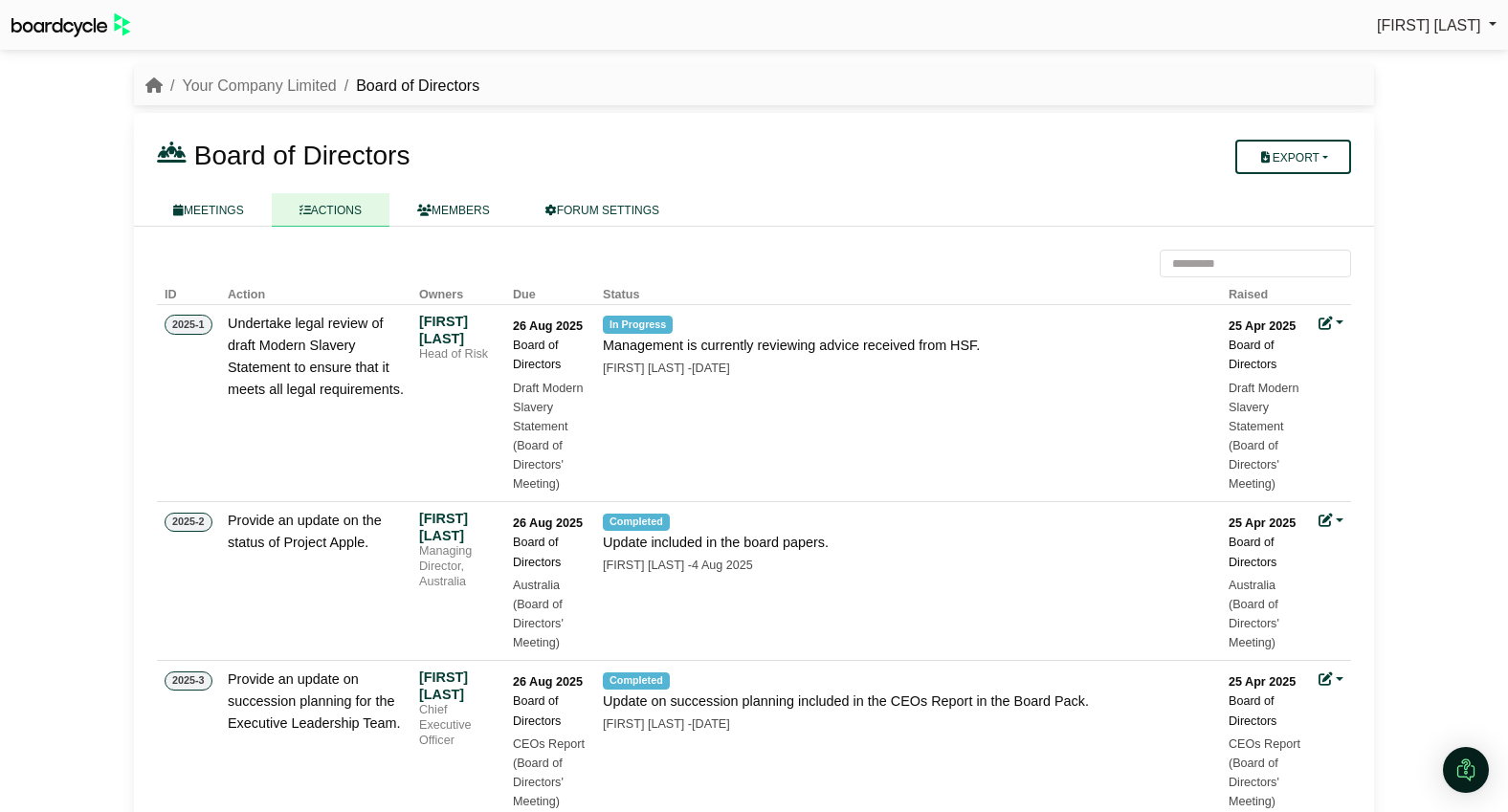 scroll, scrollTop: 83, scrollLeft: 0, axis: vertical 